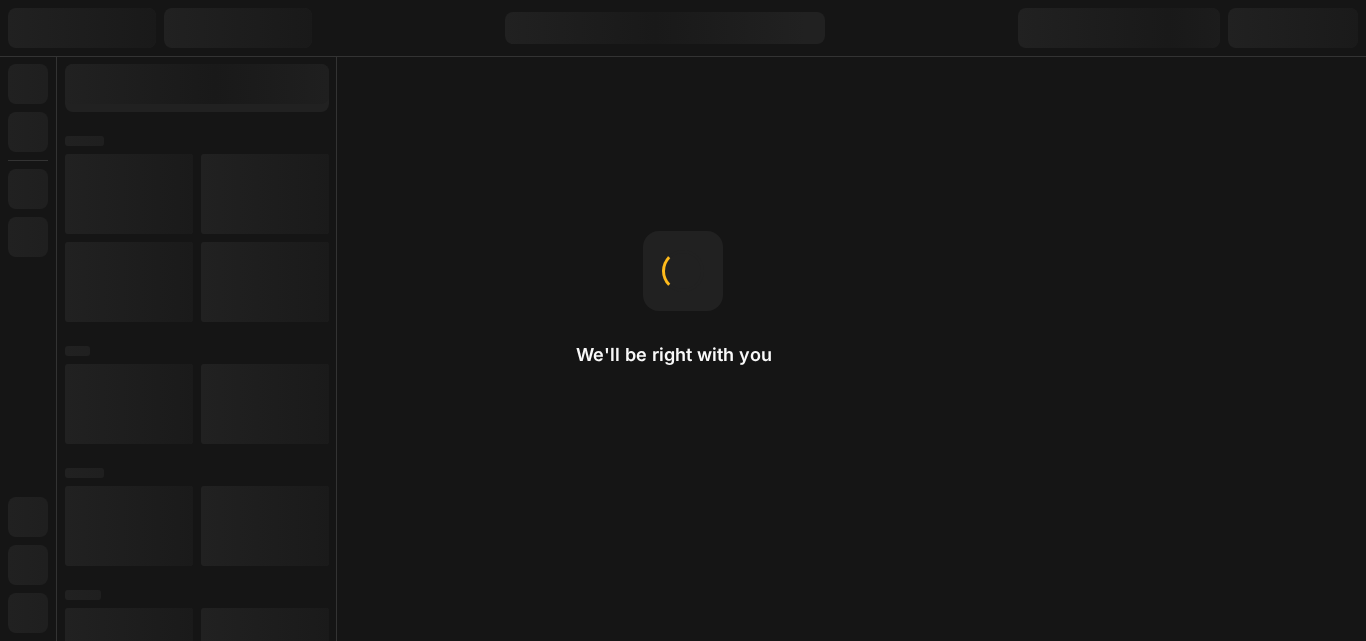 scroll, scrollTop: 0, scrollLeft: 0, axis: both 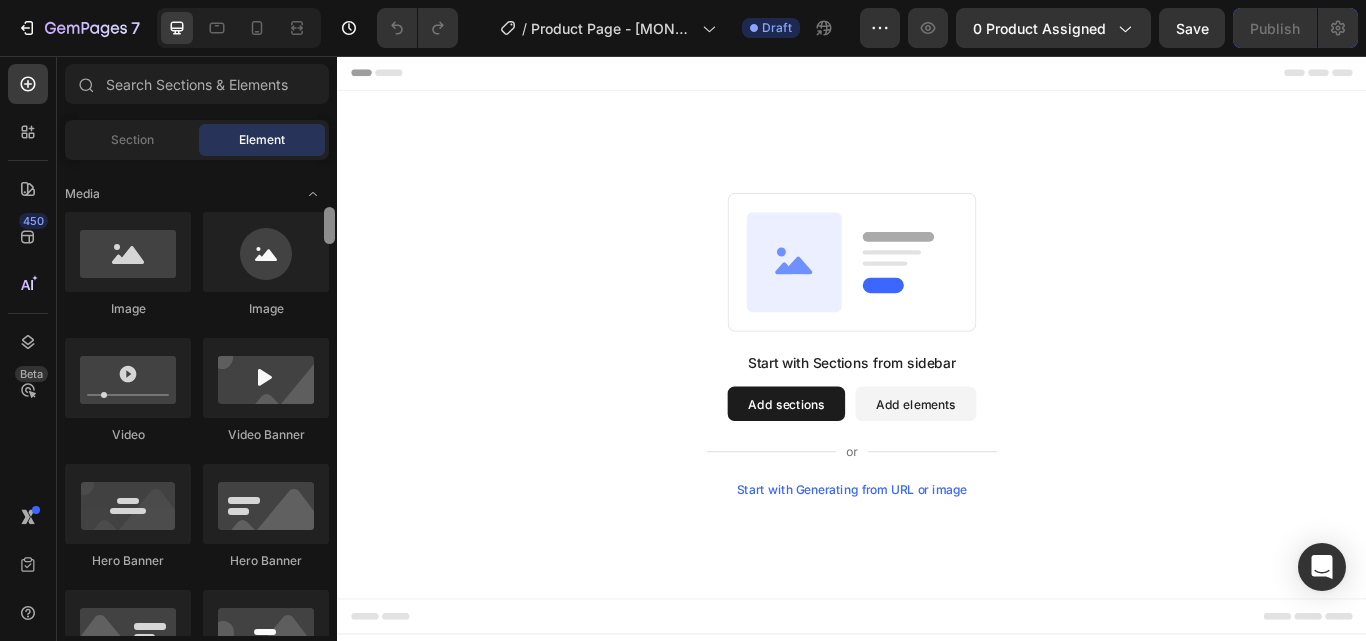 drag, startPoint x: 330, startPoint y: 180, endPoint x: 324, endPoint y: 228, distance: 48.373547 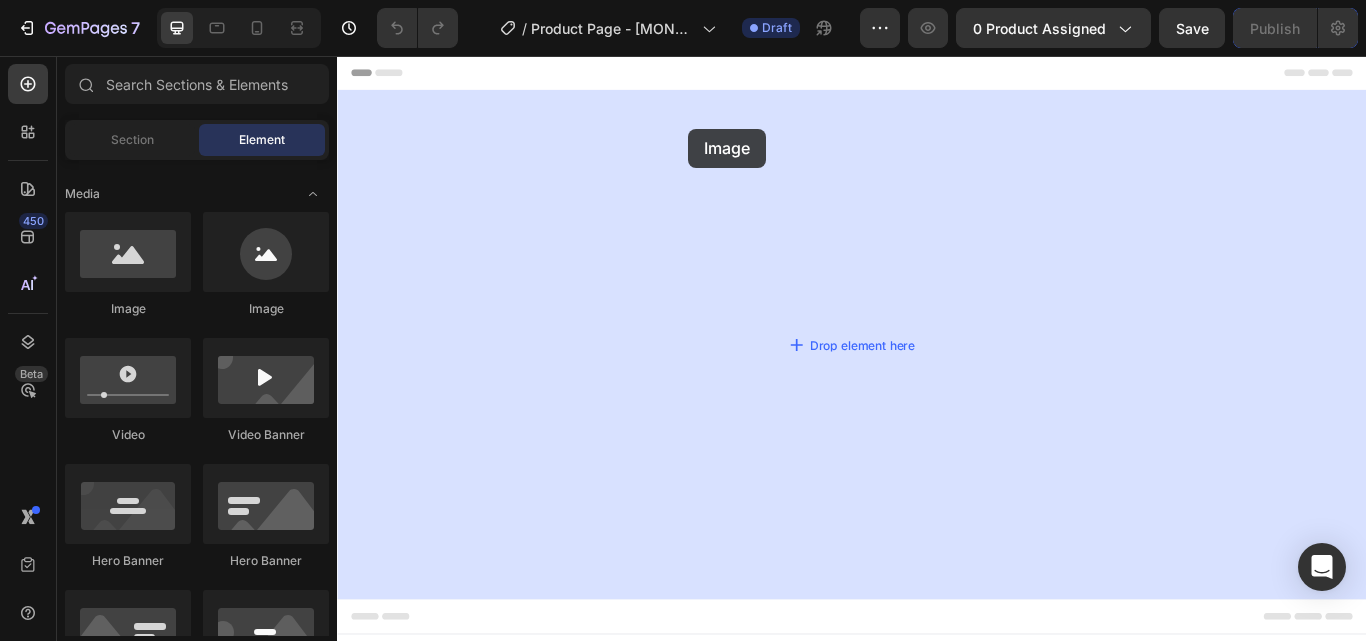 drag, startPoint x: 464, startPoint y: 318, endPoint x: 746, endPoint y: 141, distance: 332.94595 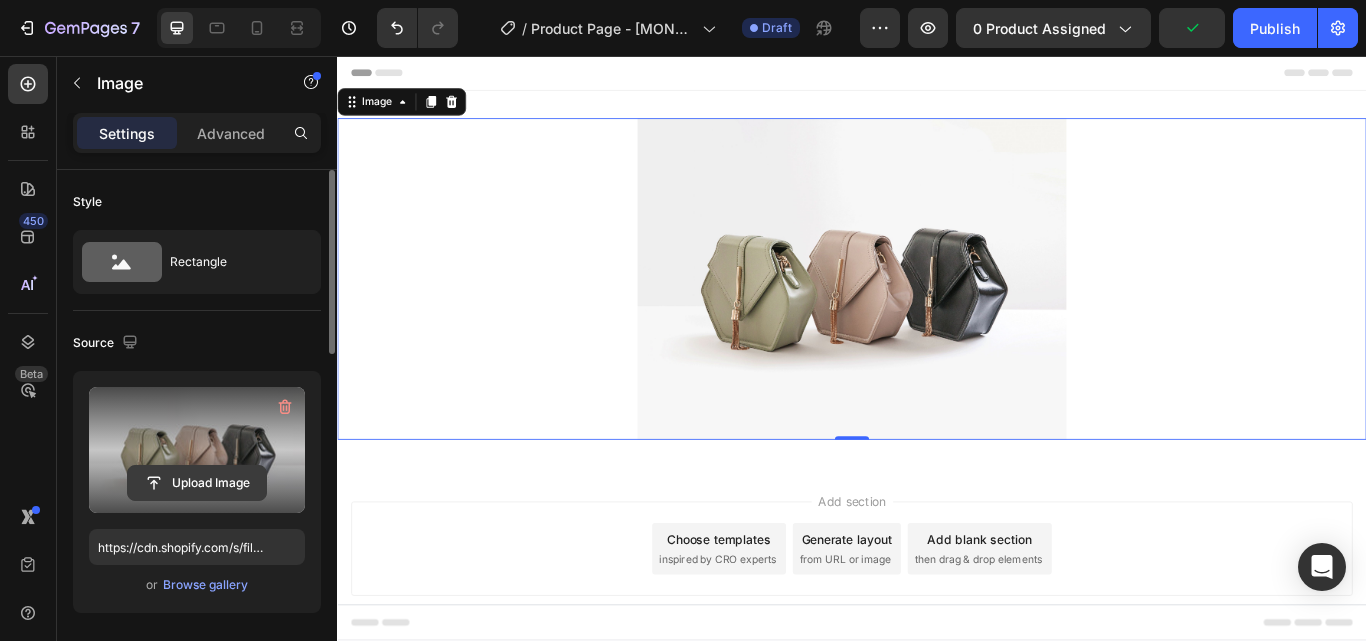 click 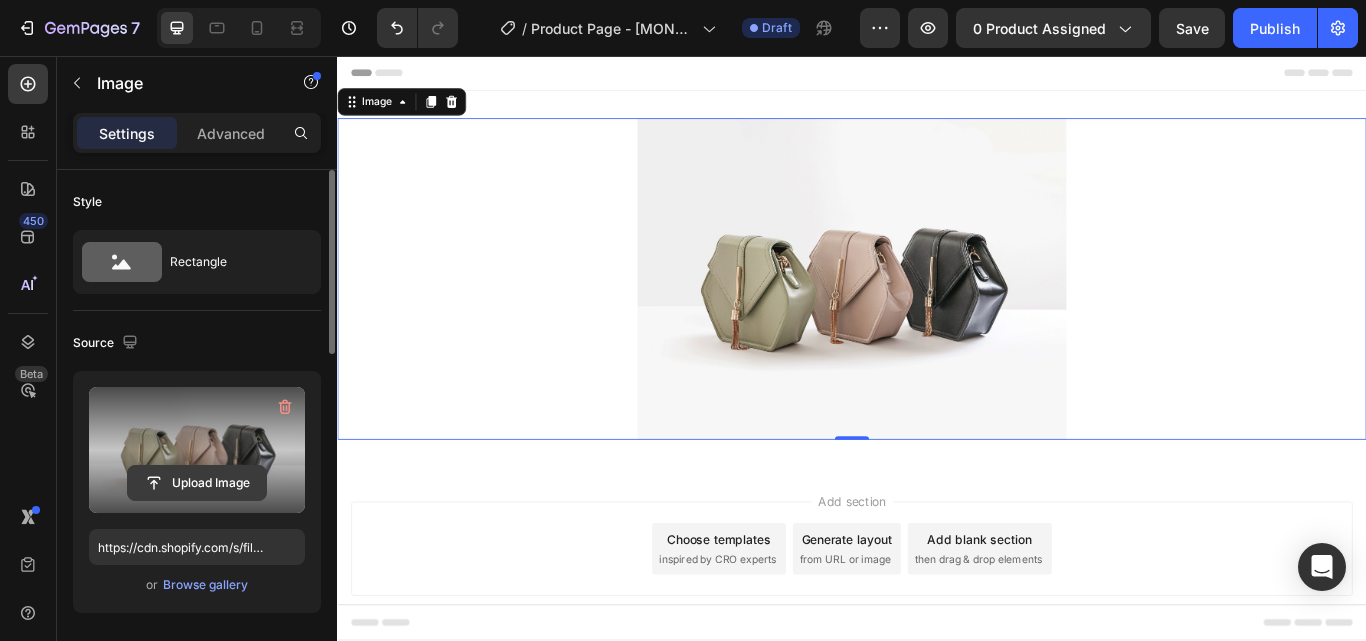 type on "C:\fakepath\WhatsApp Video 2025-03-06 at 4.17.05 PM (2).gif" 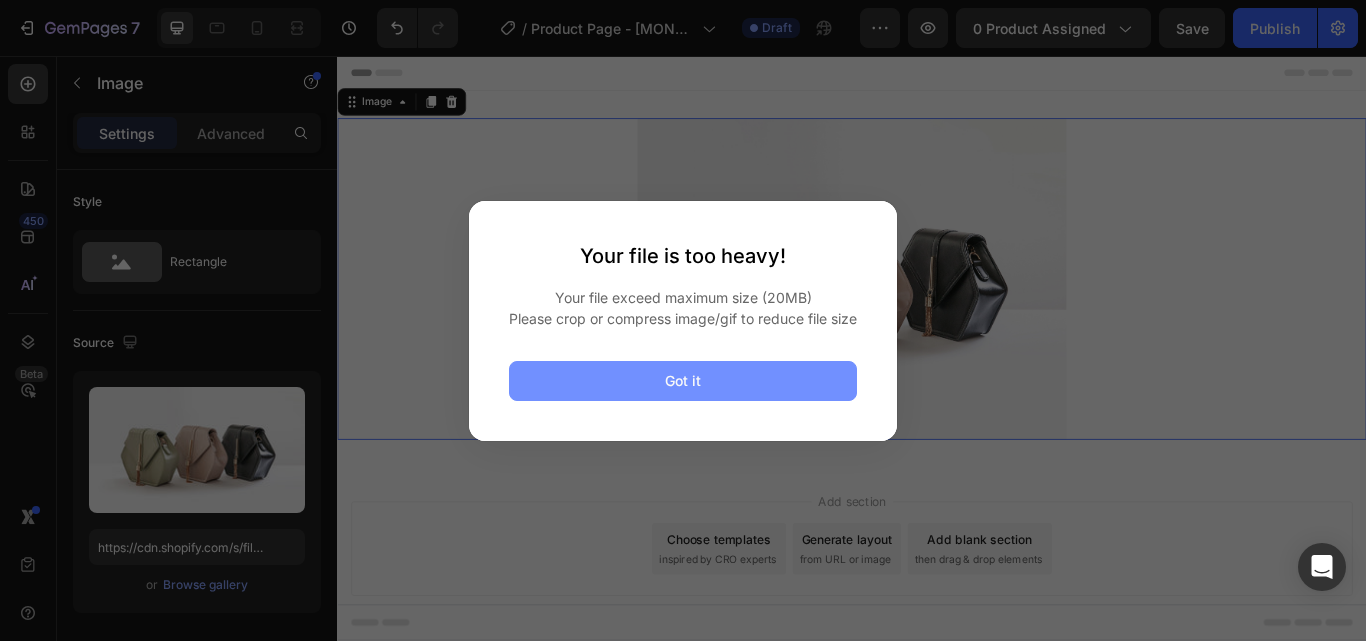 click on "Got it" at bounding box center [683, 381] 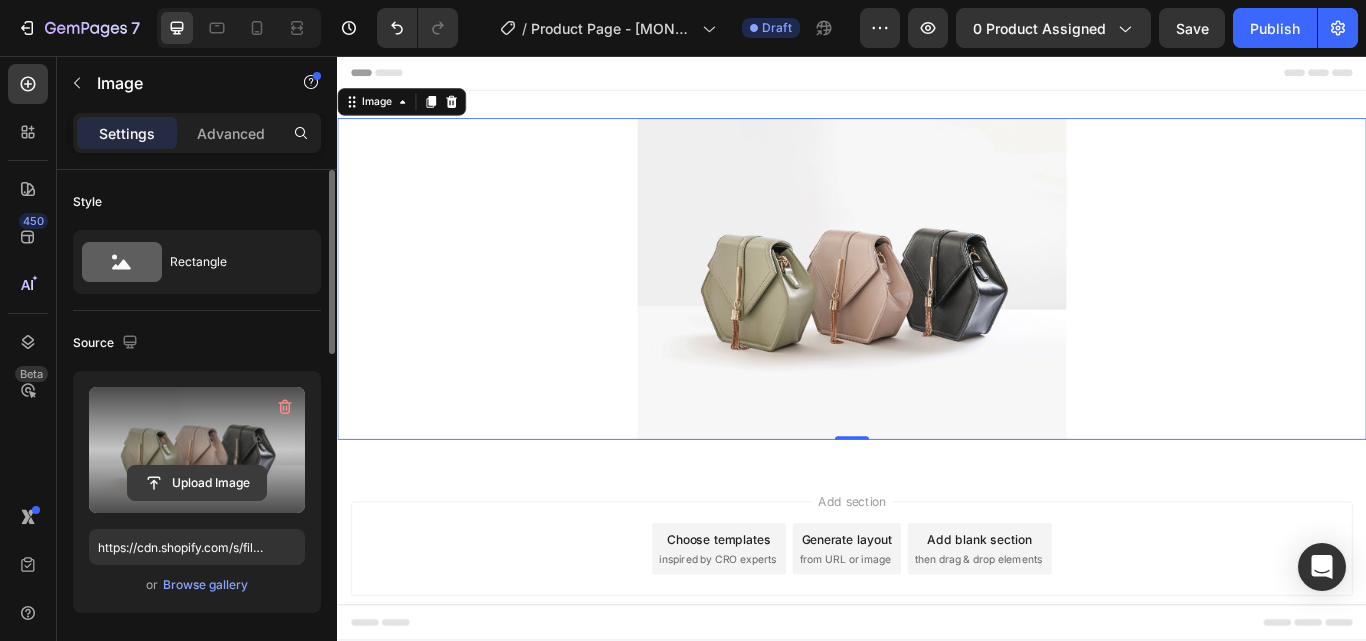 click 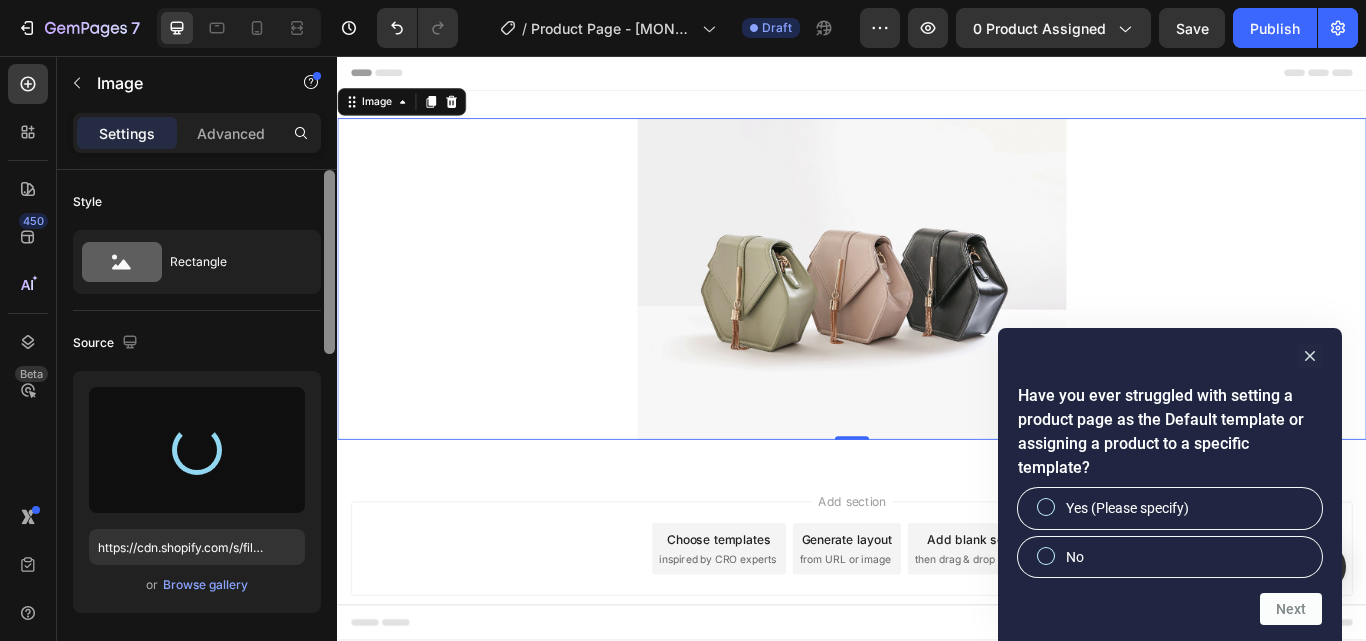 type on "https://cdn.shopify.com/s/files/1/0755/6851/3276/files/gempages_572372057153602375-a4f52381-5c56-415c-9b0c-78a4a52761cc.png" 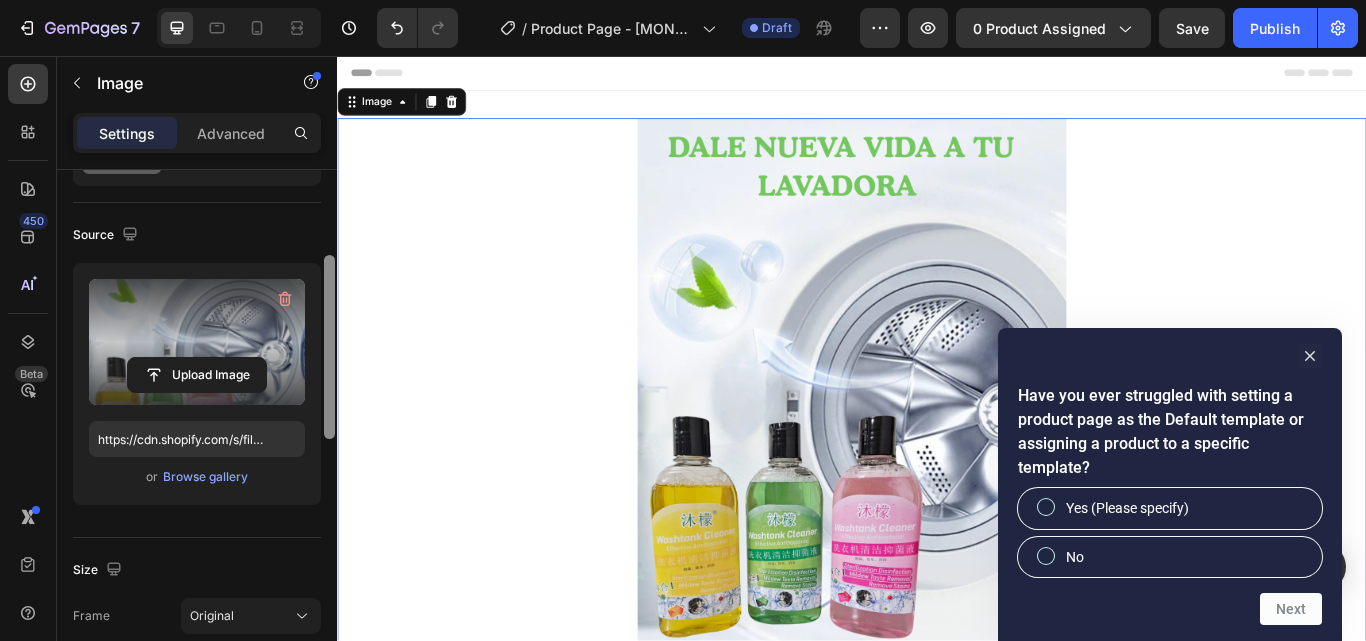 scroll, scrollTop: 148, scrollLeft: 0, axis: vertical 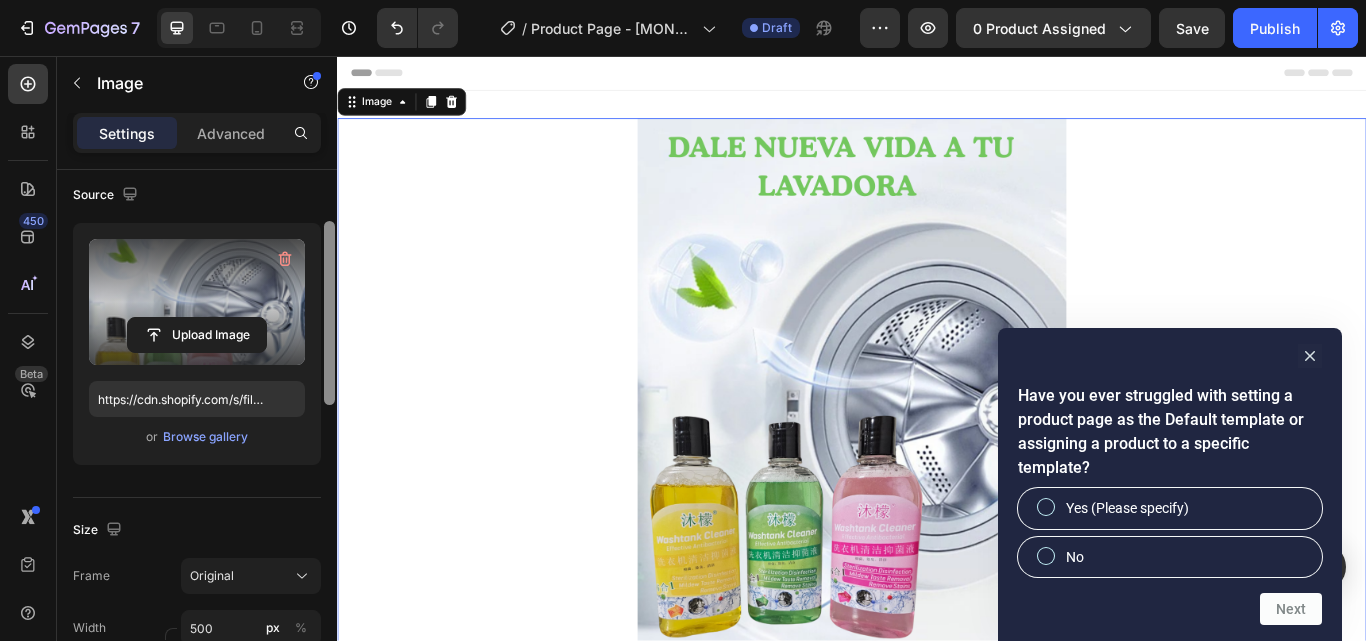 drag, startPoint x: 666, startPoint y: 375, endPoint x: 357, endPoint y: 555, distance: 357.60452 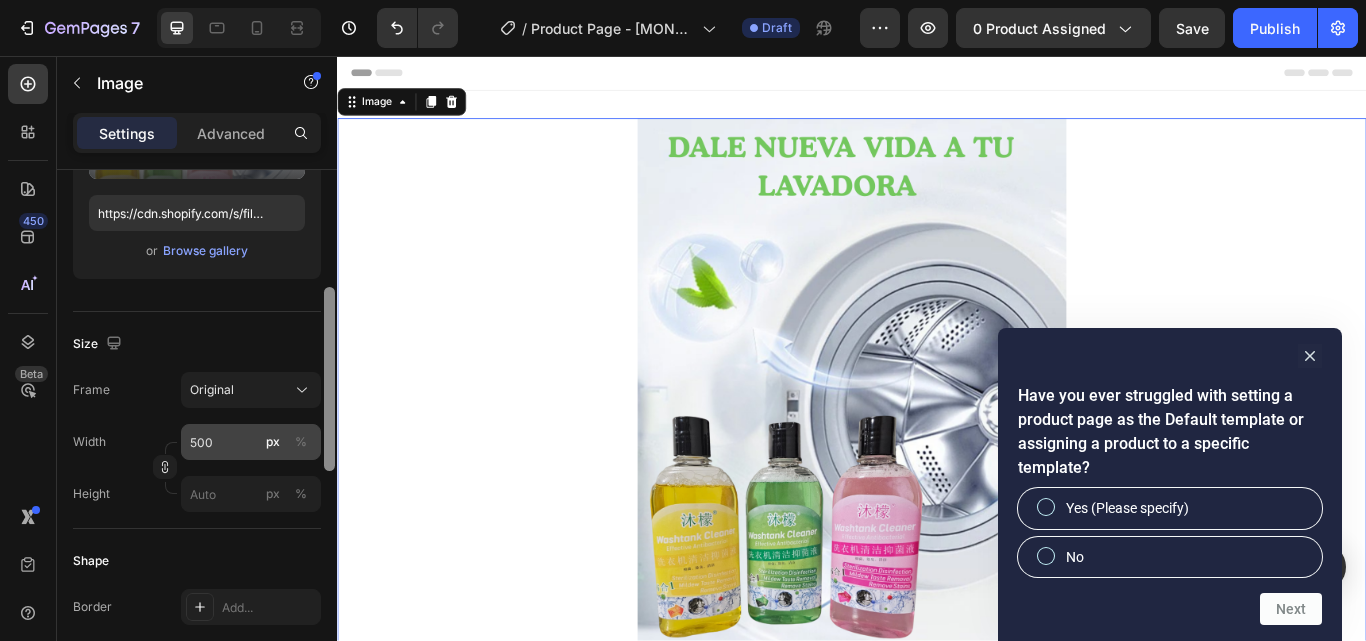 scroll, scrollTop: 331, scrollLeft: 0, axis: vertical 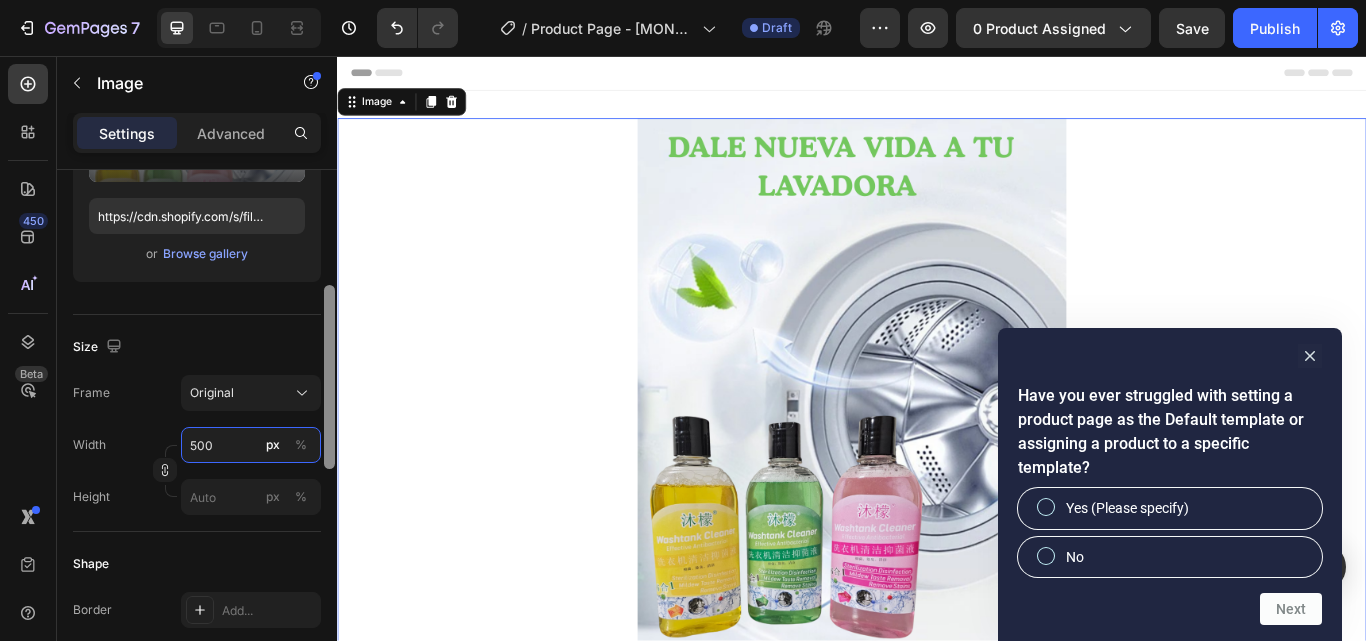click on "500" at bounding box center (251, 445) 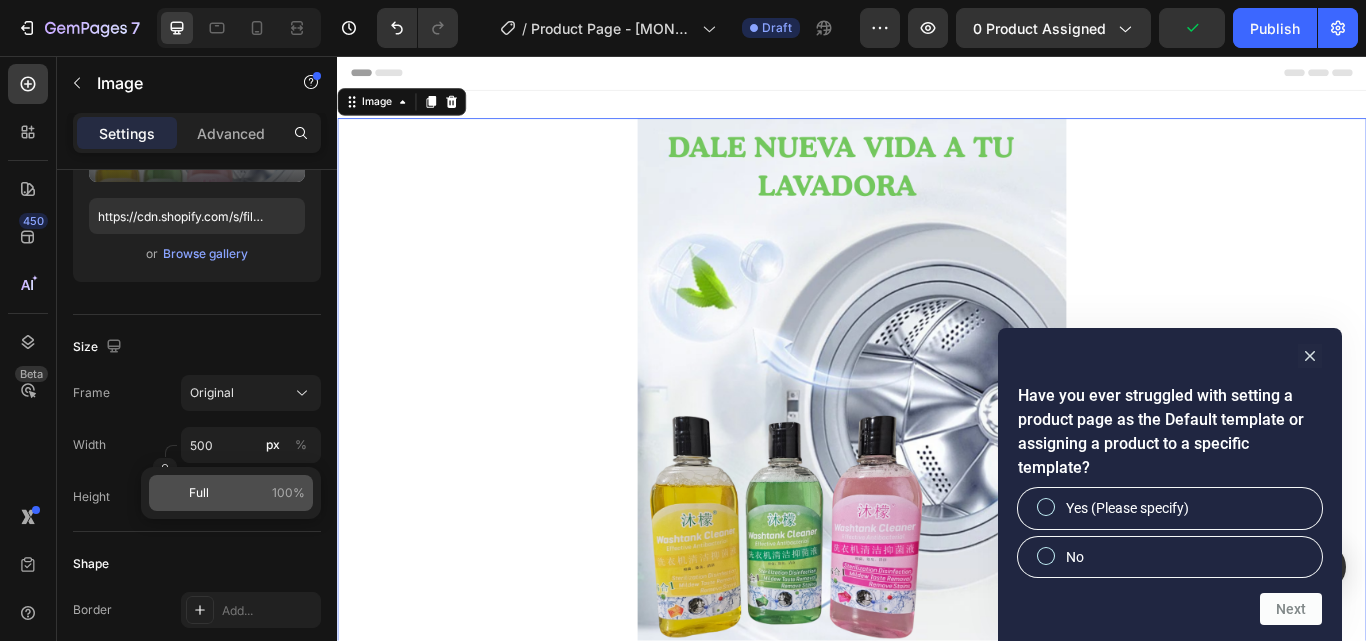 click on "Full" at bounding box center (199, 493) 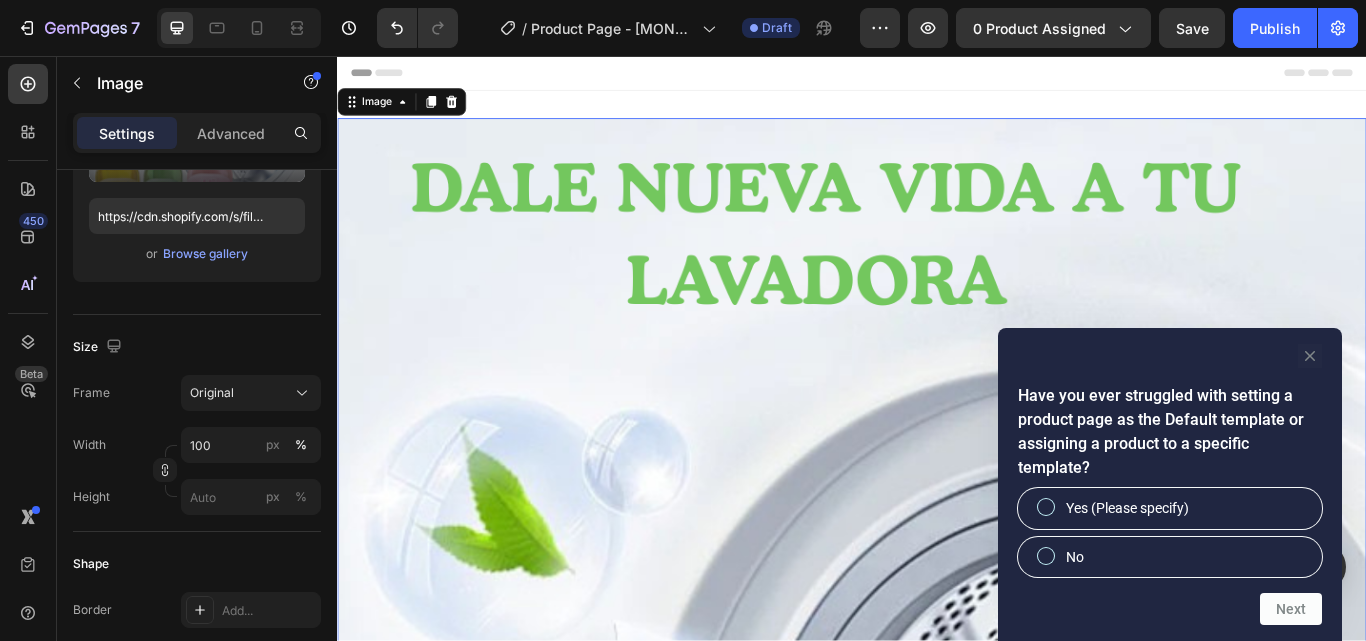 click 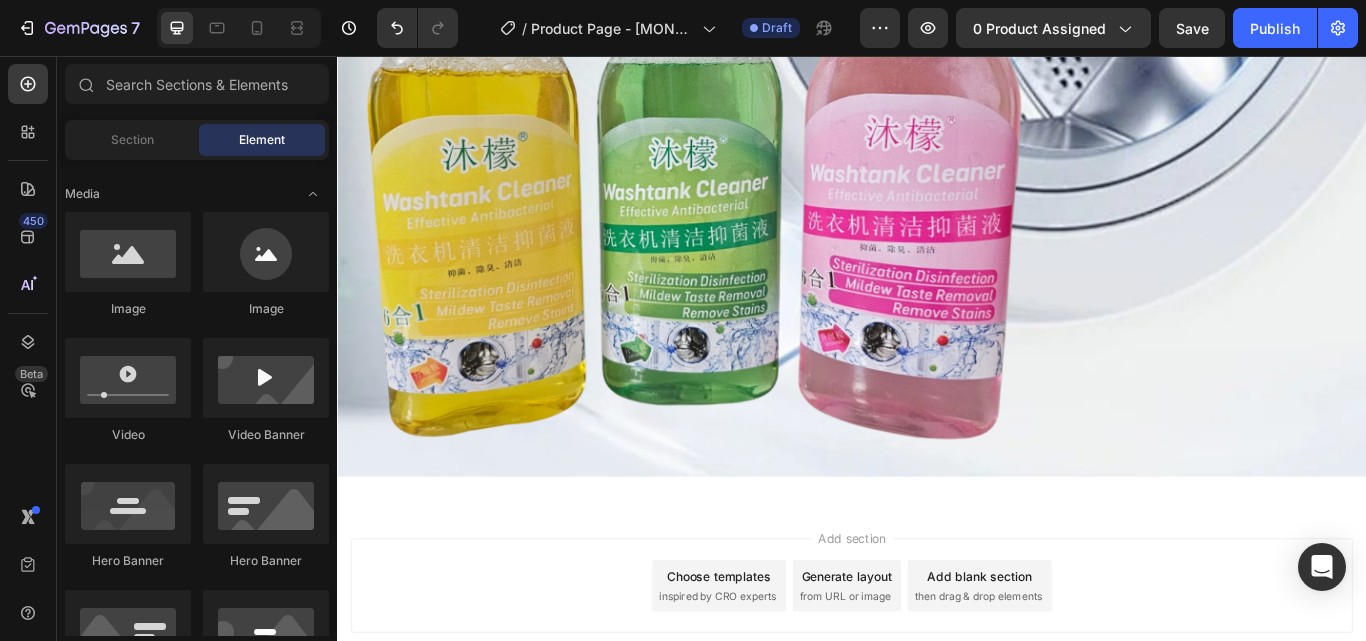 scroll, scrollTop: 1086, scrollLeft: 0, axis: vertical 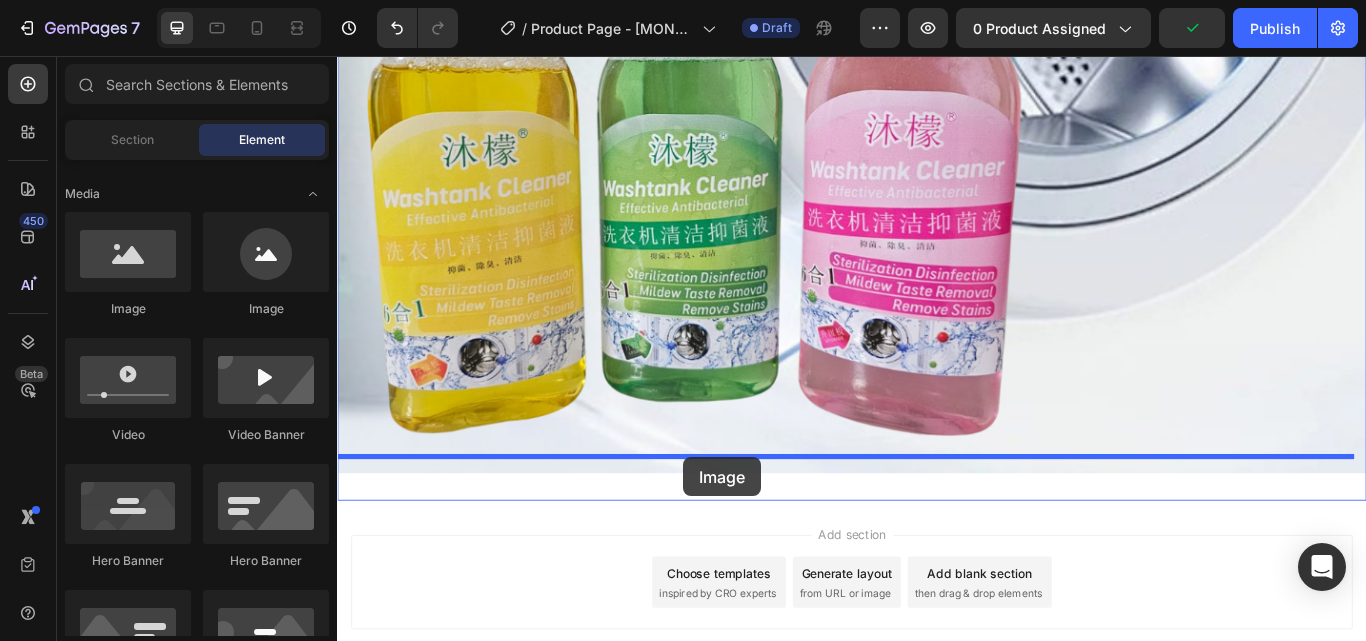 drag, startPoint x: 461, startPoint y: 322, endPoint x: 741, endPoint y: 524, distance: 345.2593 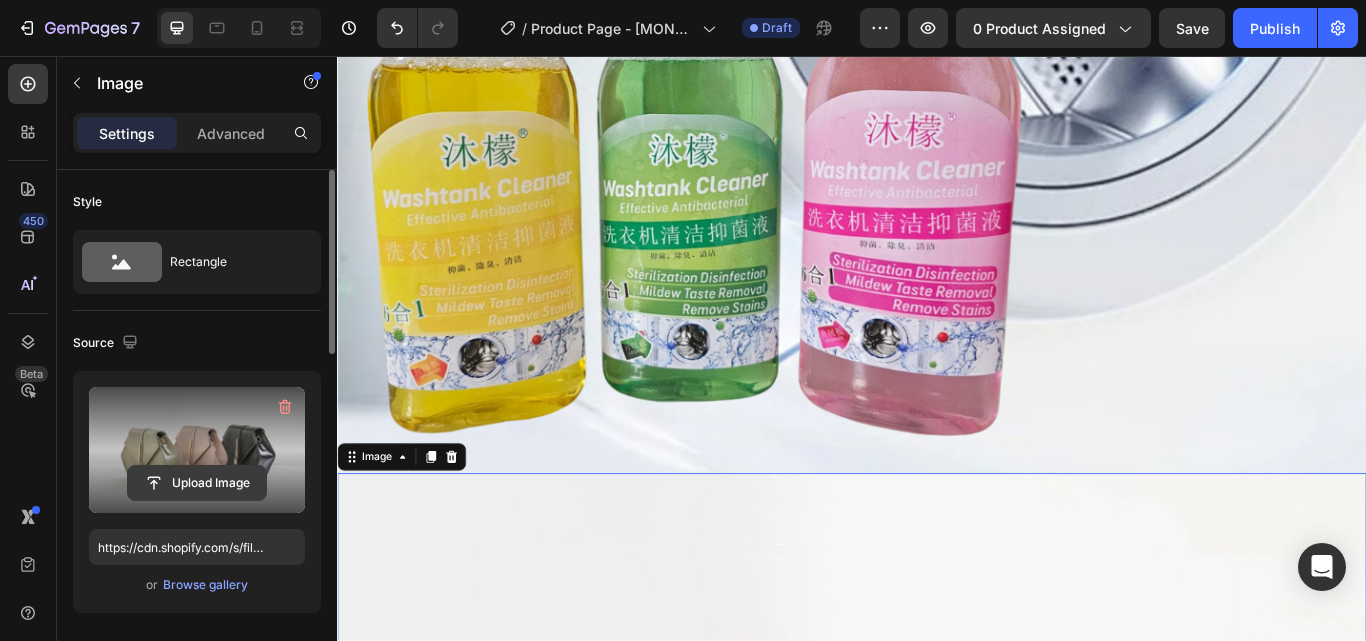click 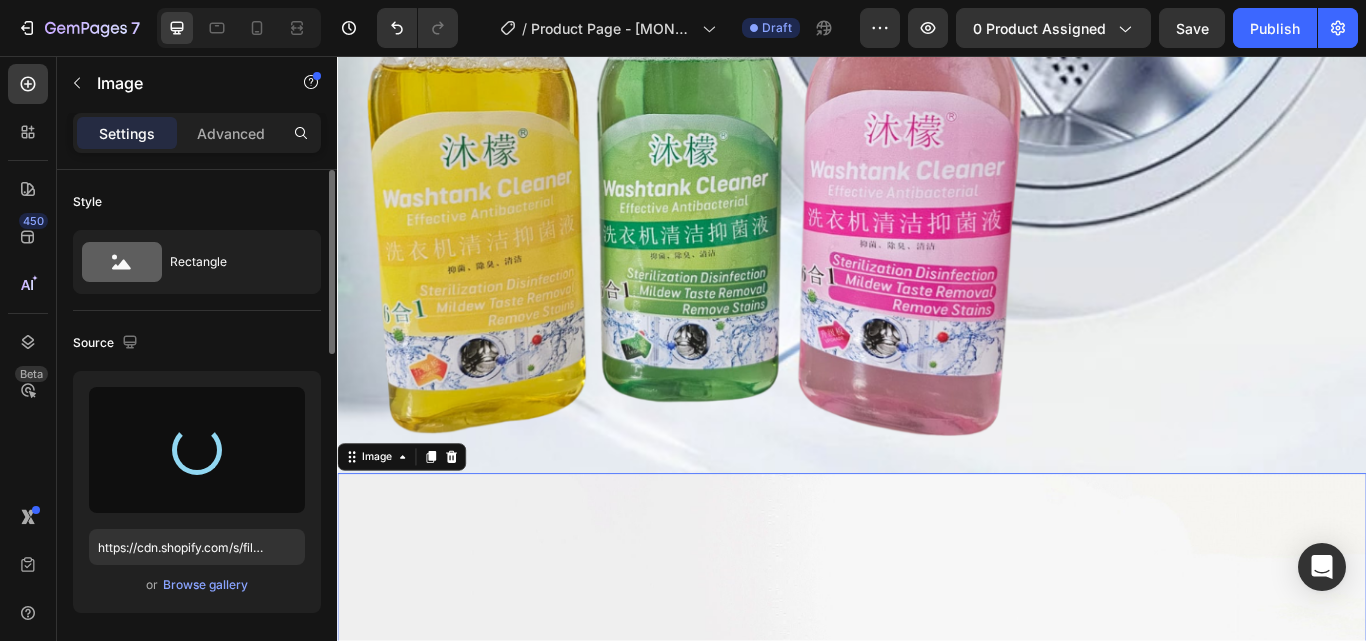 type on "https://cdn.shopify.com/s/files/1/0755/6851/3276/files/gempages_572372057153602375-af12fa40-5df8-4b9e-9081-c2415e71bf20.png" 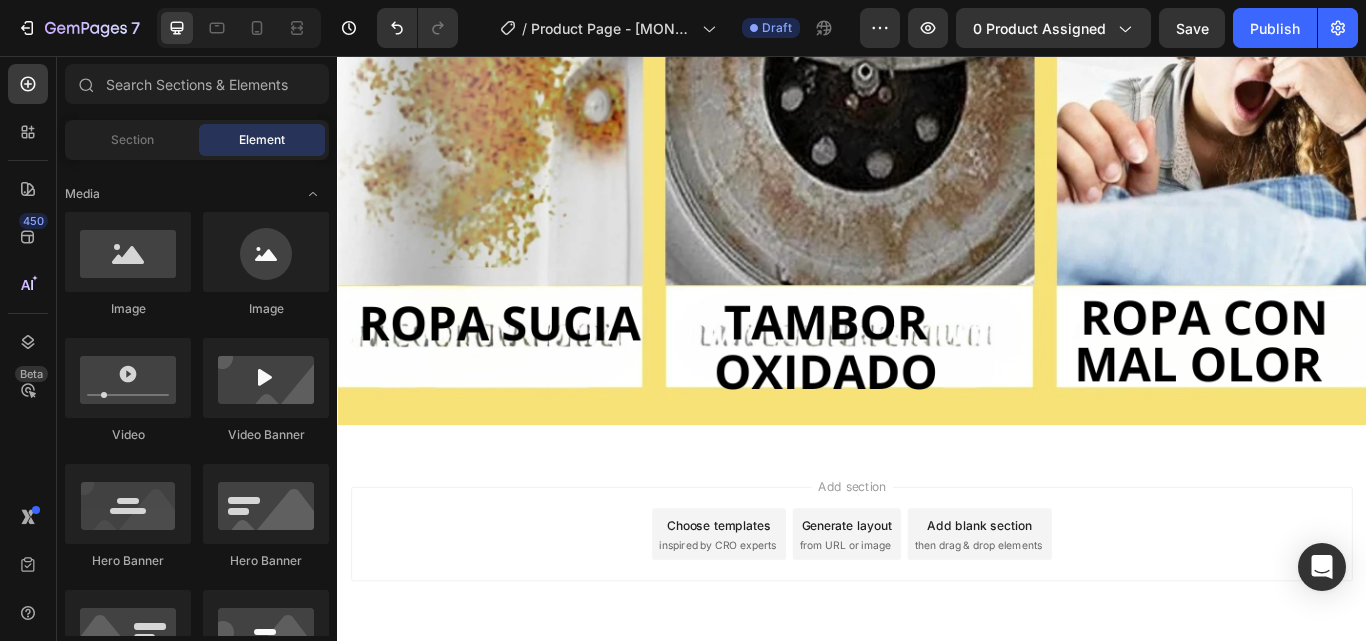 scroll, scrollTop: 2674, scrollLeft: 0, axis: vertical 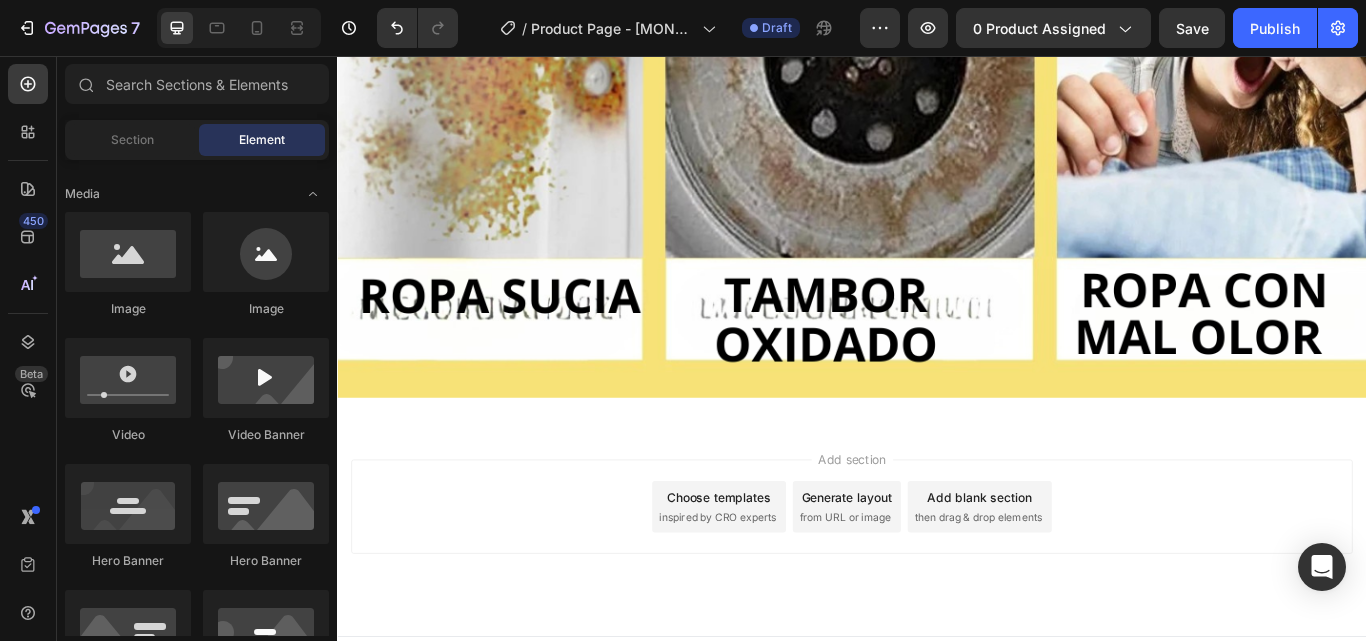 drag, startPoint x: 1528, startPoint y: 349, endPoint x: 1678, endPoint y: 627, distance: 315.88605 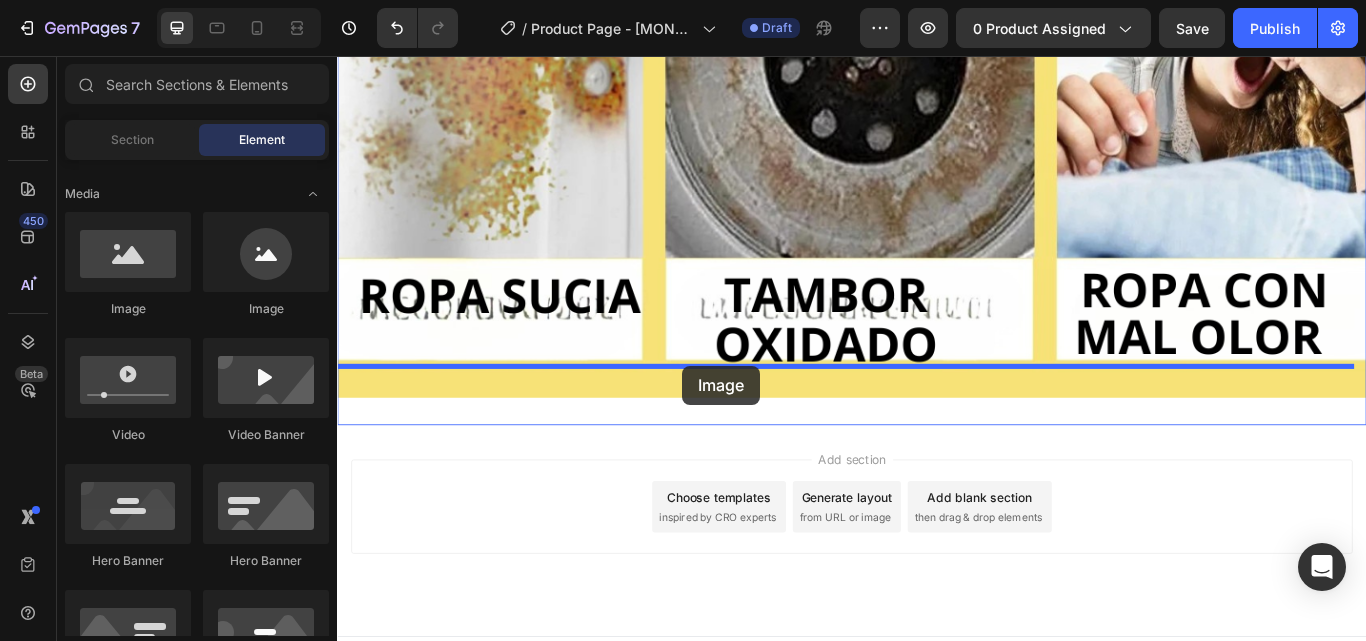 drag, startPoint x: 482, startPoint y: 309, endPoint x: 739, endPoint y: 417, distance: 278.7705 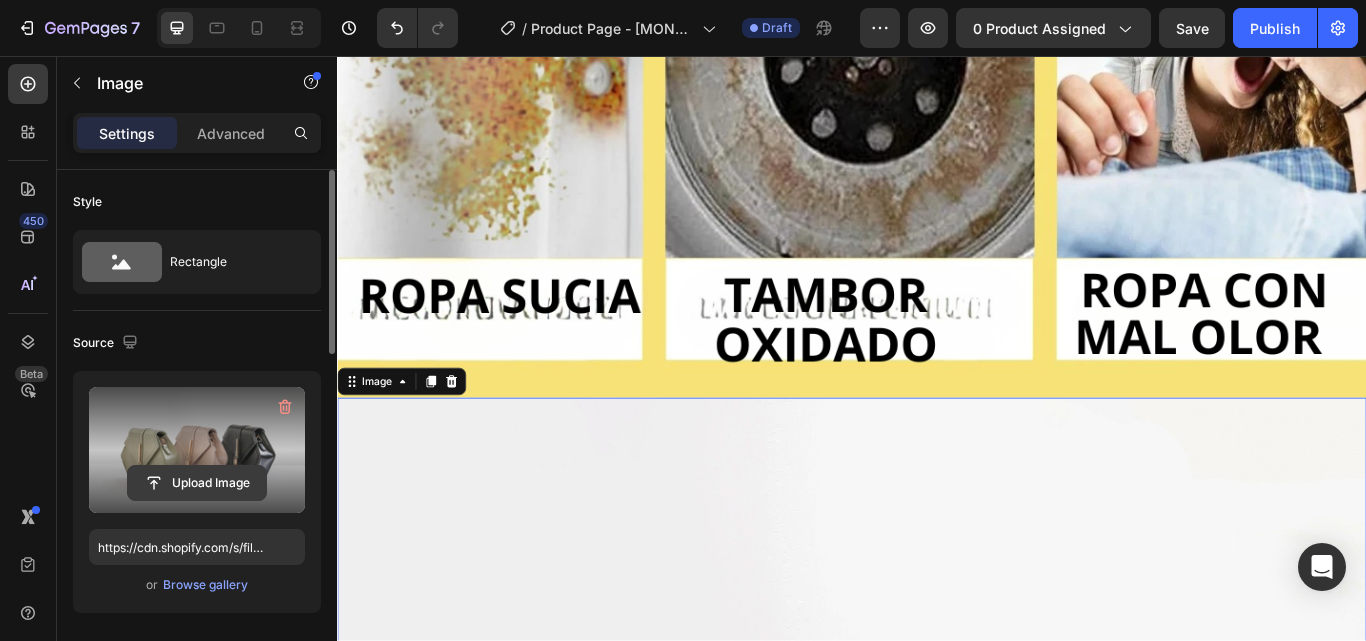 click 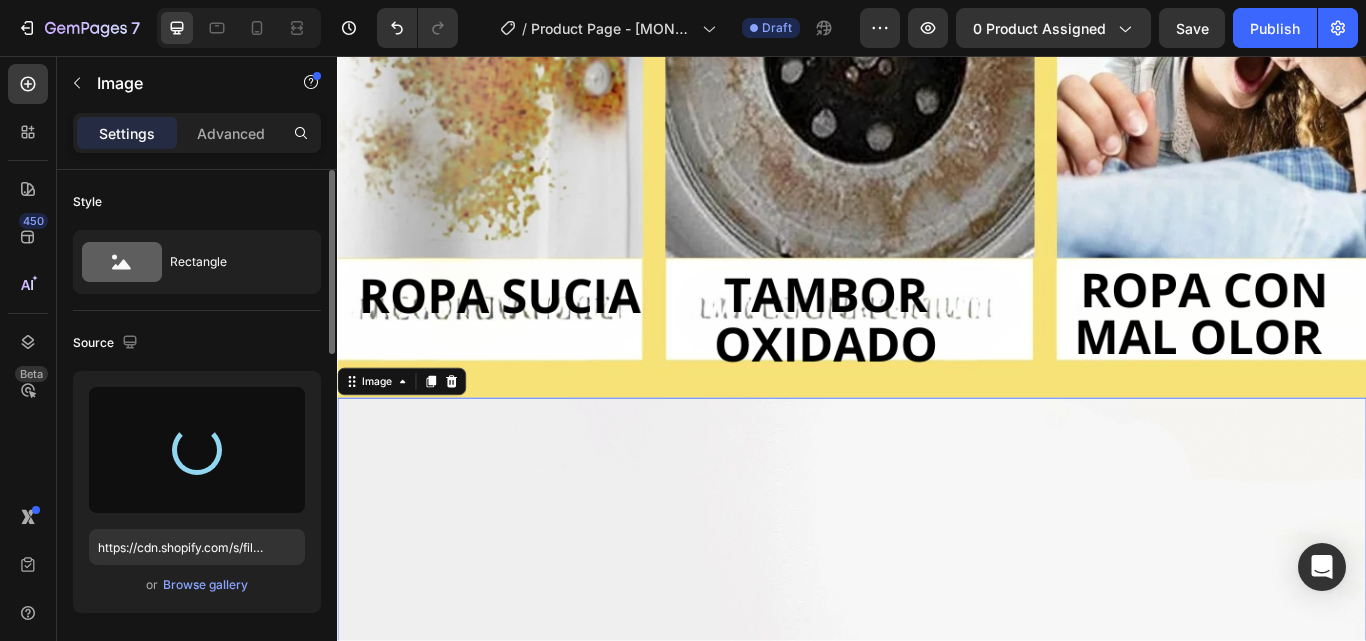 type on "https://cdn.shopify.com/s/files/1/0755/6851/3276/files/gempages_572372057153602375-930f06bb-a29b-460f-b2d9-9a25f8d1830d.png" 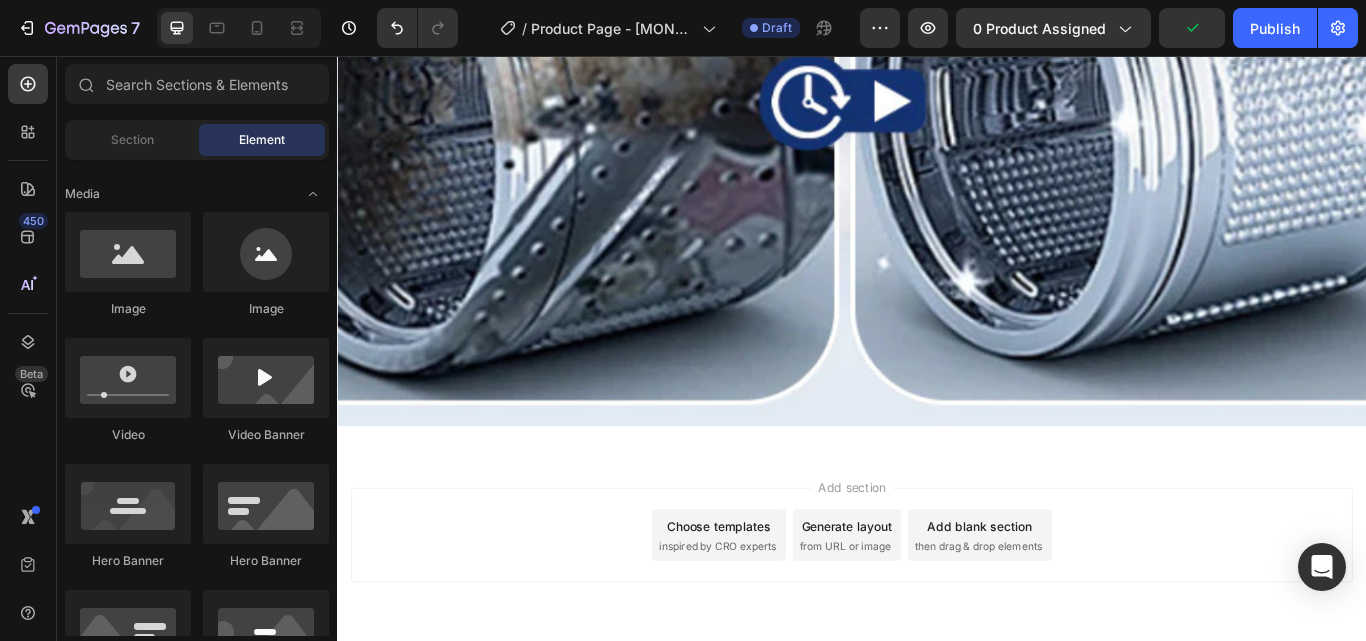 scroll, scrollTop: 4155, scrollLeft: 0, axis: vertical 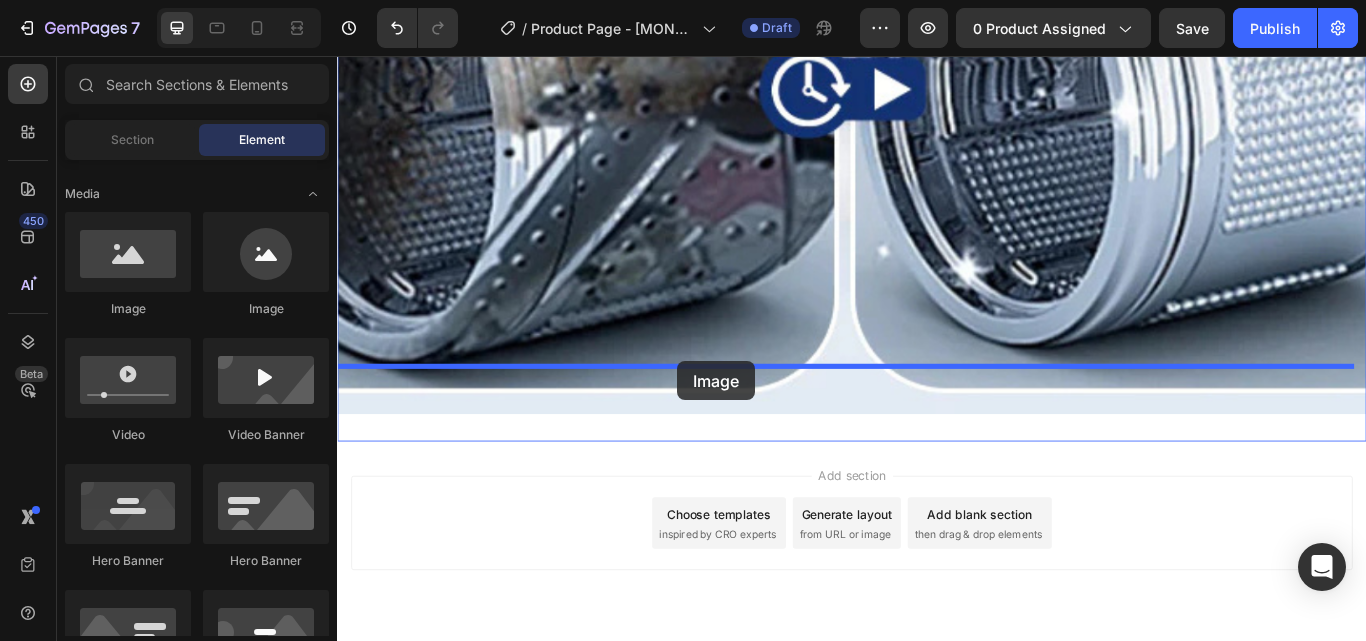 drag, startPoint x: 465, startPoint y: 320, endPoint x: 733, endPoint y: 412, distance: 283.35138 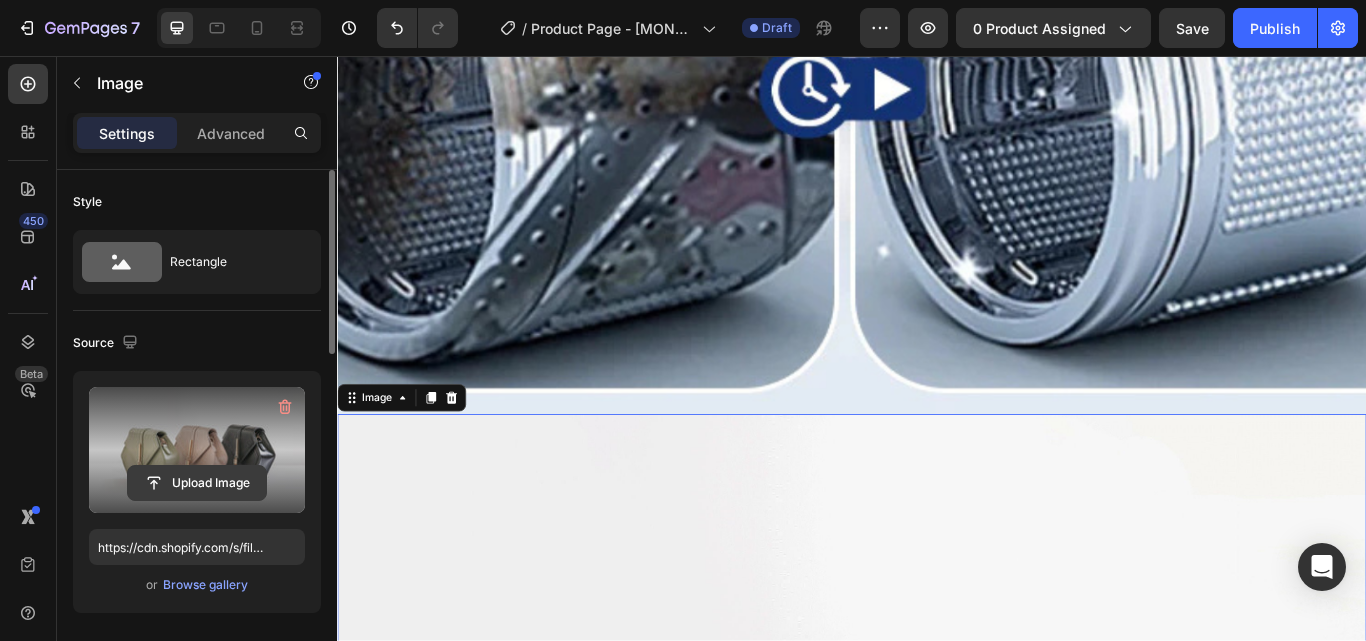 click 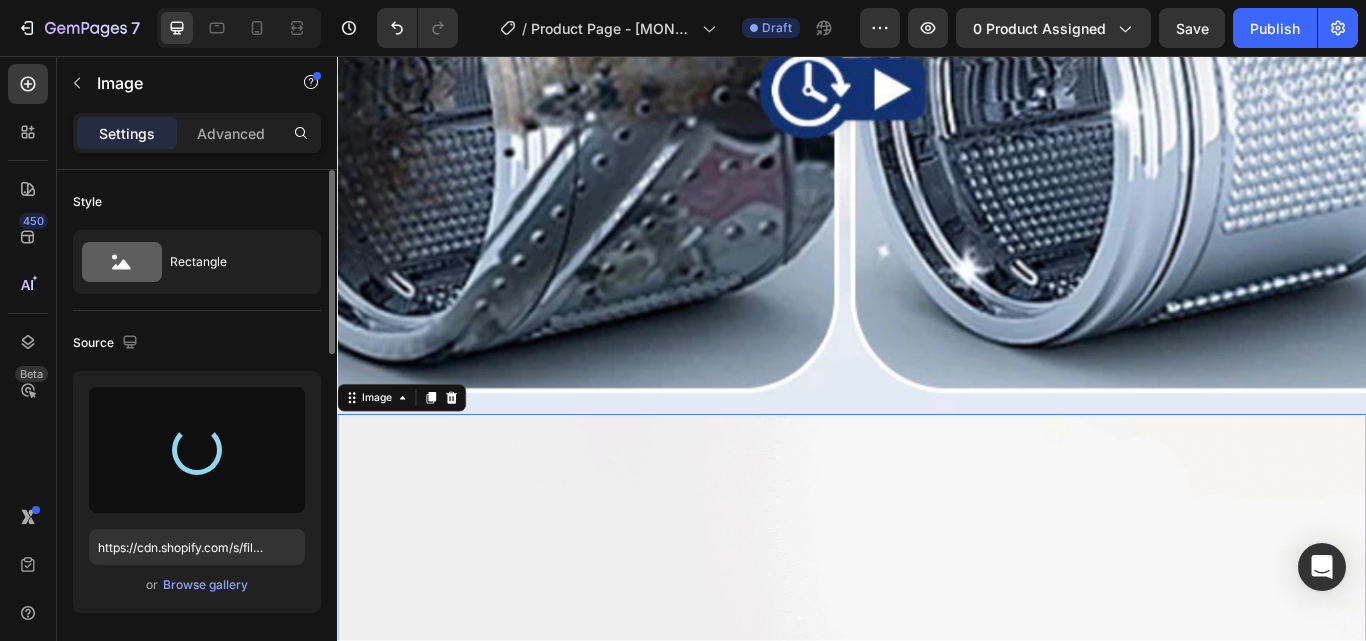 type on "https://cdn.shopify.com/s/files/1/0755/6851/3276/files/gempages_572372057153602375-e924f6ec-3e7c-4969-b808-947fe16dab88.webp" 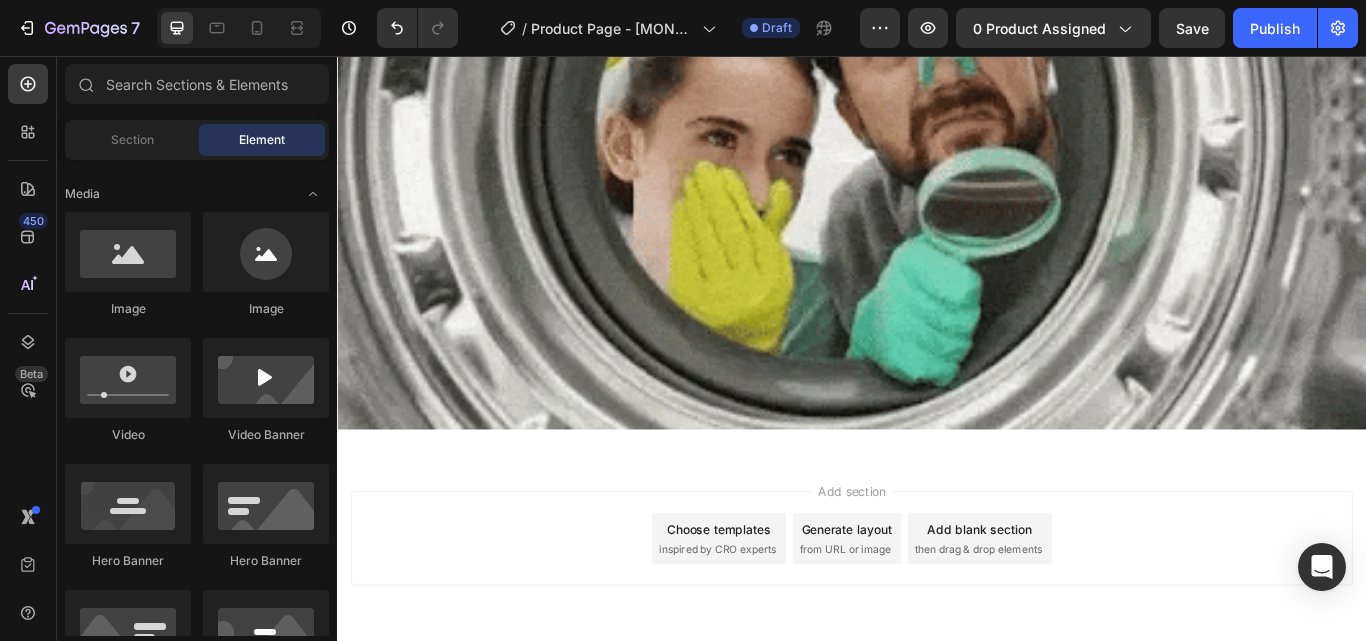 scroll, scrollTop: 4821, scrollLeft: 0, axis: vertical 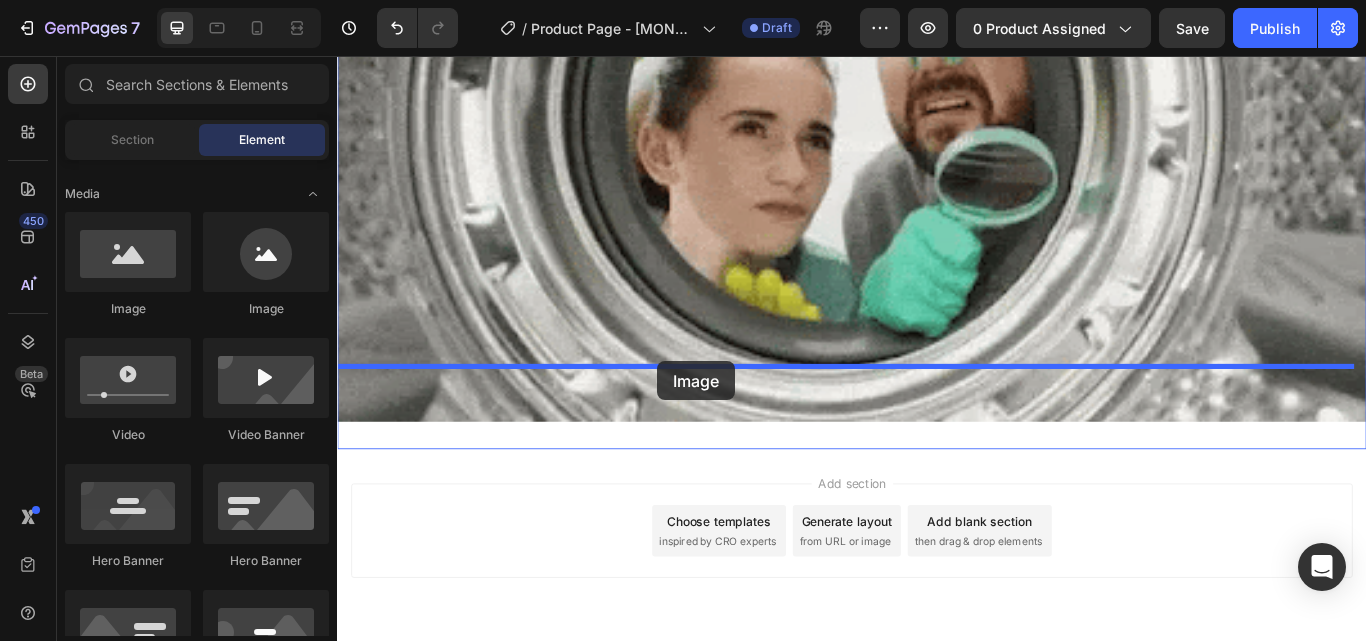 drag, startPoint x: 468, startPoint y: 300, endPoint x: 710, endPoint y: 412, distance: 266.66083 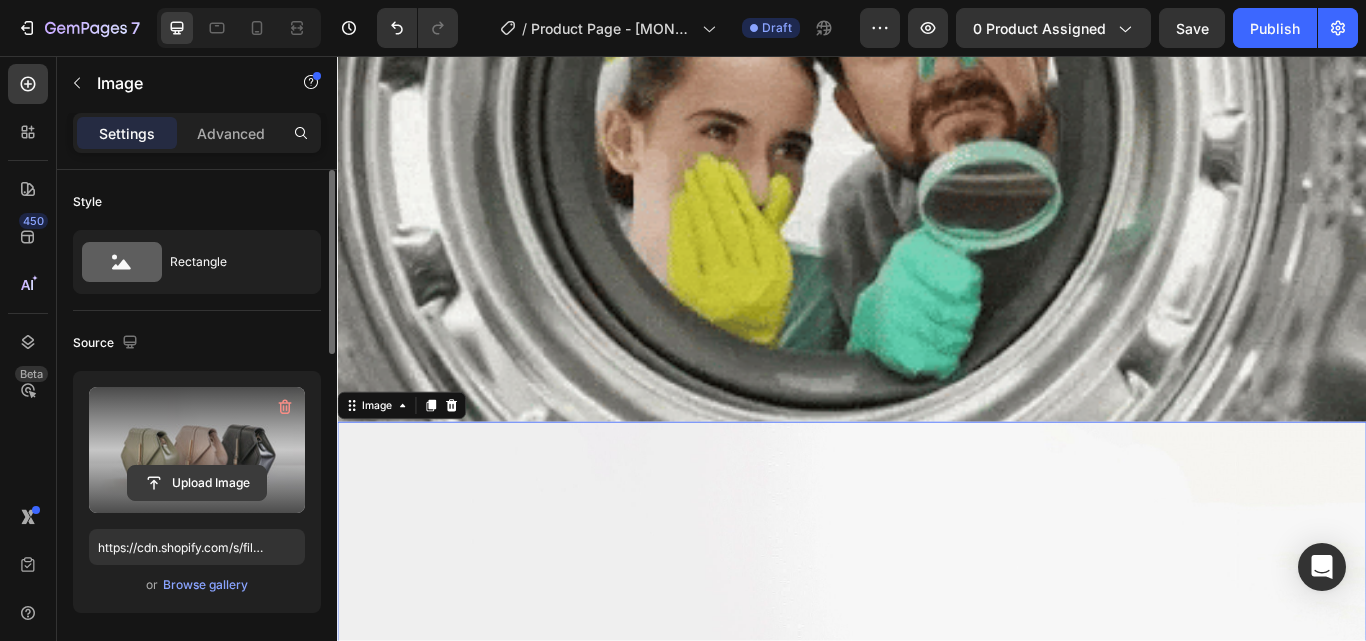 click 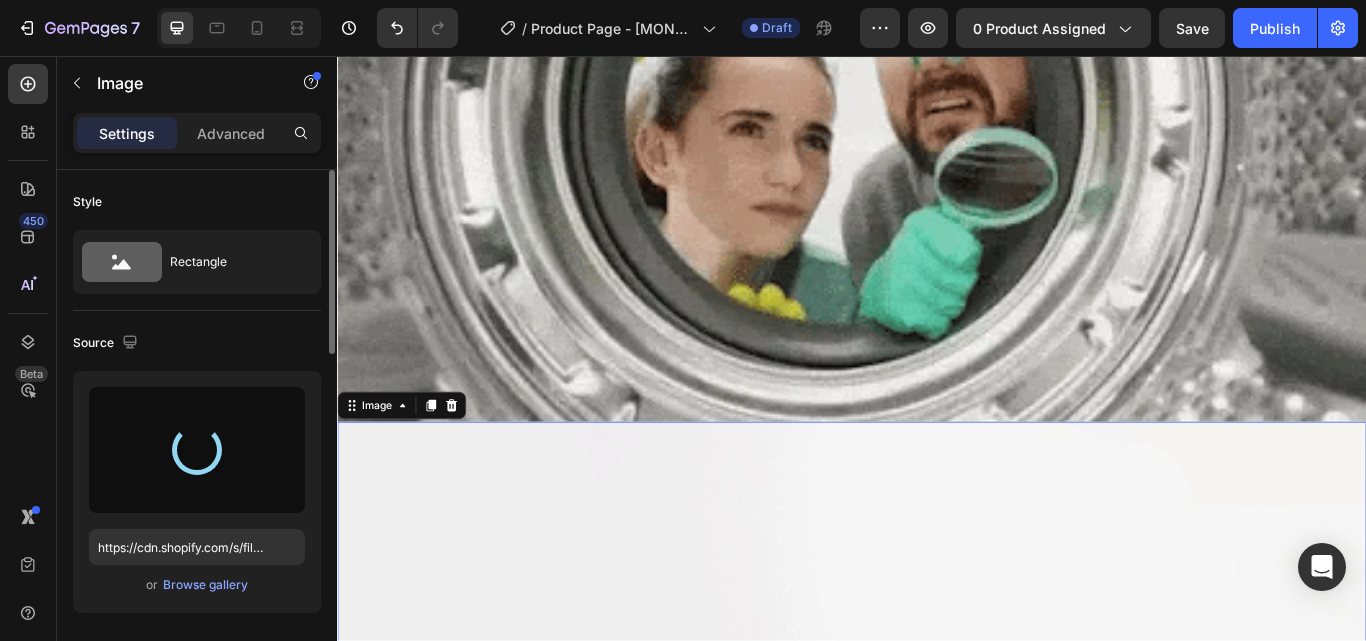 type on "https://cdn.shopify.com/s/files/1/0755/6851/3276/files/gempages_572372057153602375-b761dd74-a36b-4bb4-8ee7-67d61965ca4d.png" 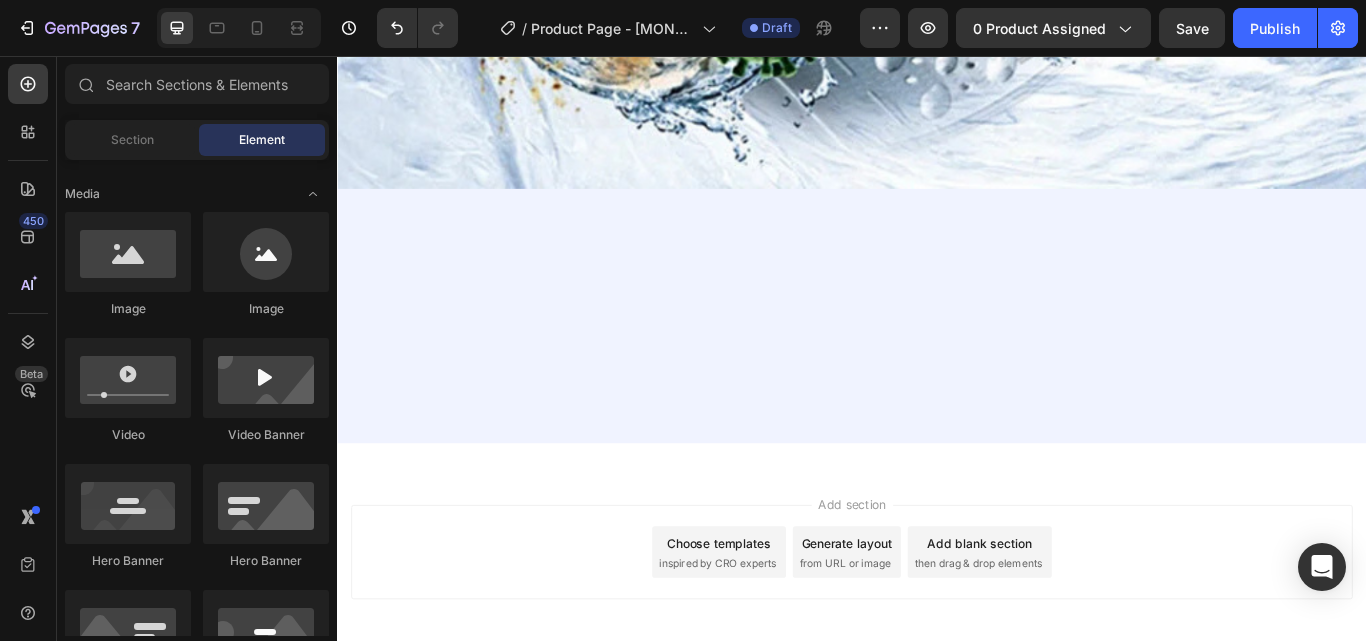 scroll, scrollTop: 6303, scrollLeft: 0, axis: vertical 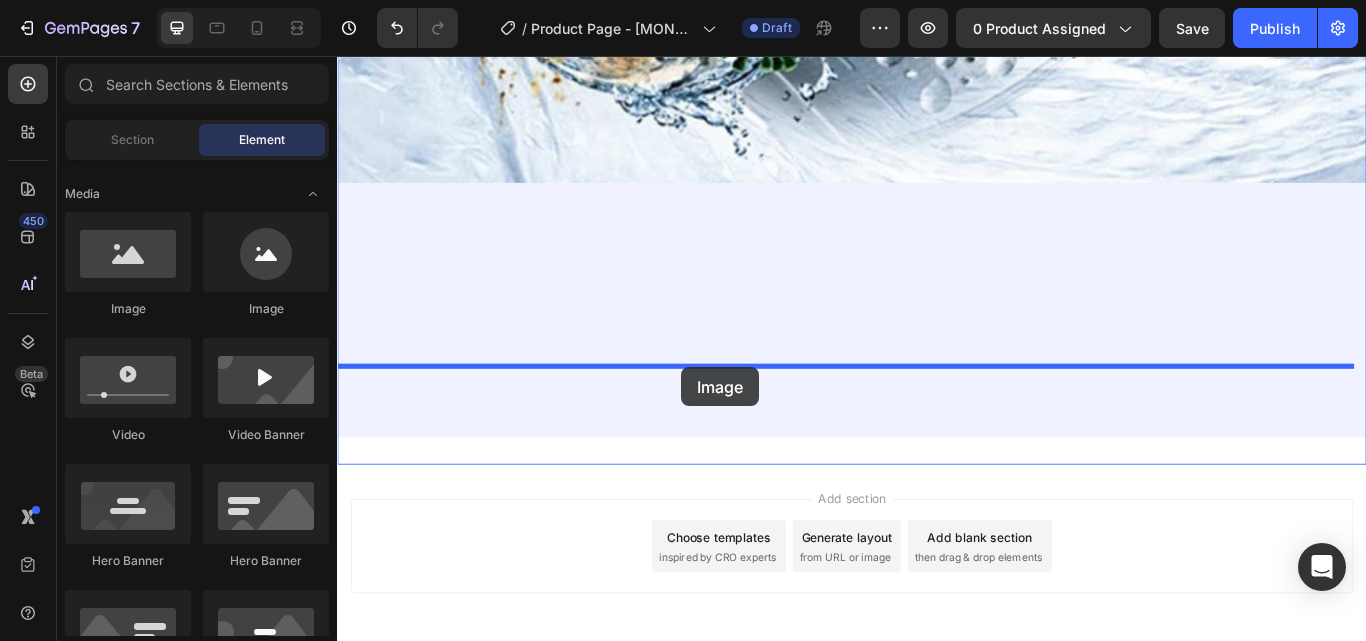drag, startPoint x: 463, startPoint y: 328, endPoint x: 738, endPoint y: 419, distance: 289.6653 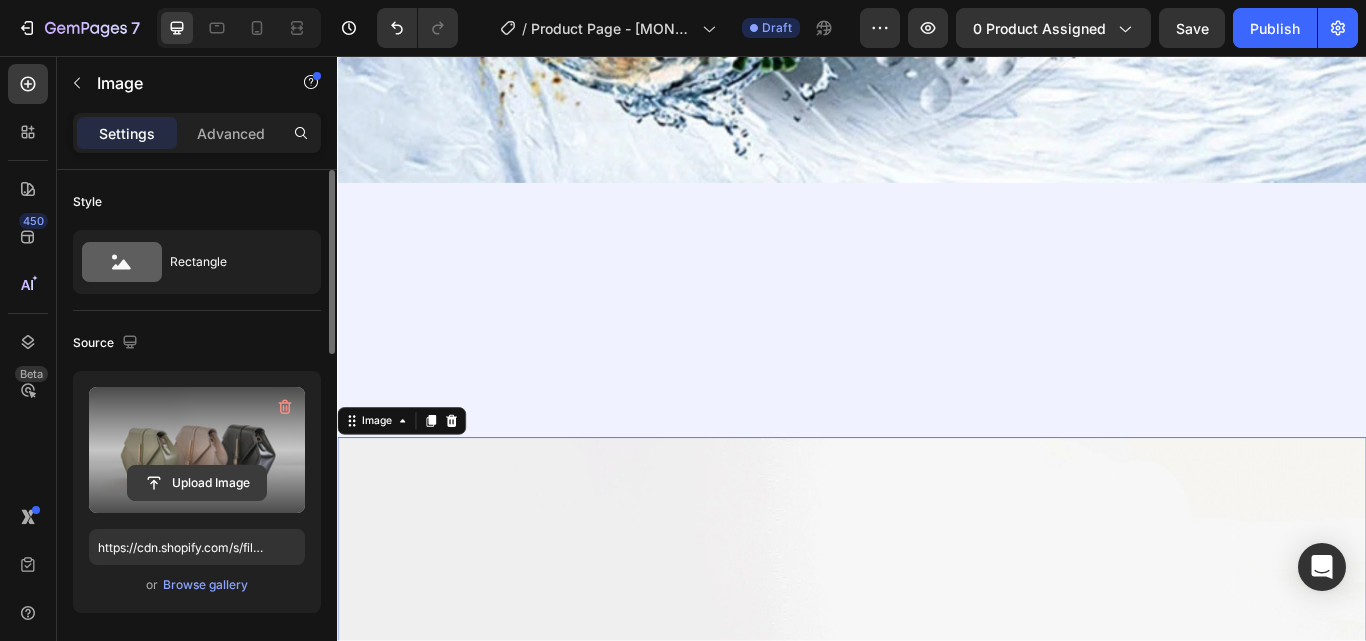 click 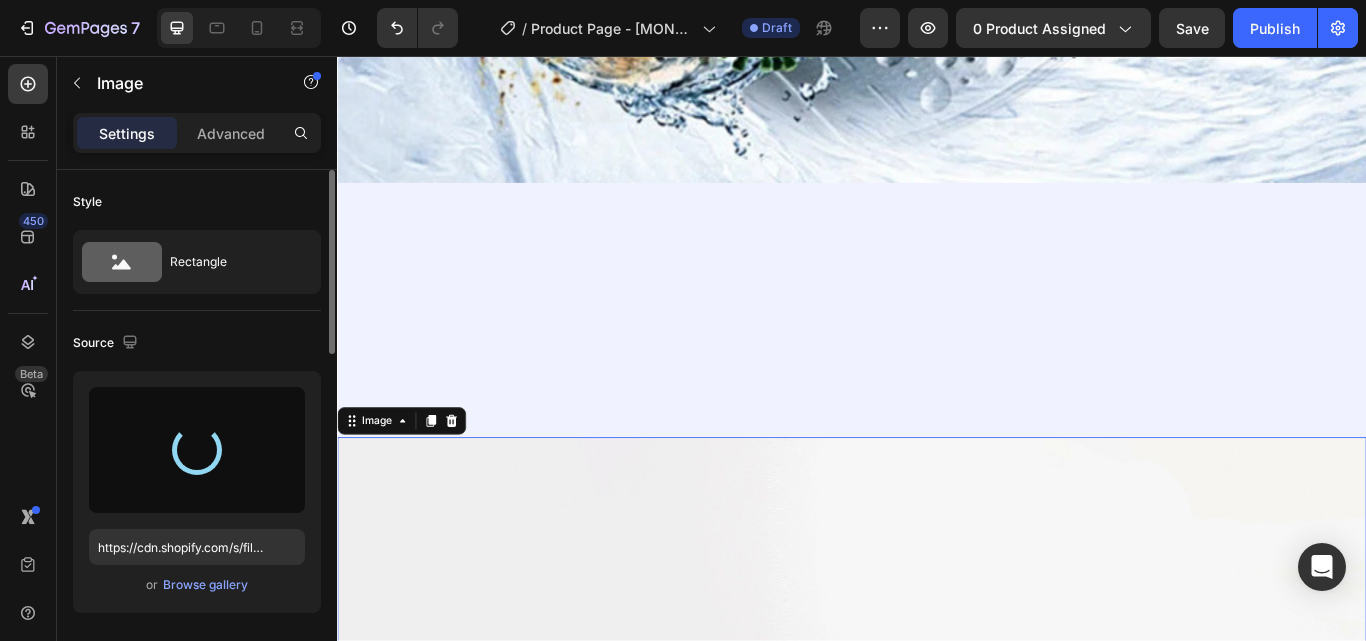 type on "https://cdn.shopify.com/s/files/1/0755/6851/3276/files/gempages_572372057153602375-97e1be40-ae46-4901-981f-92ff822c7eca.webp" 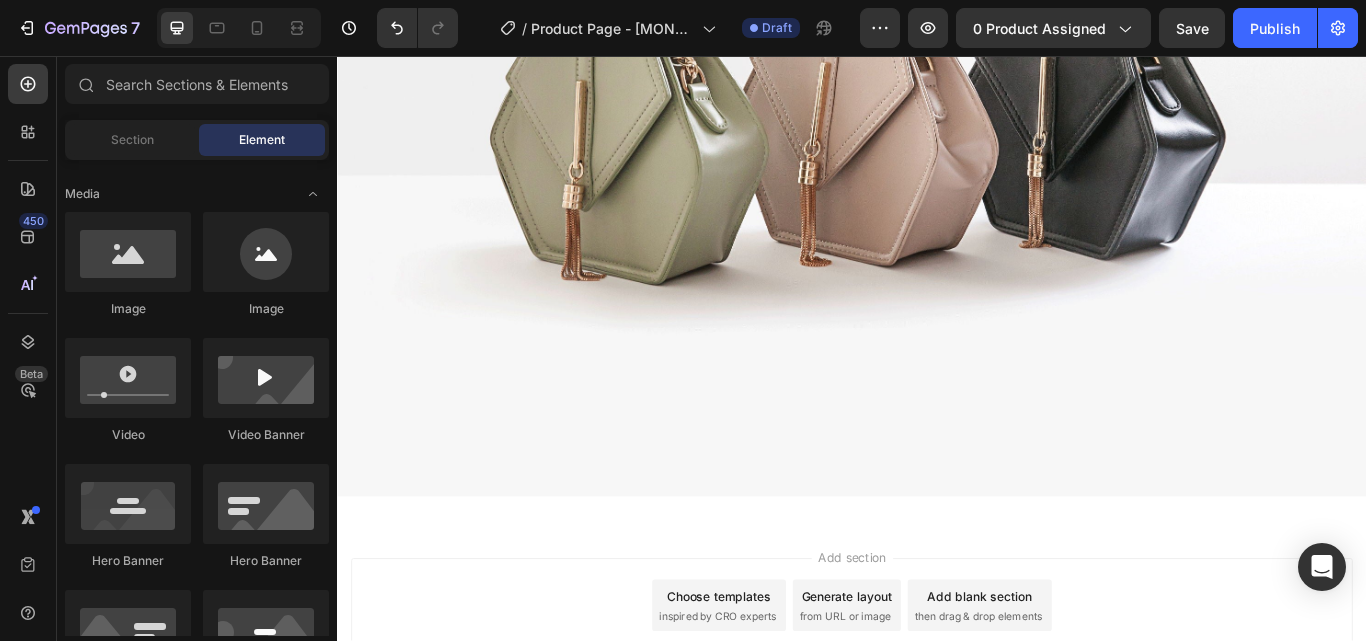 scroll, scrollTop: 7488, scrollLeft: 0, axis: vertical 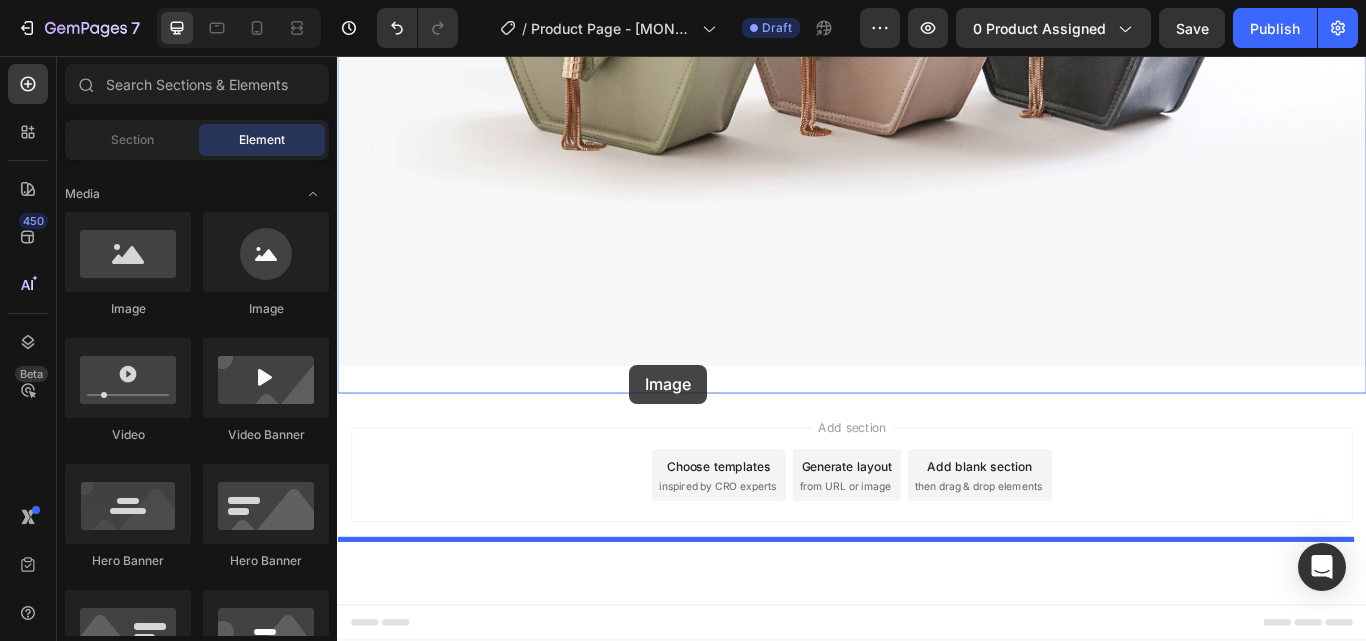 drag, startPoint x: 499, startPoint y: 323, endPoint x: 677, endPoint y: 416, distance: 200.83078 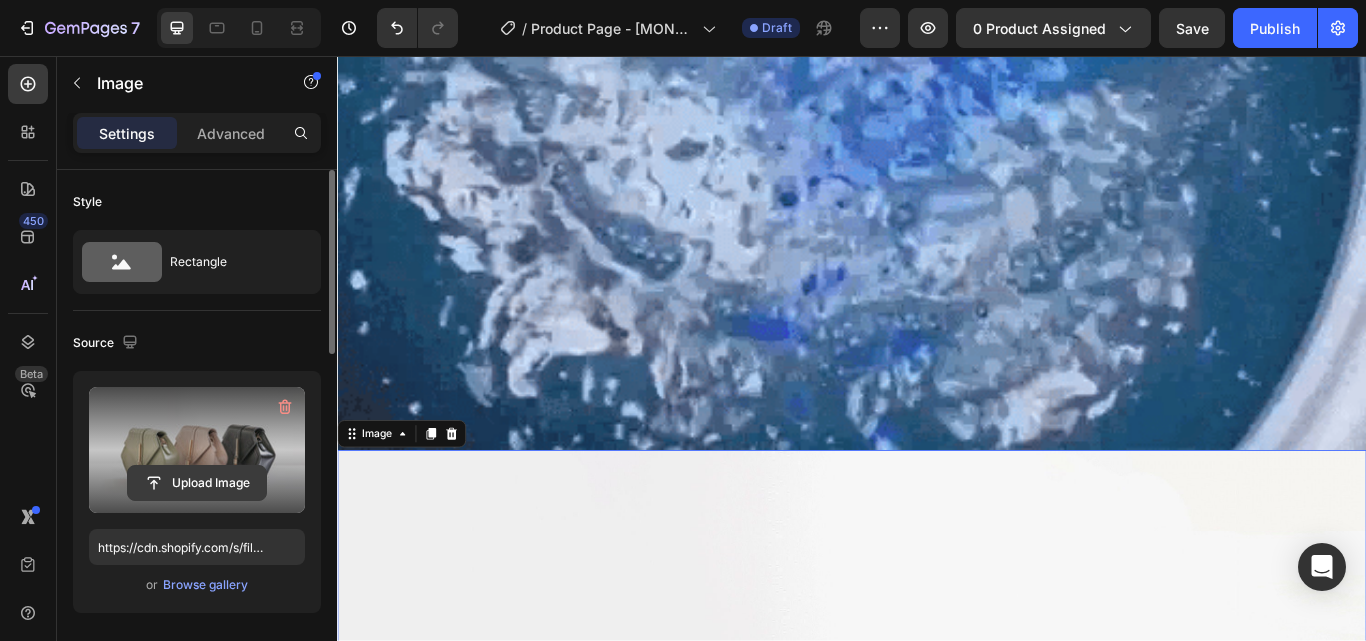 click 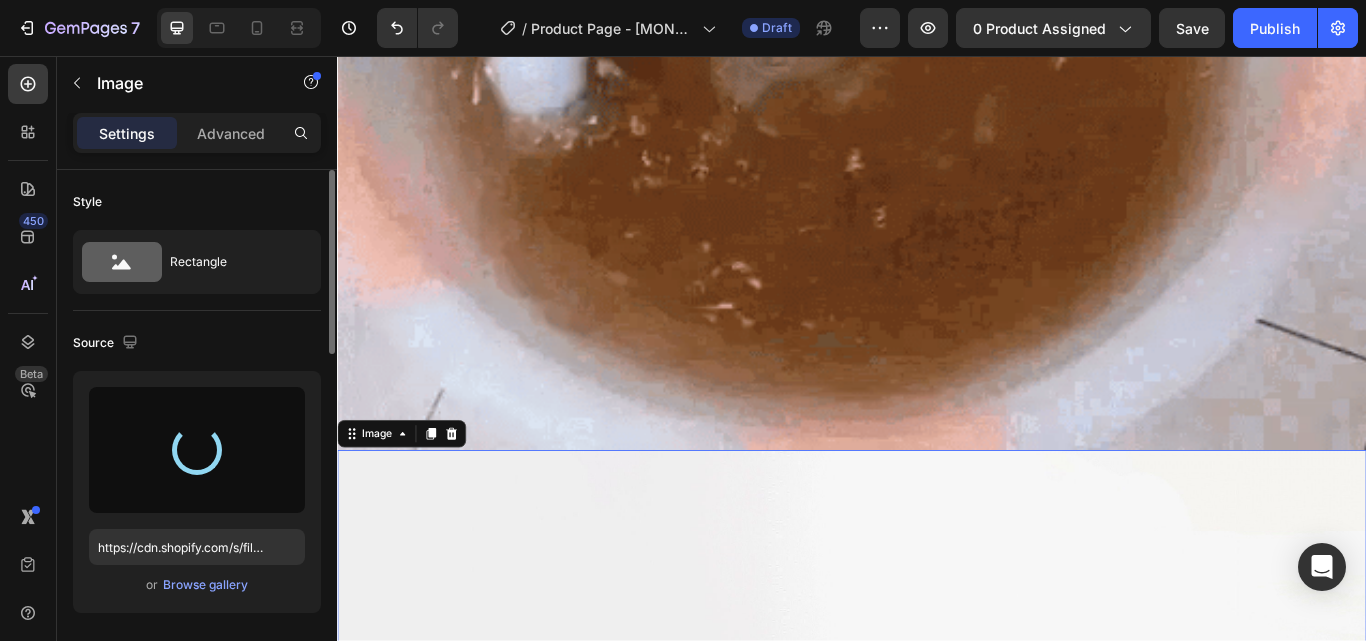 type on "https://cdn.shopify.com/s/files/1/0755/6851/3276/files/gempages_572372057153602375-450a760a-343a-4978-9c63-bd6019cd49be.png" 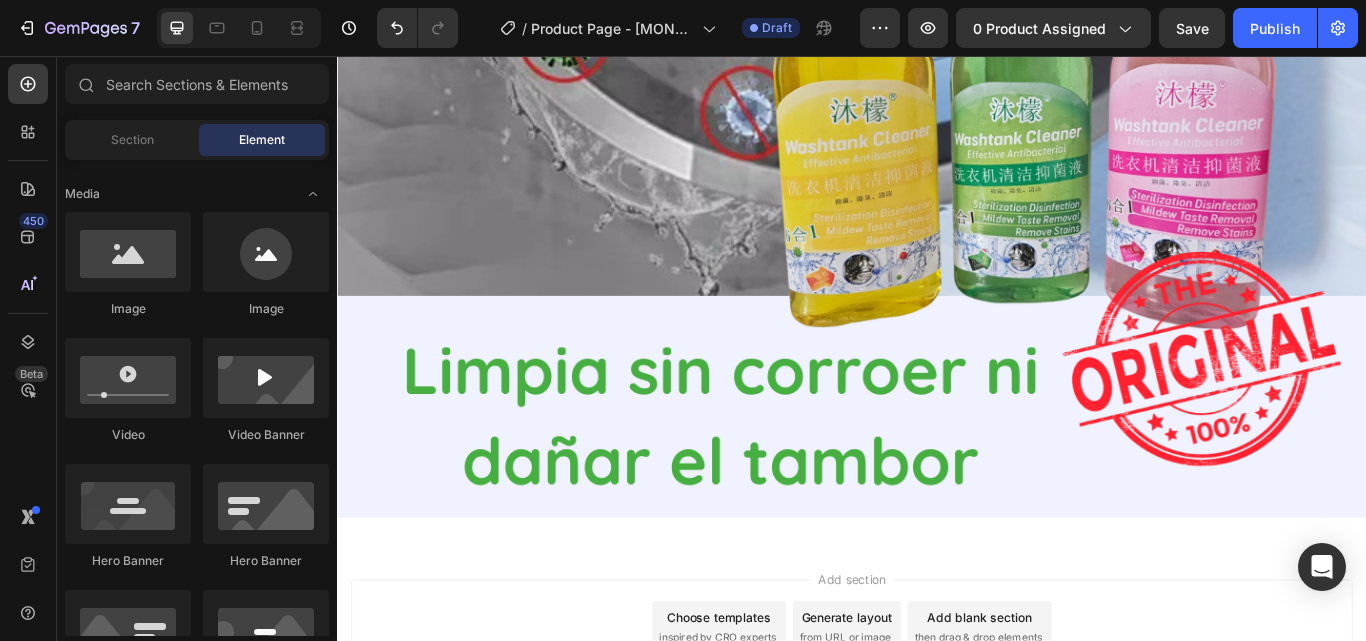 scroll, scrollTop: 8969, scrollLeft: 0, axis: vertical 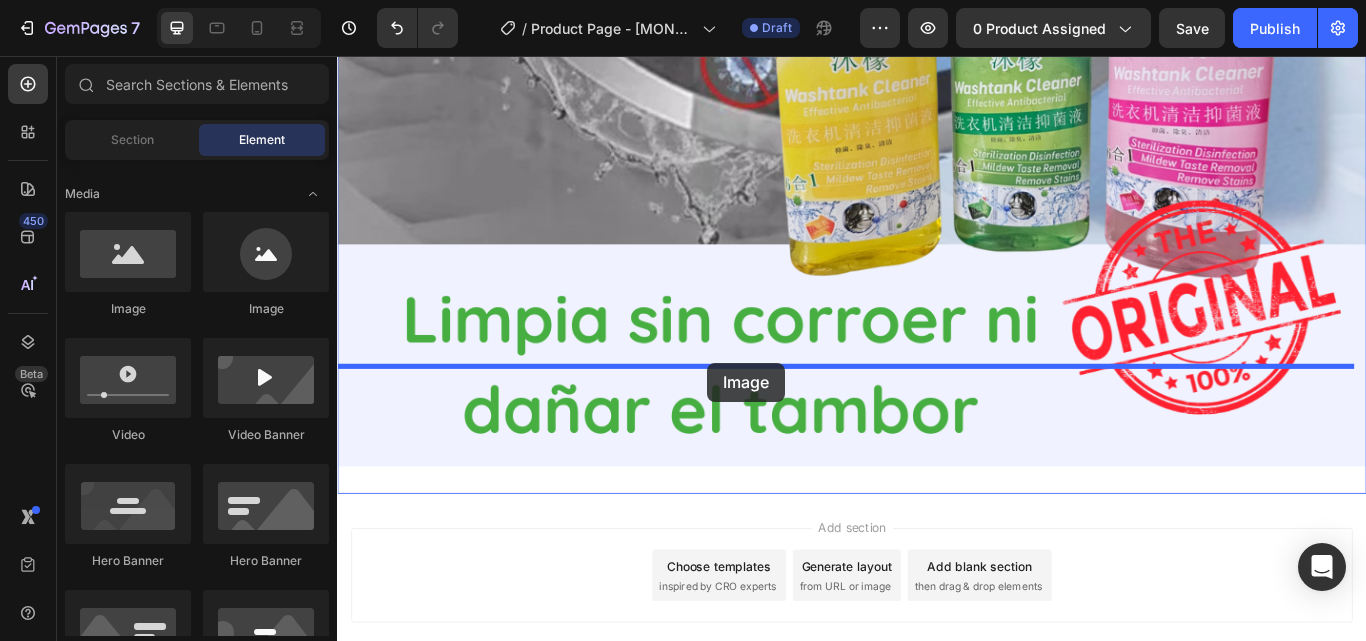 drag, startPoint x: 479, startPoint y: 324, endPoint x: 769, endPoint y: 415, distance: 303.94244 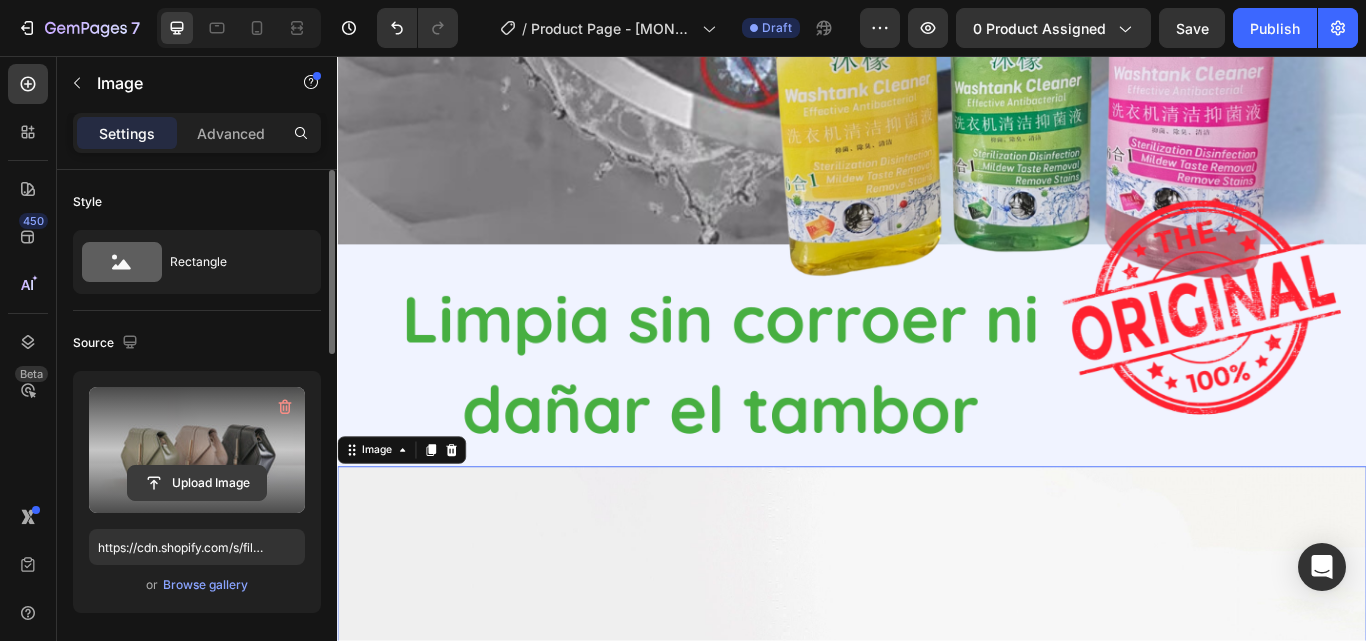 click 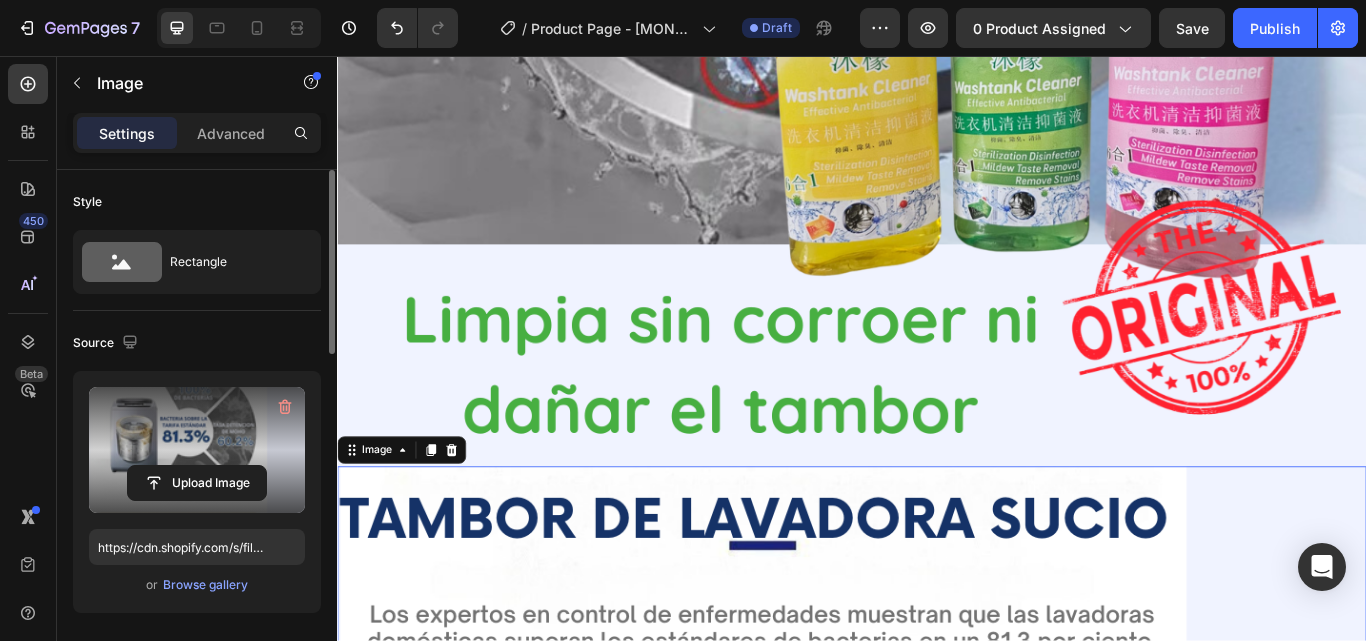 drag, startPoint x: 248, startPoint y: 438, endPoint x: 249, endPoint y: 421, distance: 17.029387 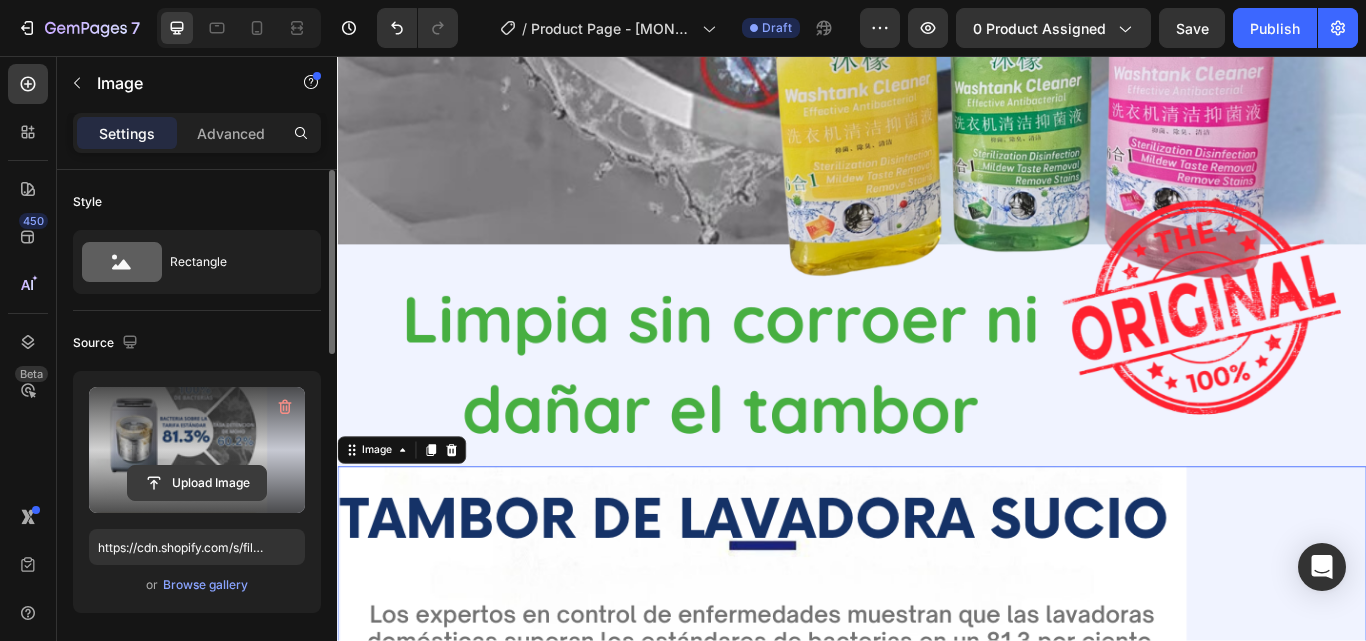 click 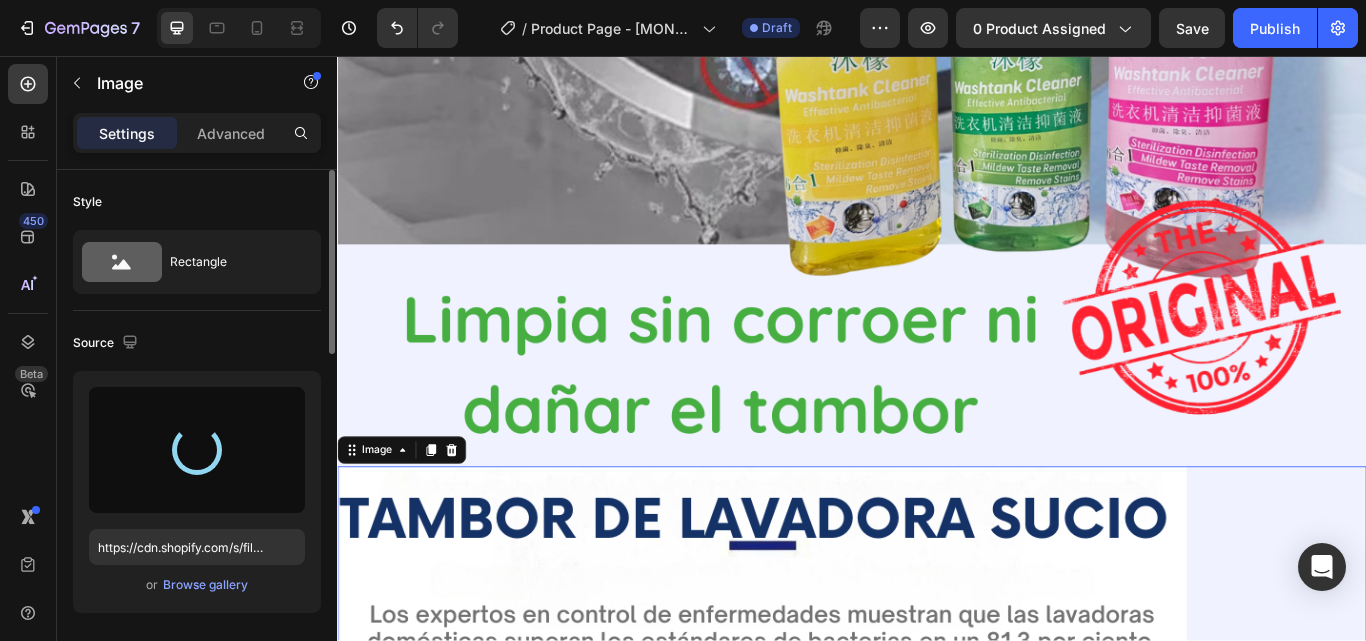 type on "https://cdn.shopify.com/s/files/1/0755/6851/3276/files/gempages_572372057153602375-583346b7-f9b5-4eb4-be7e-b188c0bc96f9.jpg" 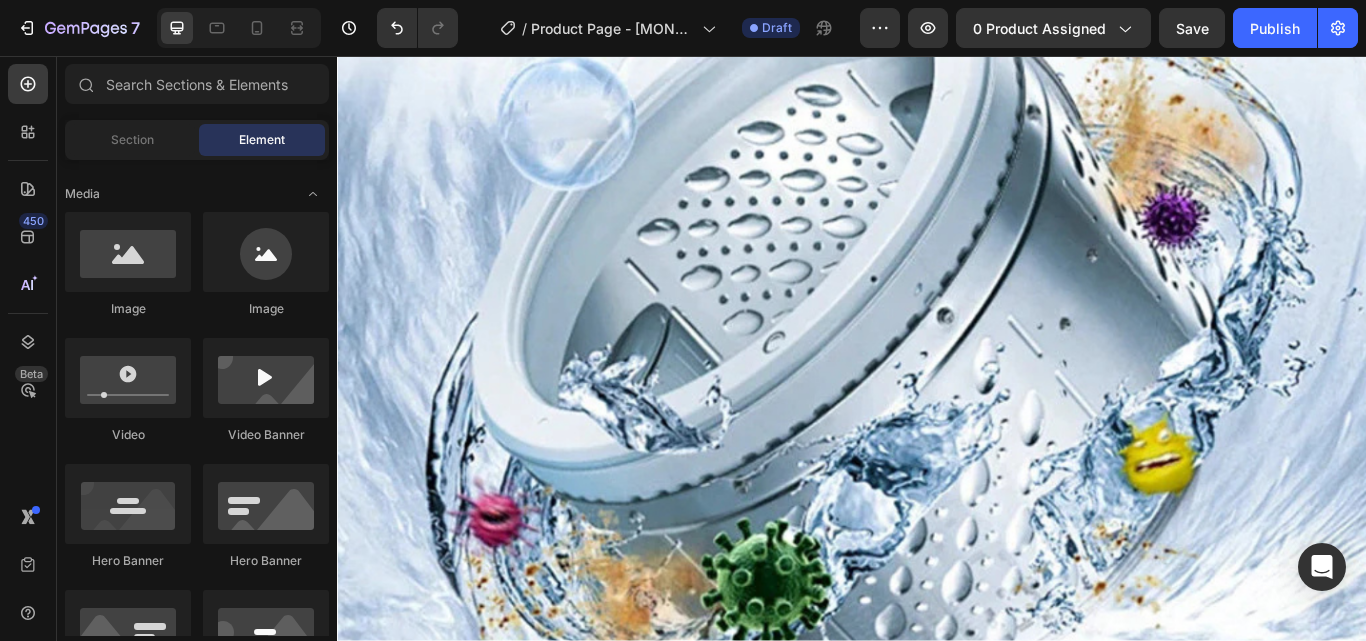 scroll, scrollTop: 5616, scrollLeft: 0, axis: vertical 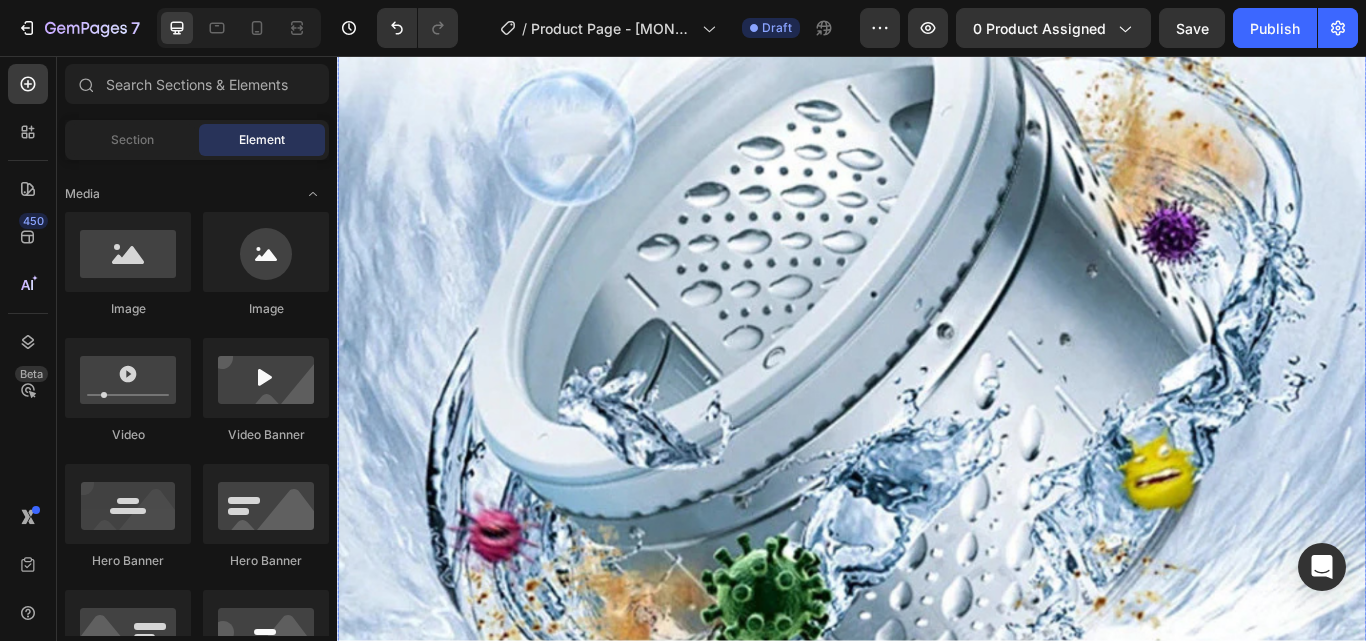 click at bounding box center [937, 438] 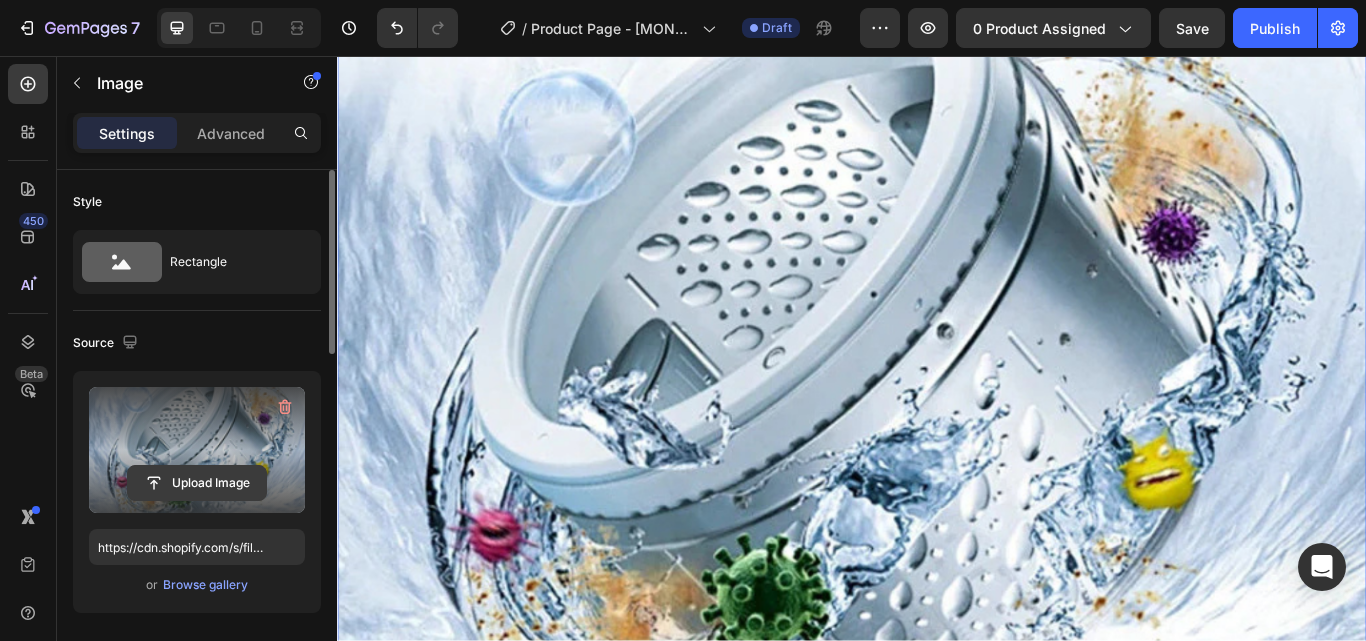 click 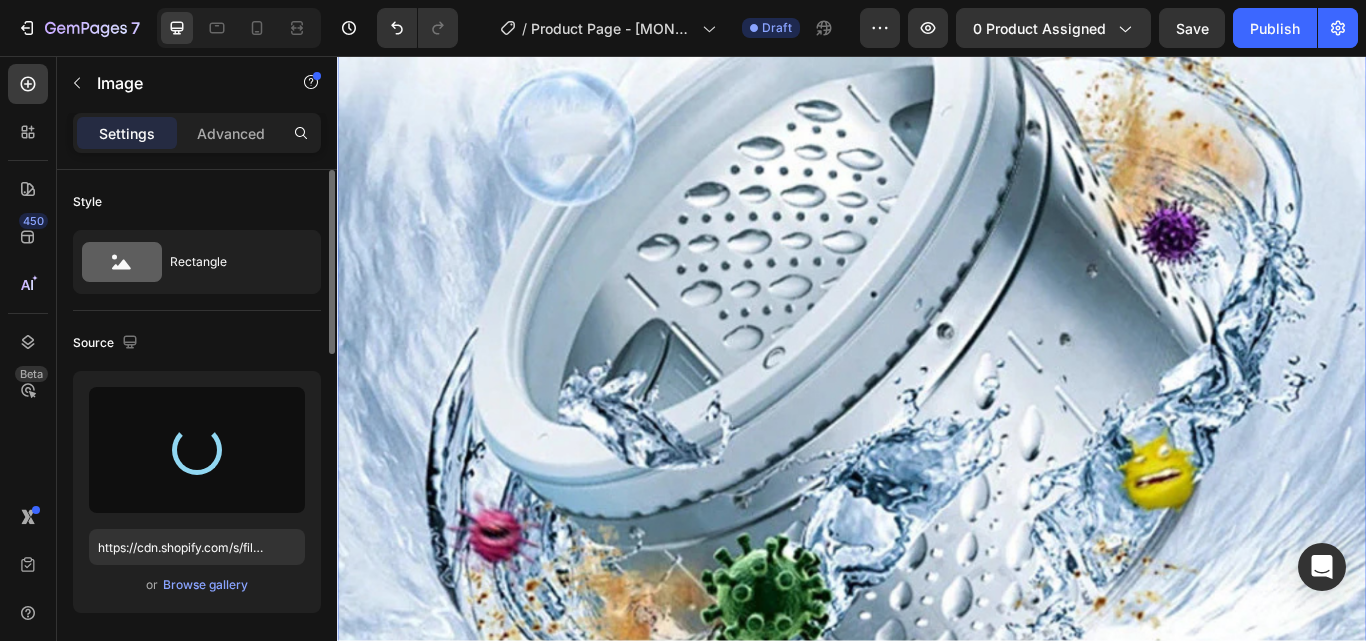 type on "https://cdn.shopify.com/s/files/1/0755/6851/3276/files/gempages_572372057153602375-89f49cca-f491-4316-848c-680da0faf294.jpg" 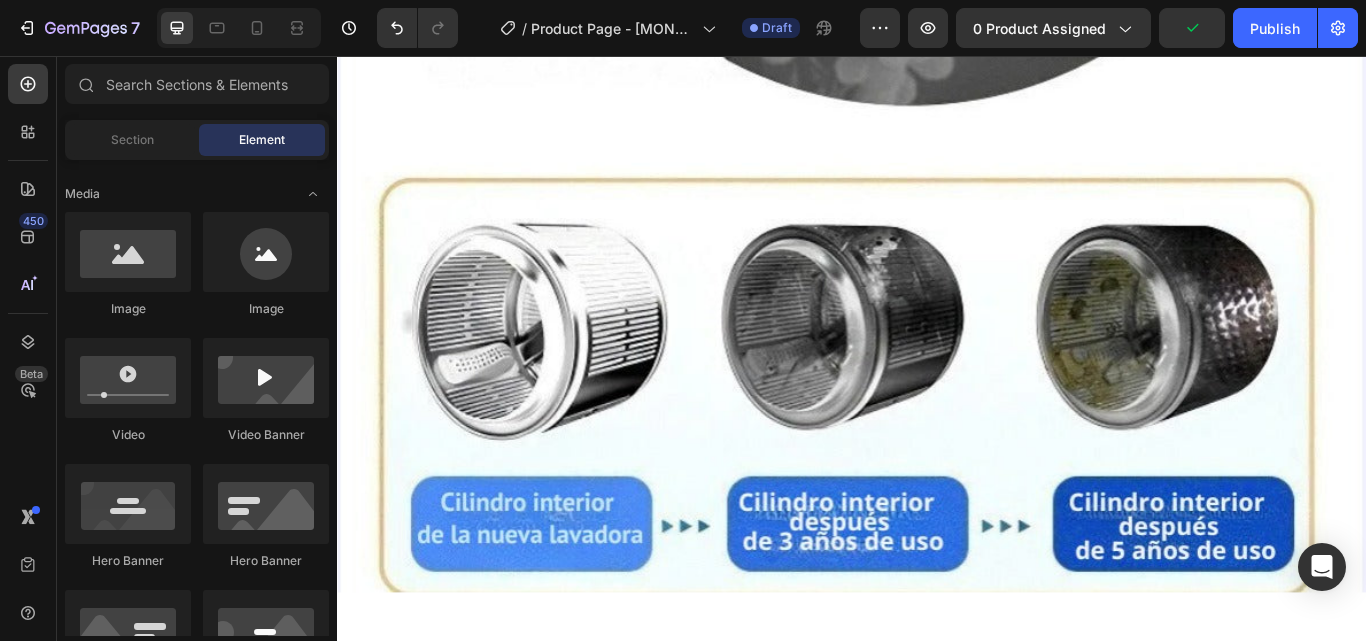 scroll, scrollTop: 10472, scrollLeft: 0, axis: vertical 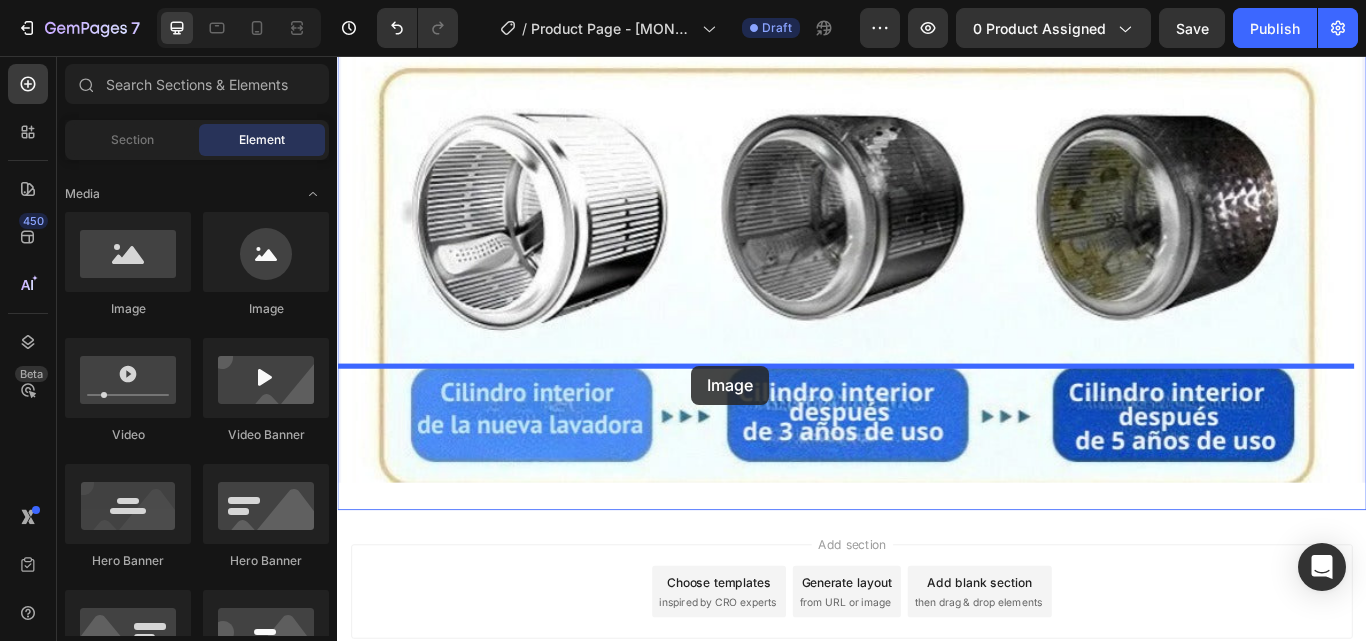 drag, startPoint x: 471, startPoint y: 302, endPoint x: 752, endPoint y: 417, distance: 303.62146 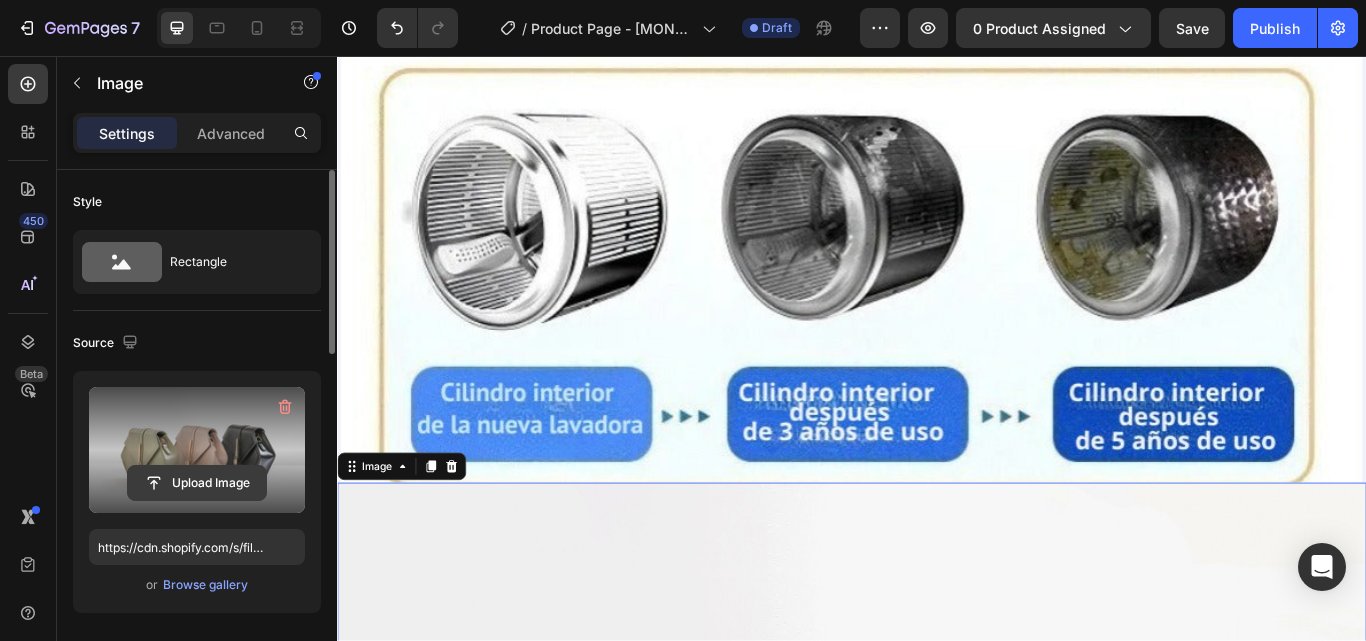 click 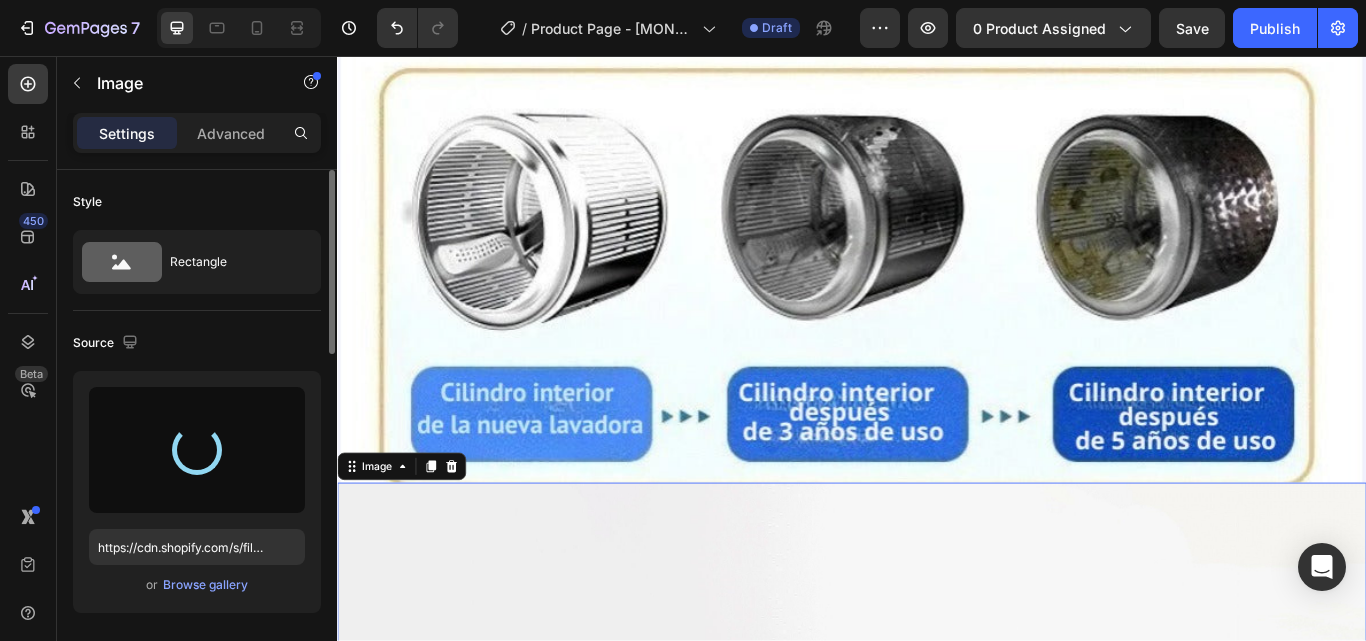 type on "https://cdn.shopify.com/s/files/1/0755/6851/3276/files/gempages_572372057153602375-b2b88cfc-7eaf-4bae-8ab4-cedb73b9dd89.jpg" 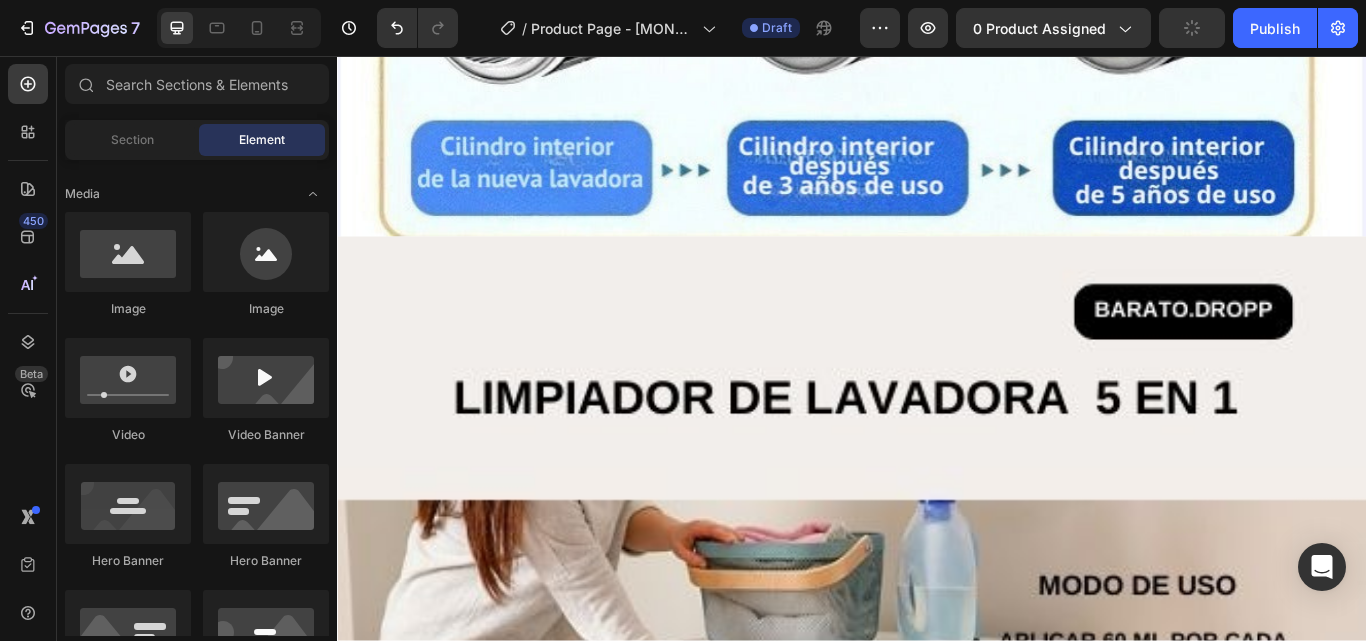 scroll, scrollTop: 10778, scrollLeft: 0, axis: vertical 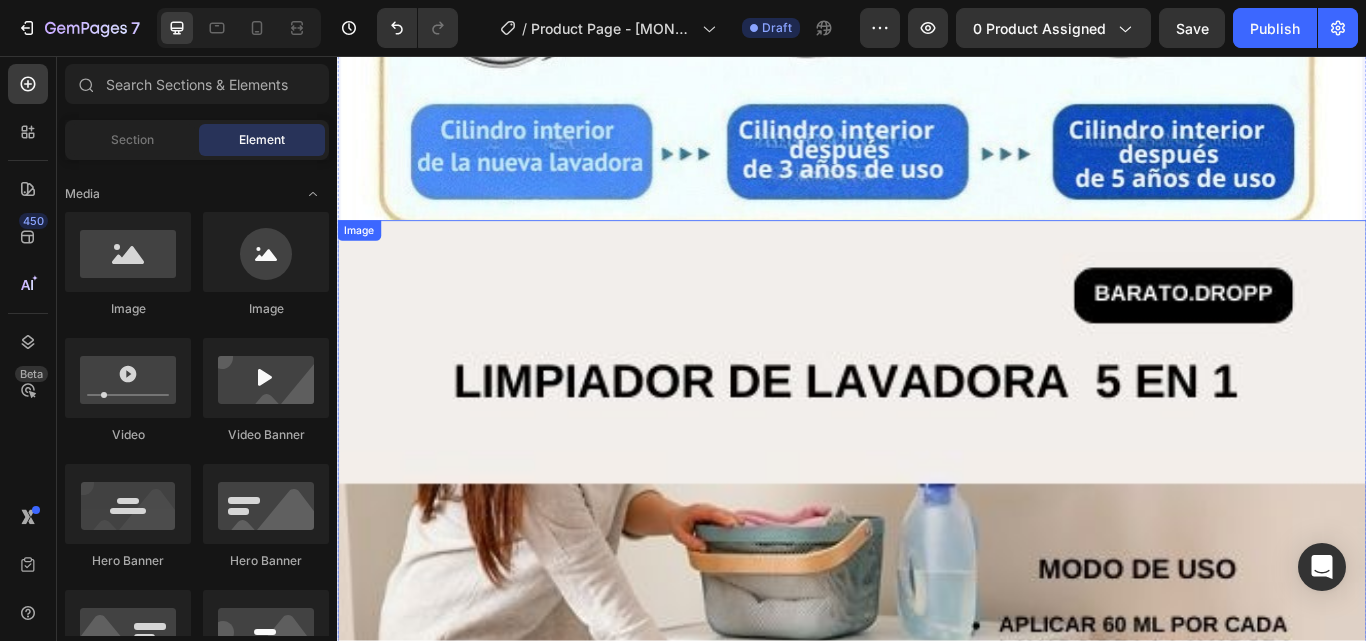 click at bounding box center [937, 848] 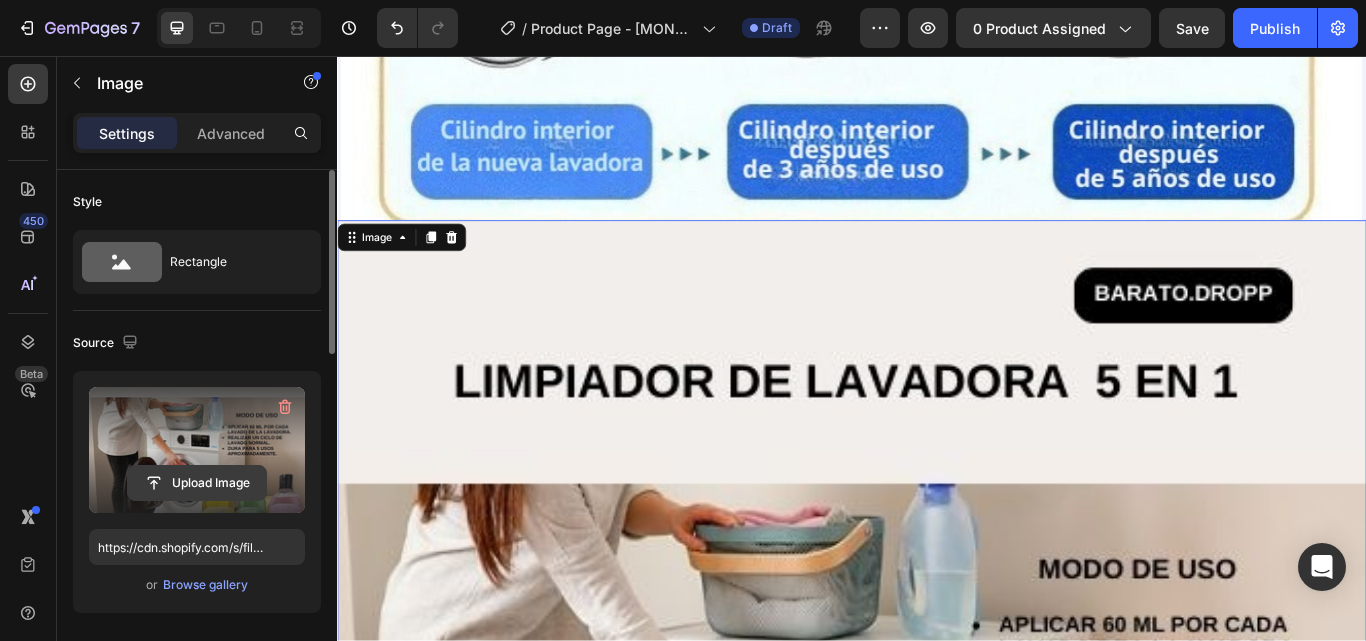 click 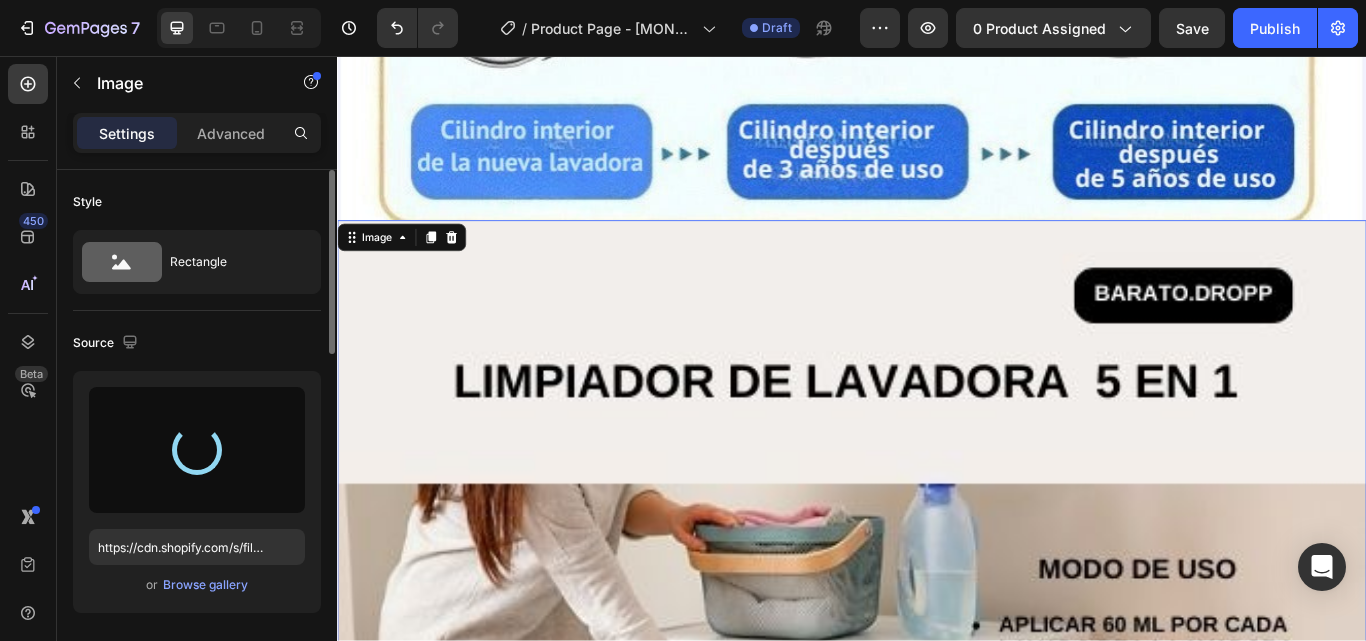 type on "https://cdn.shopify.com/s/files/1/0755/6851/3276/files/gempages_572372057153602375-339a93bb-c391-4220-bb3f-43d0cf897470.jpg" 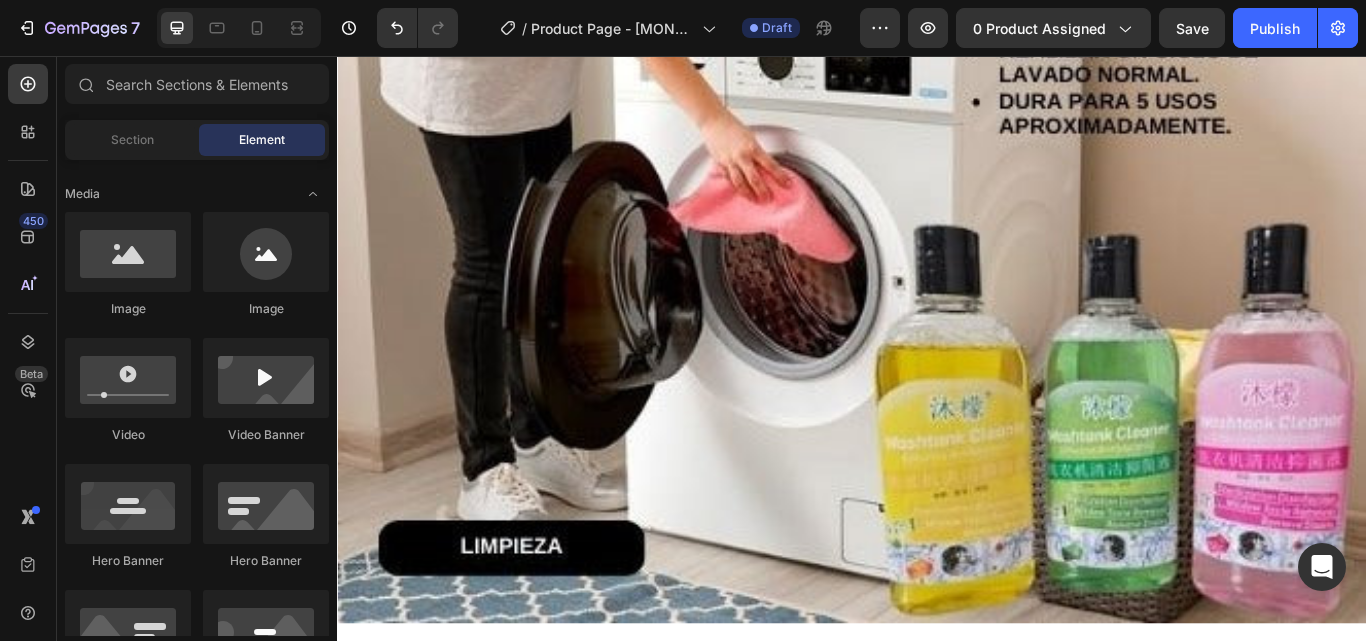 scroll, scrollTop: 11532, scrollLeft: 0, axis: vertical 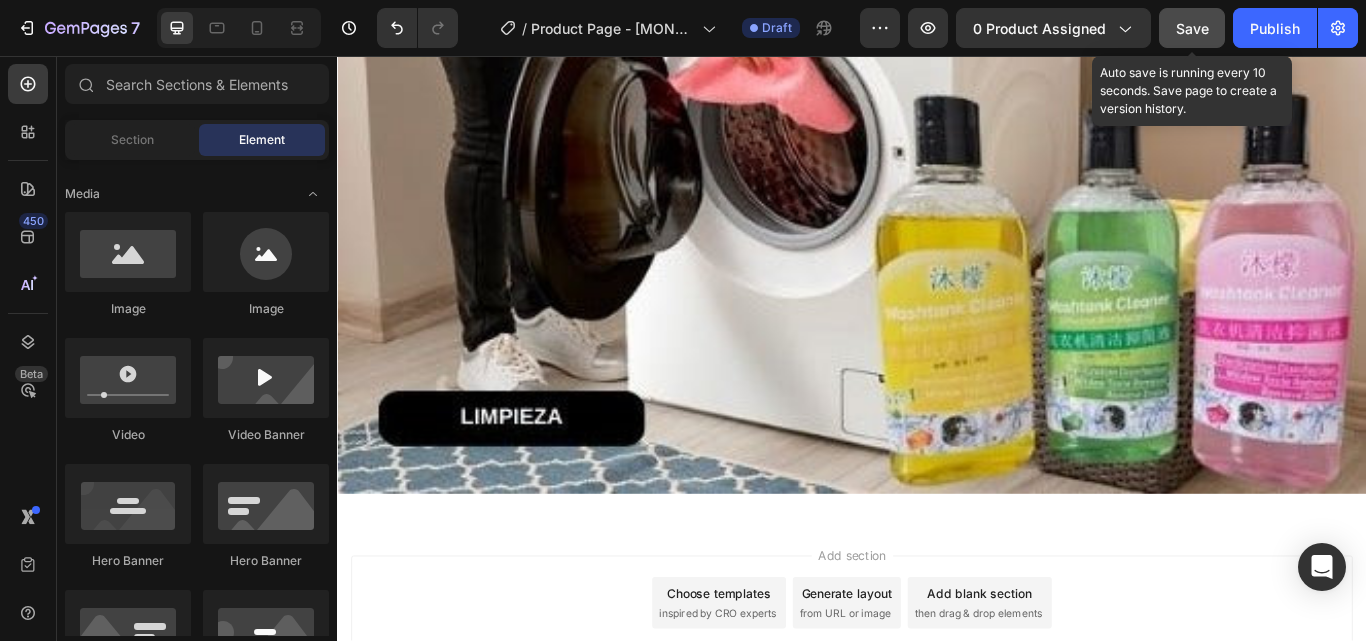 click on "Save" at bounding box center [1192, 28] 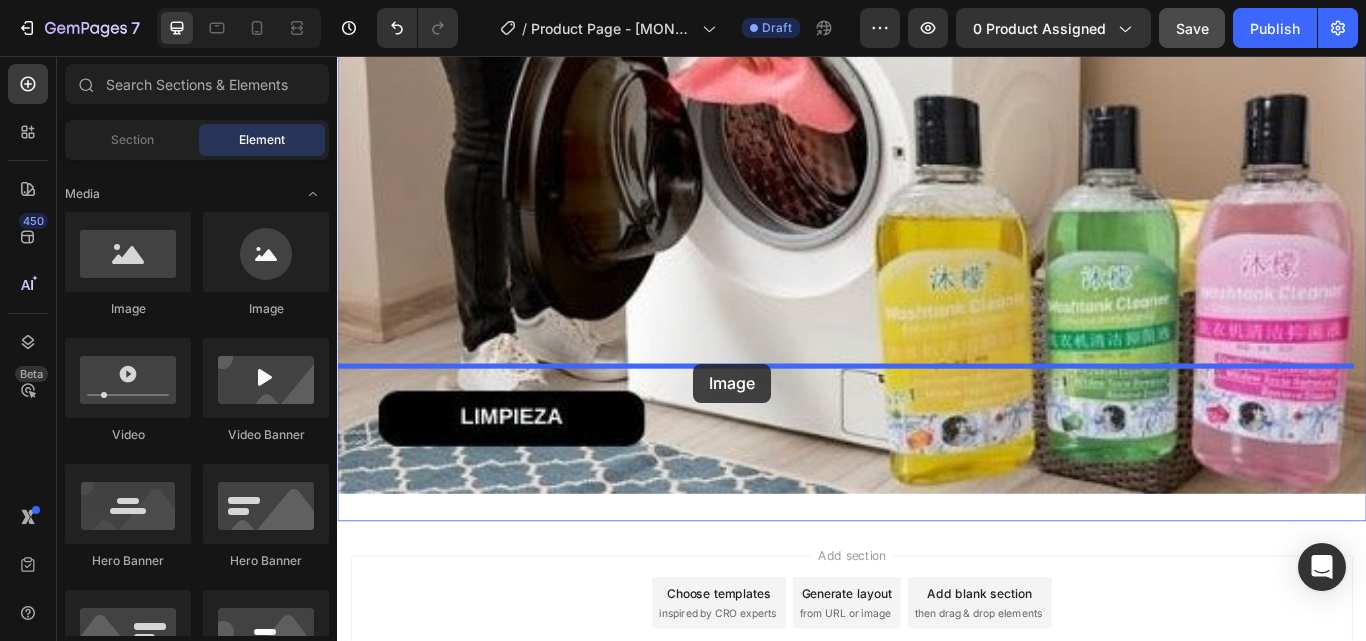 drag, startPoint x: 451, startPoint y: 327, endPoint x: 752, endPoint y: 415, distance: 313.60007 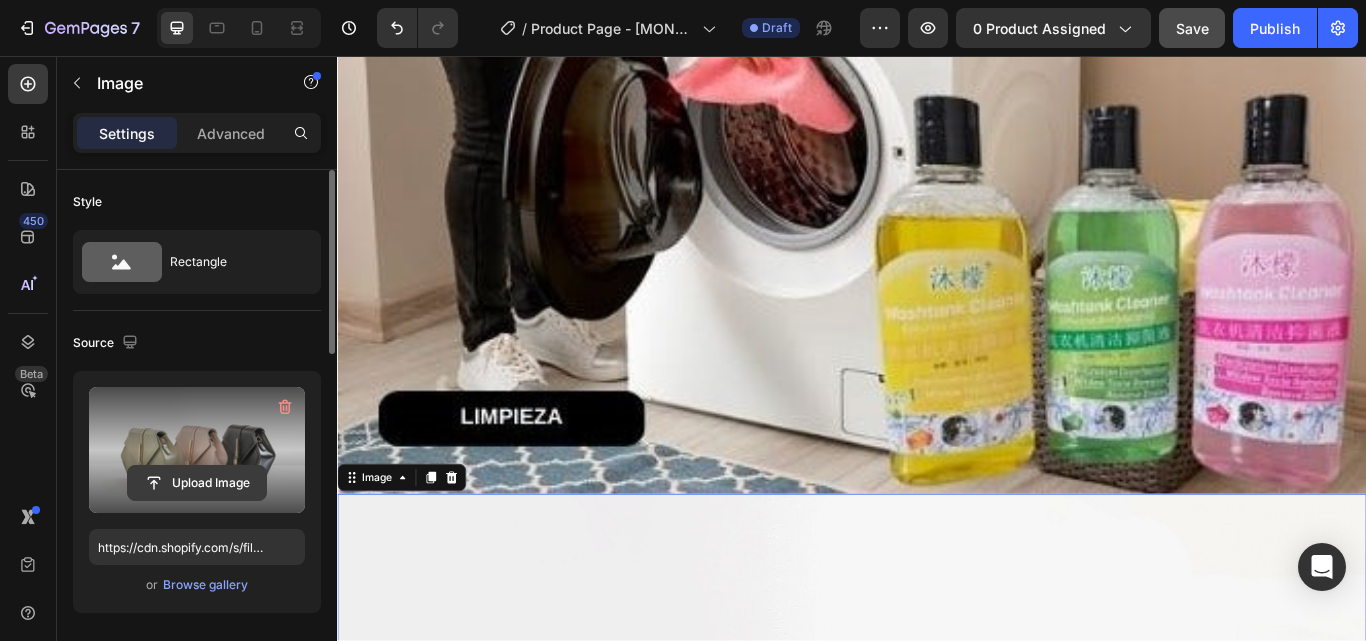 click 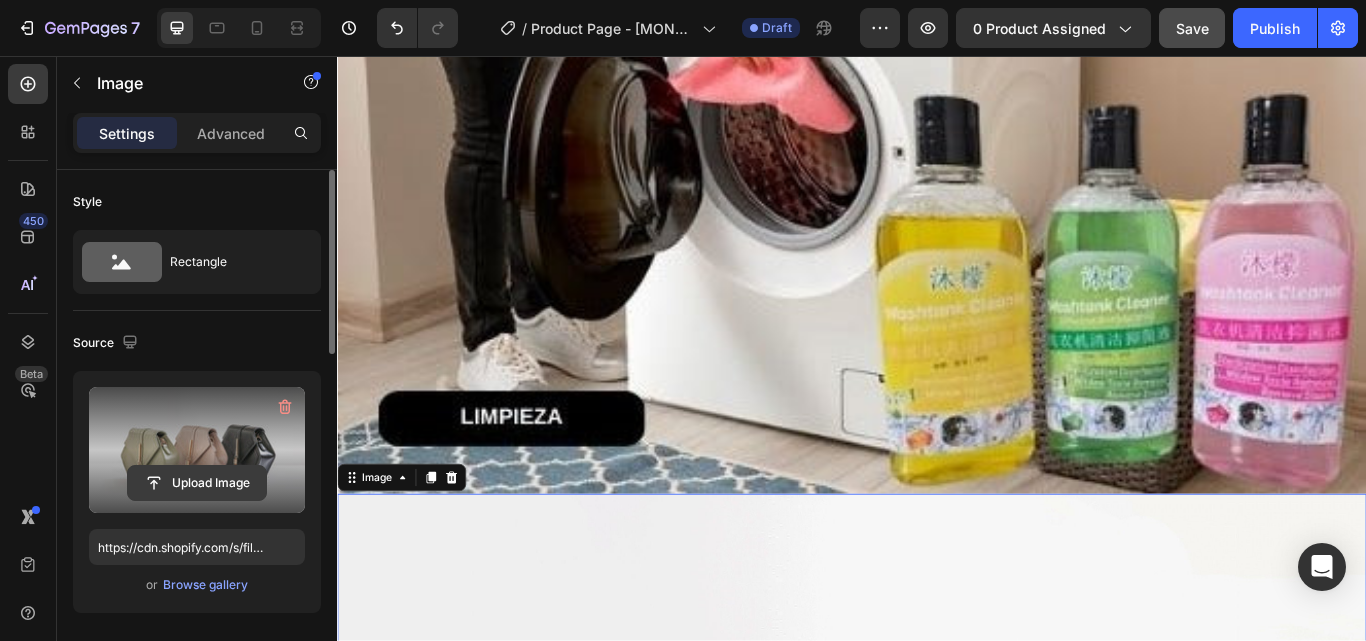 click 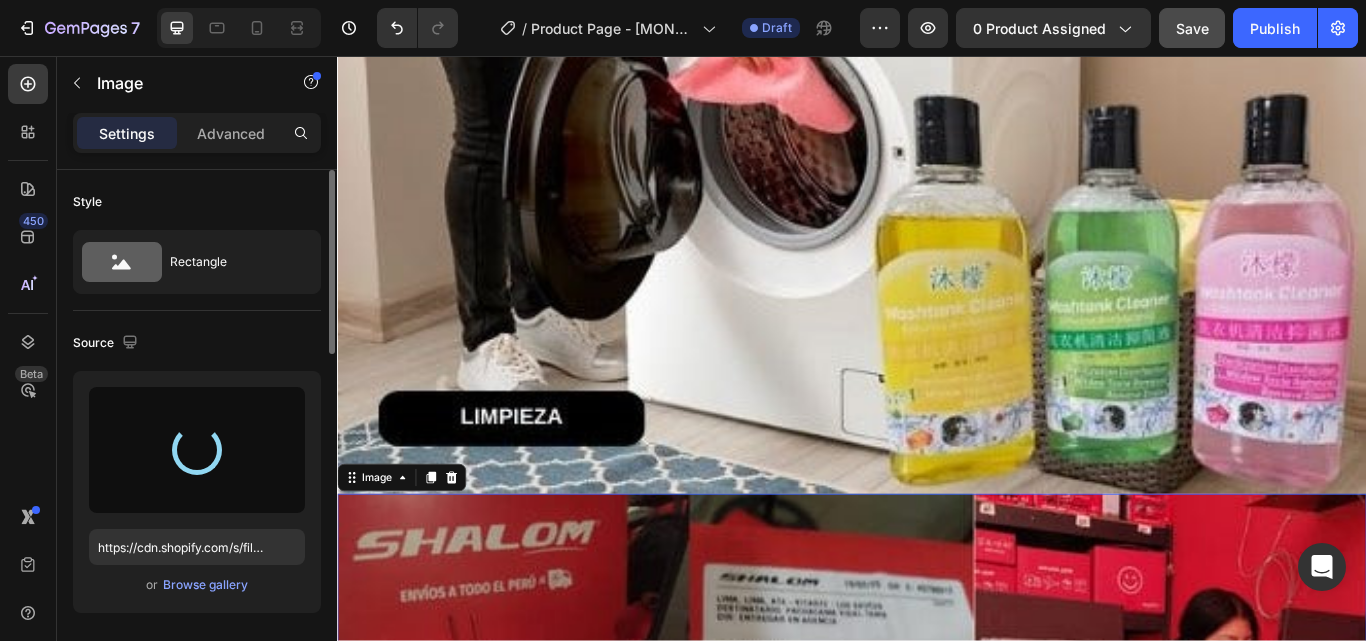 type on "https://cdn.shopify.com/s/files/1/0755/6851/3276/files/gempages_572372057153602375-1c562289-d36f-4c2d-b456-64637a18dee6.jpg" 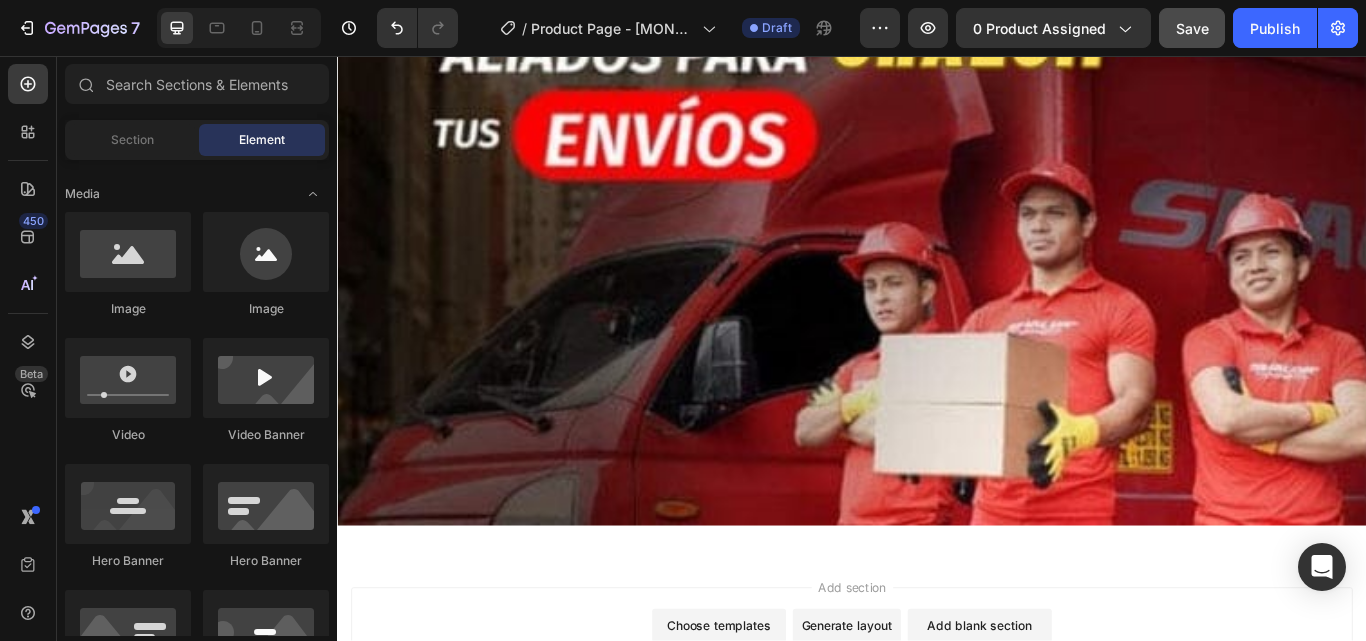 scroll, scrollTop: 12731, scrollLeft: 0, axis: vertical 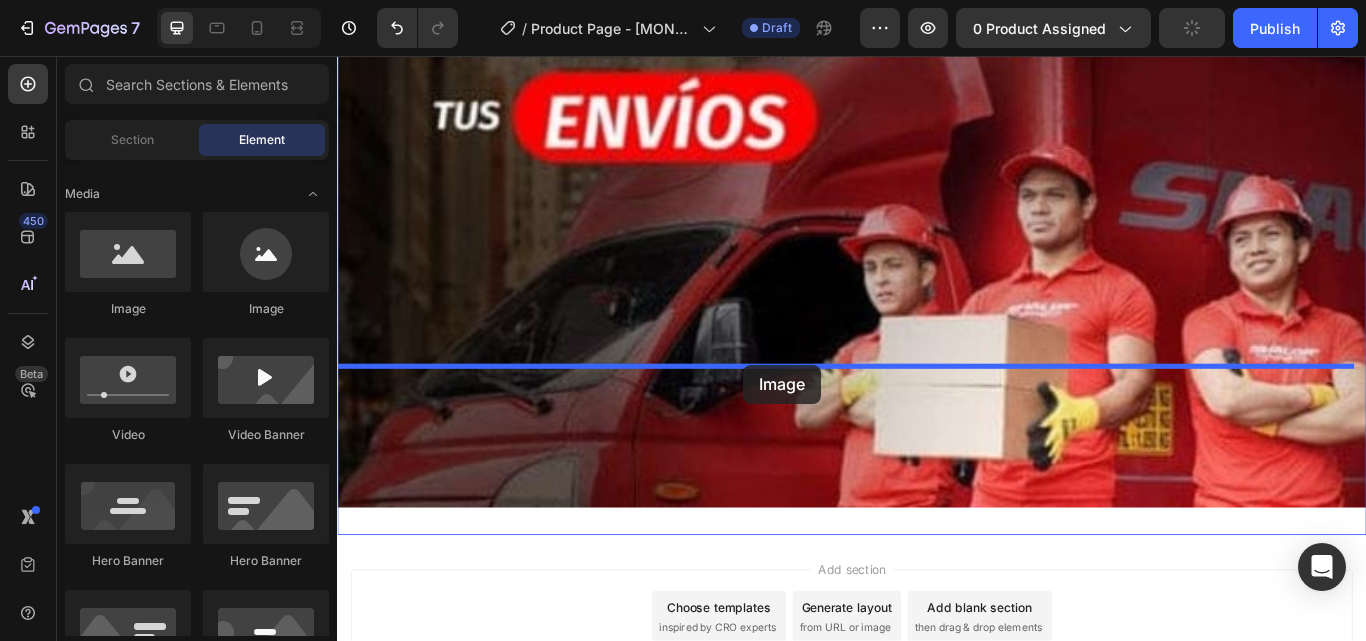 drag, startPoint x: 482, startPoint y: 319, endPoint x: 810, endPoint y: 416, distance: 342.0424 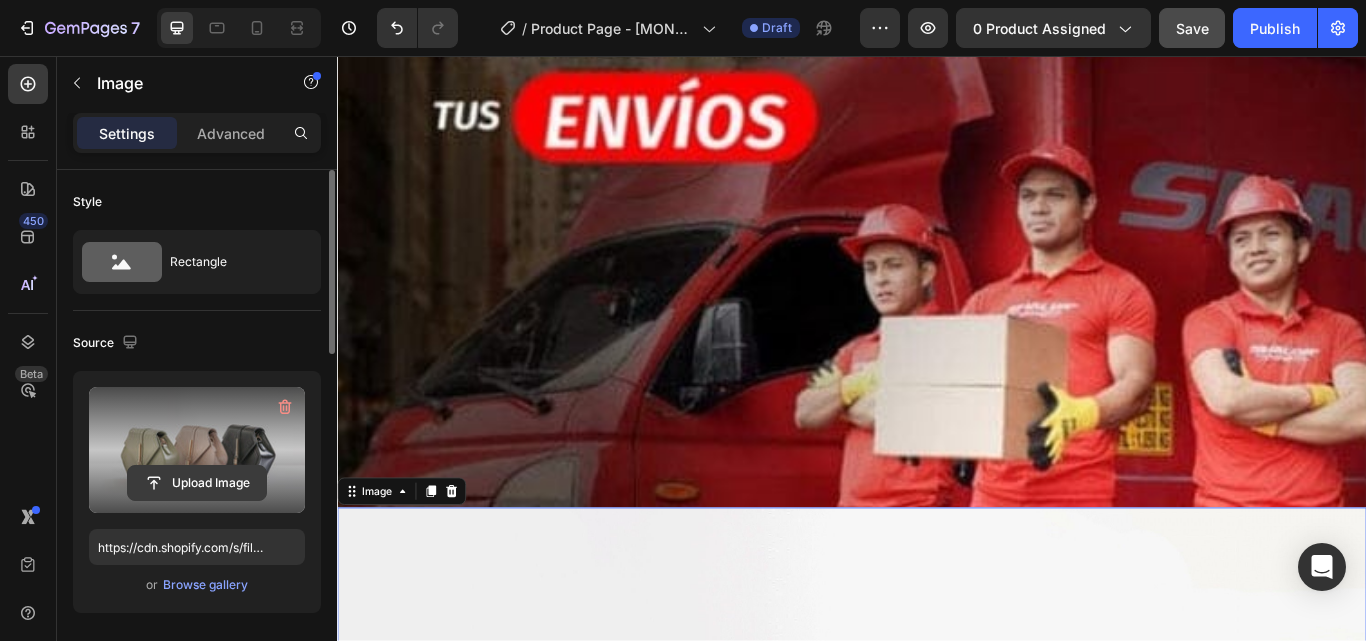 click 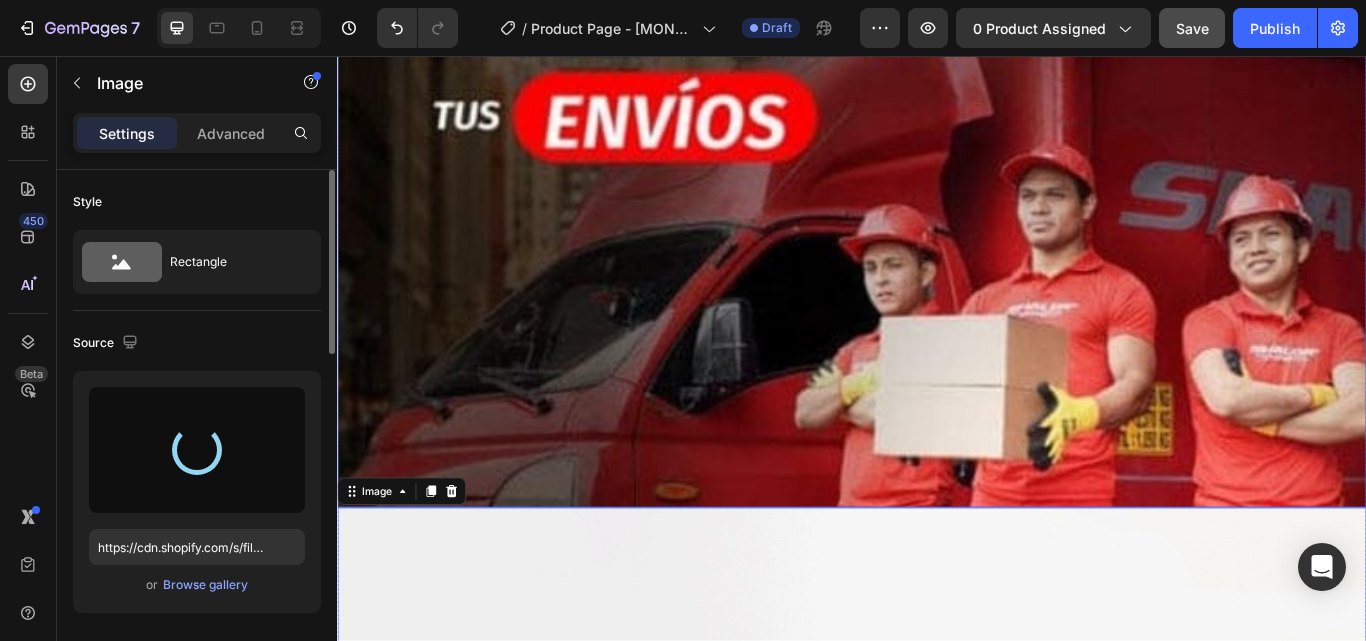 type on "https://cdn.shopify.com/s/files/1/0755/6851/3276/files/gempages_572372057153602375-d111cfcf-9343-44ef-91a8-29b6481d6dda.jpg" 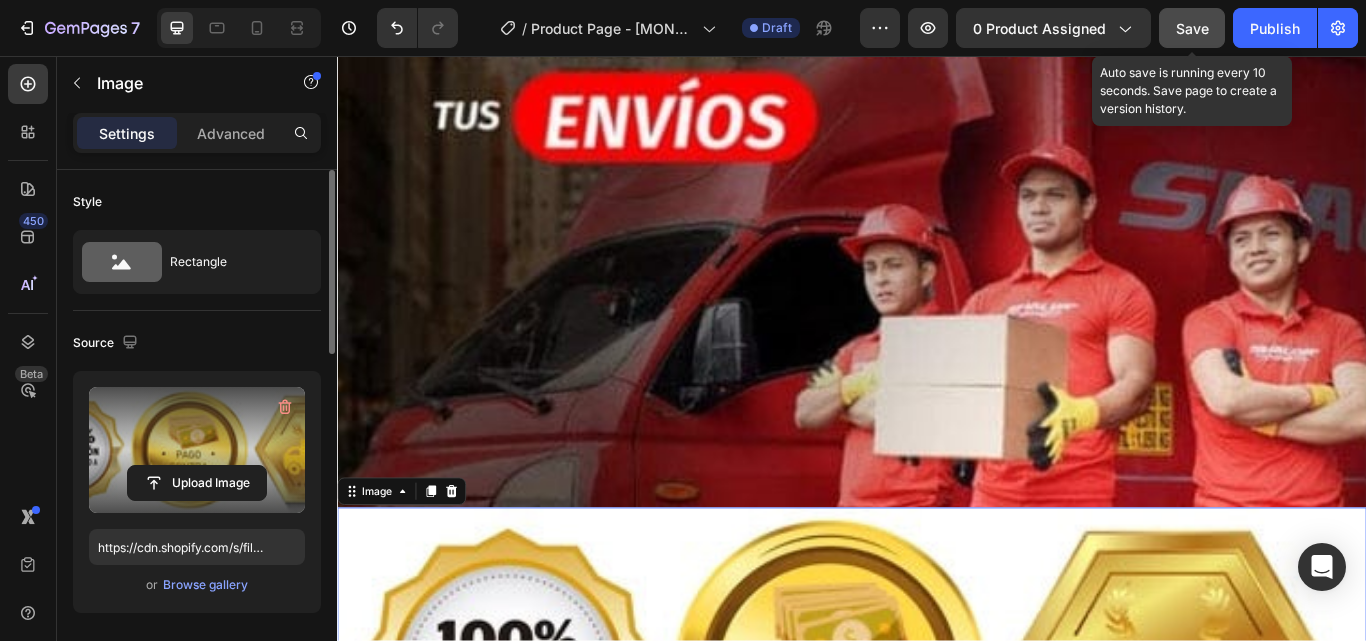 click on "Save" at bounding box center [1192, 28] 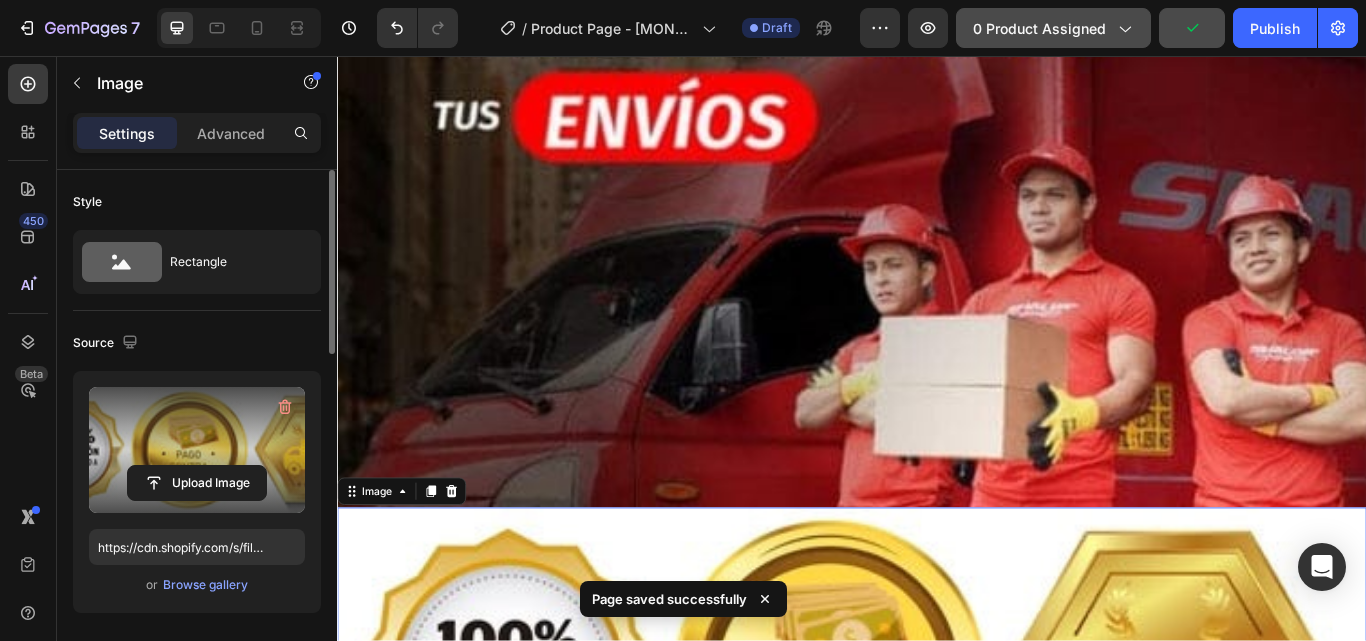 click on "0 product assigned" 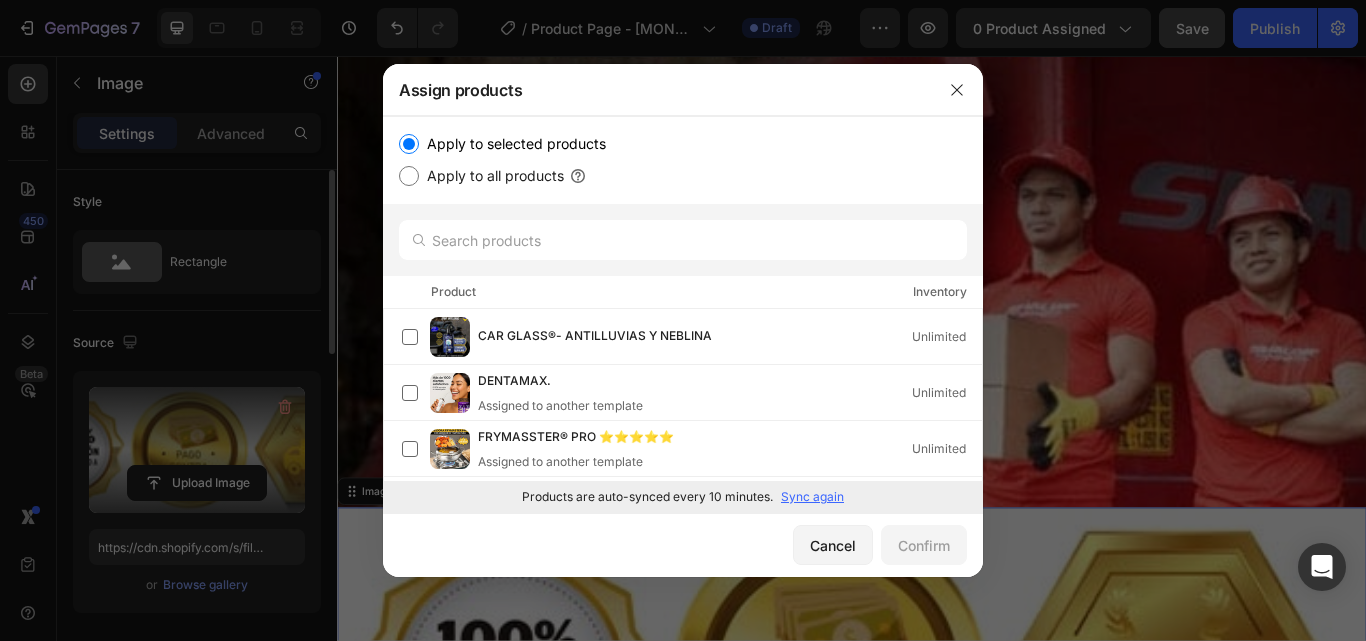 click on "Apply to all products" at bounding box center [409, 176] 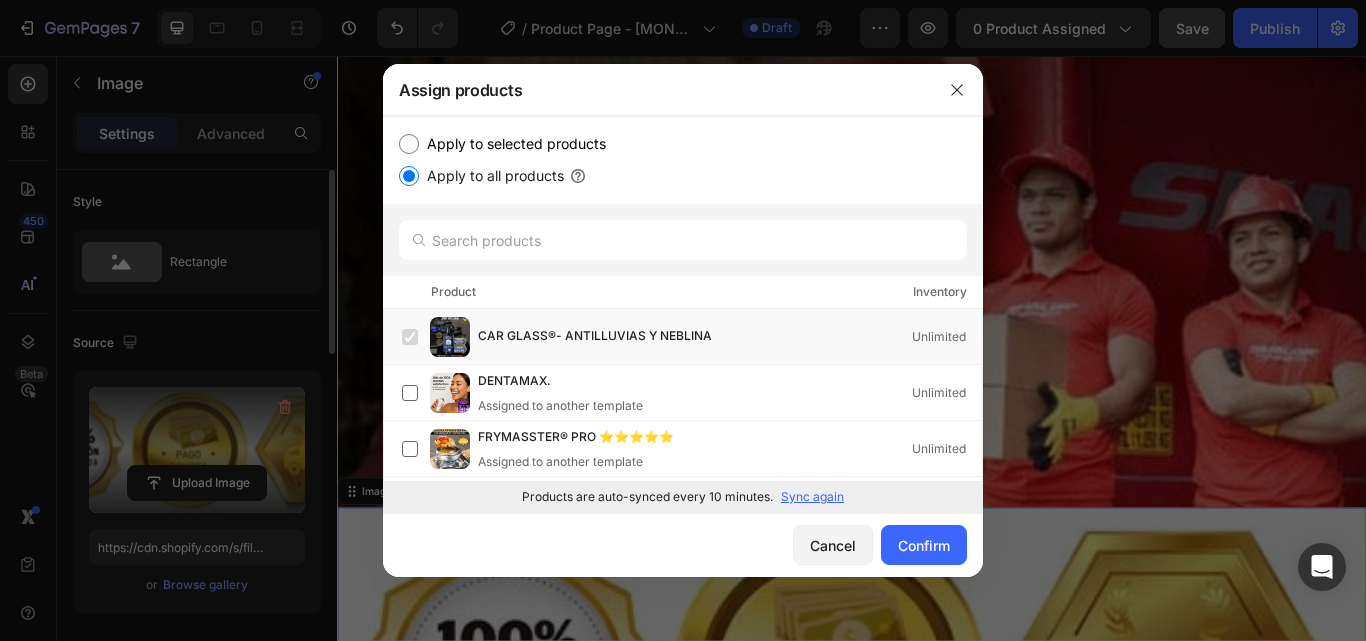 click on "Apply to selected products" at bounding box center (409, 144) 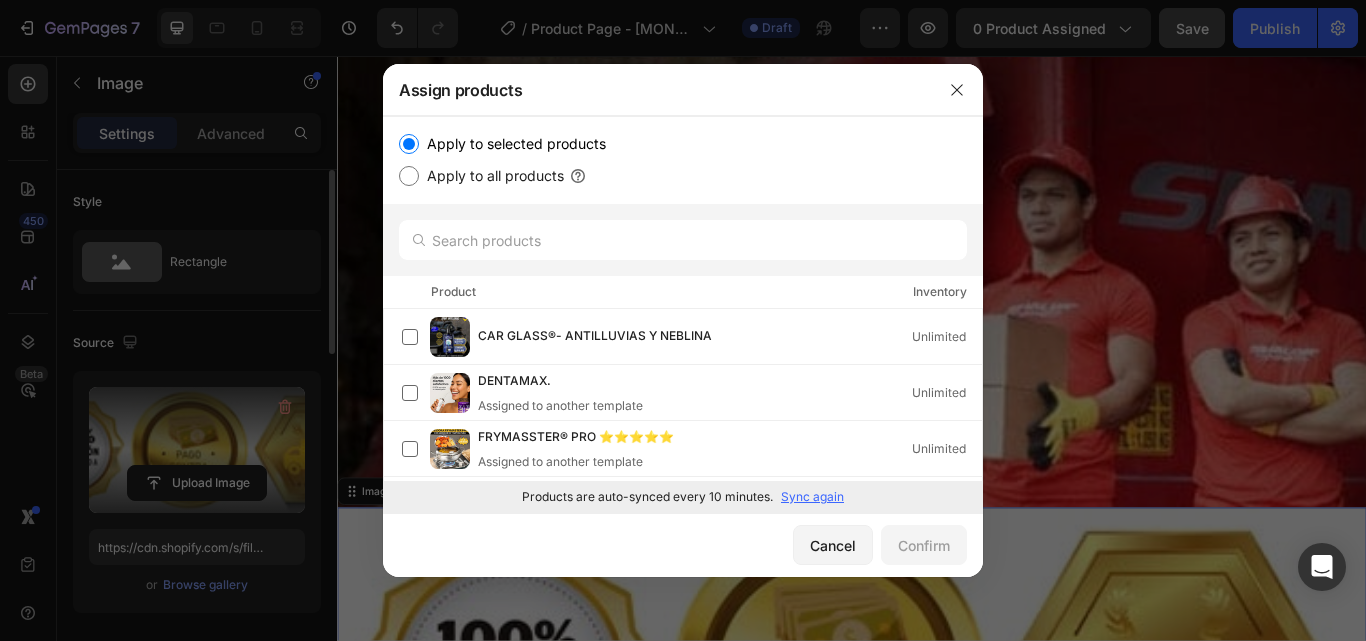 click on "Sync again" at bounding box center (812, 497) 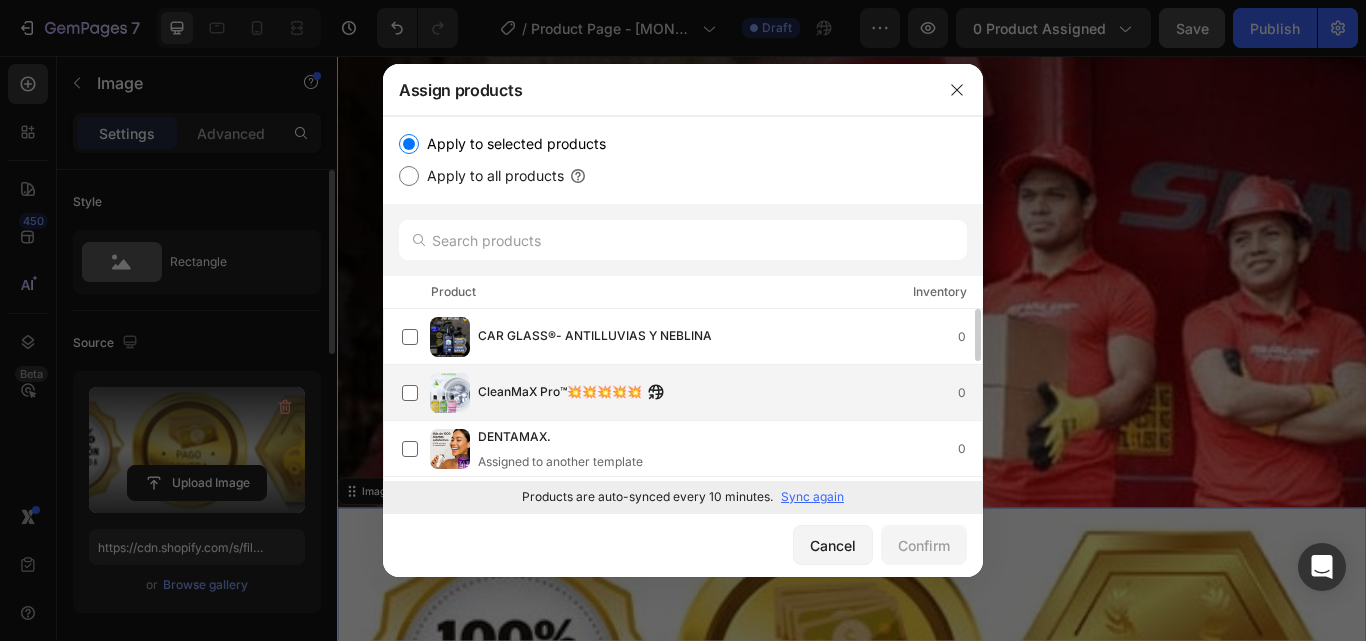 click on "CleanMaX Pro™💥💥💥💥💥 0" at bounding box center [730, 393] 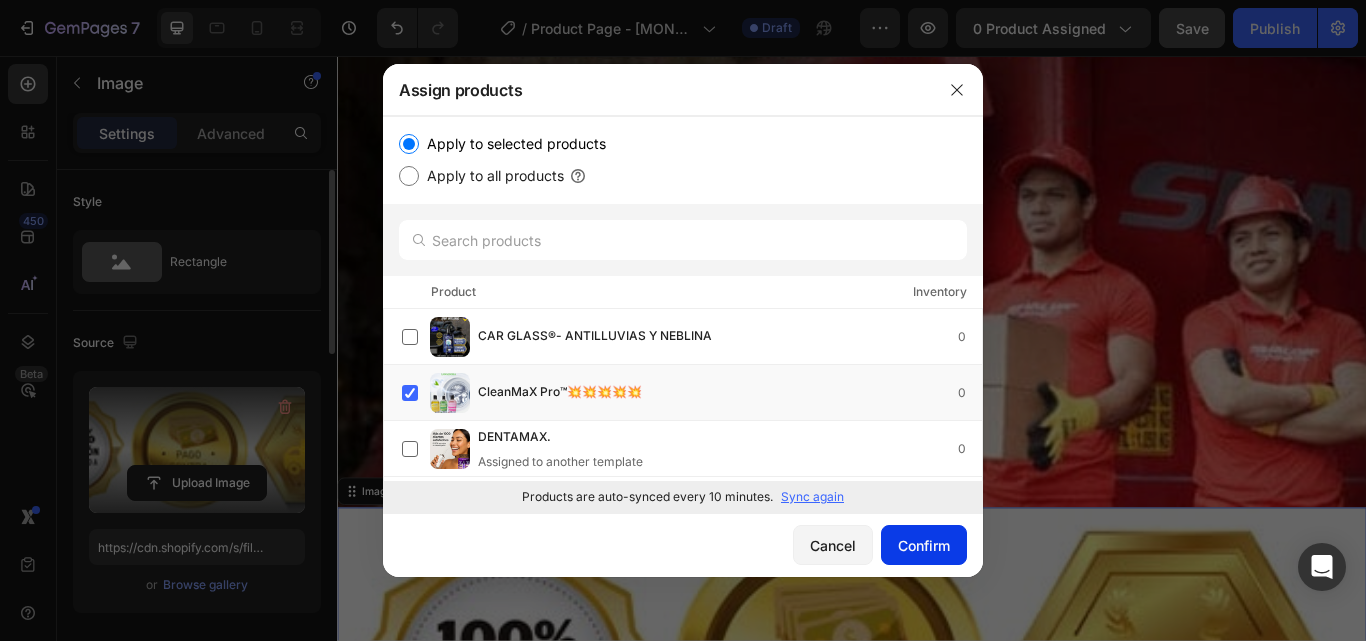 click on "Confirm" at bounding box center [924, 545] 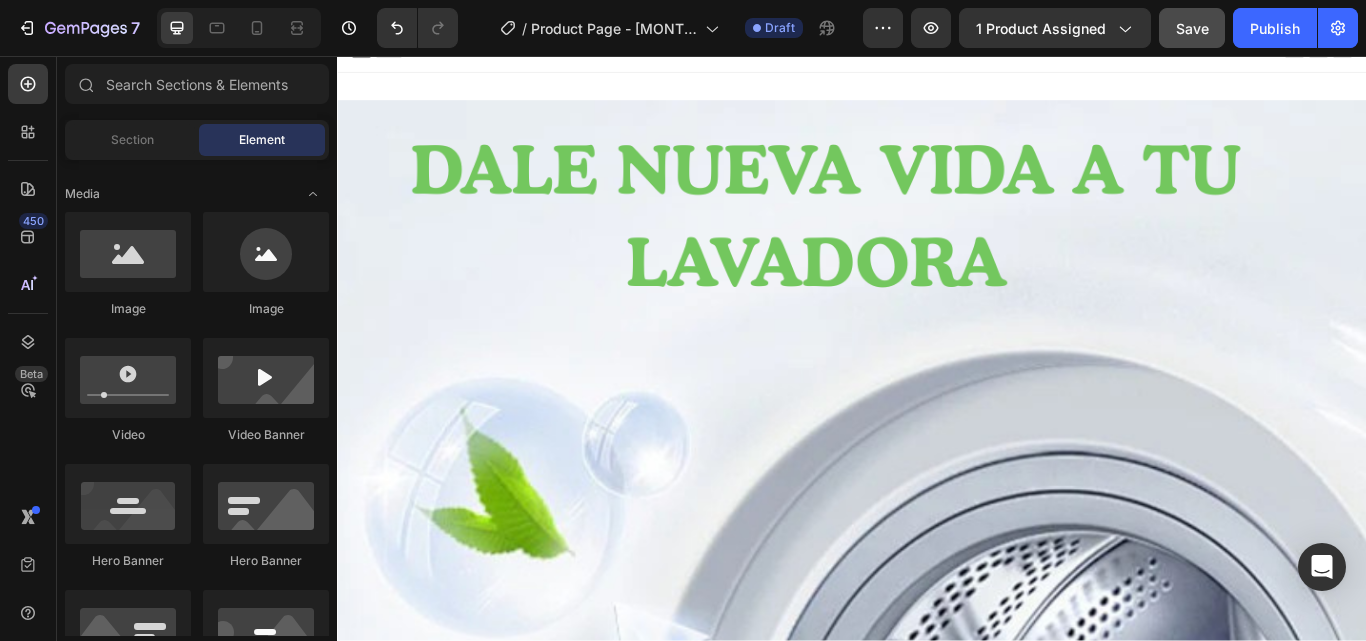 scroll, scrollTop: 0, scrollLeft: 0, axis: both 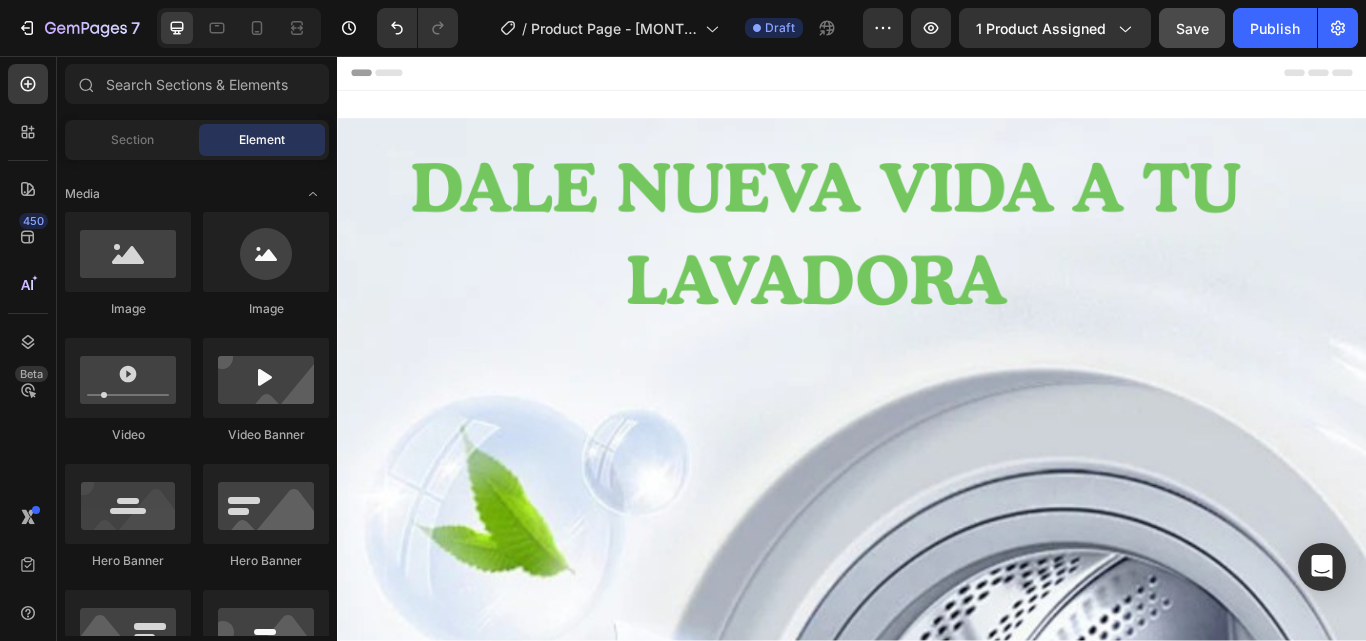click on "Header" at bounding box center (383, 76) 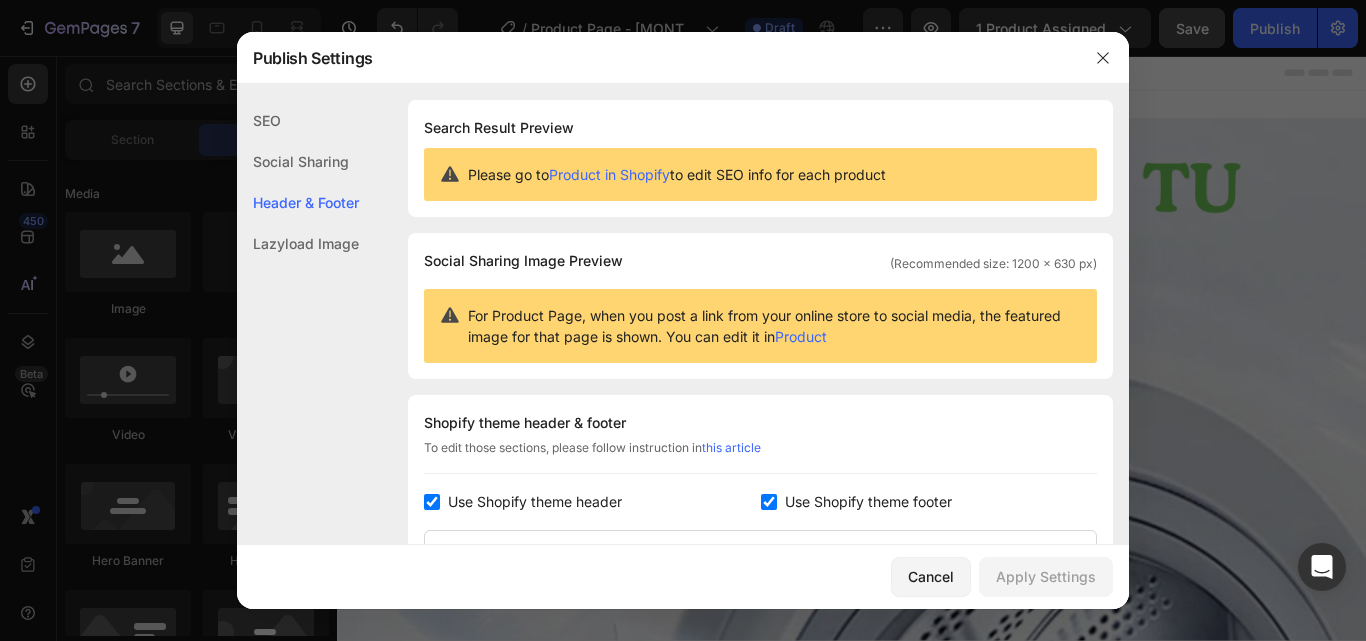 scroll, scrollTop: 291, scrollLeft: 0, axis: vertical 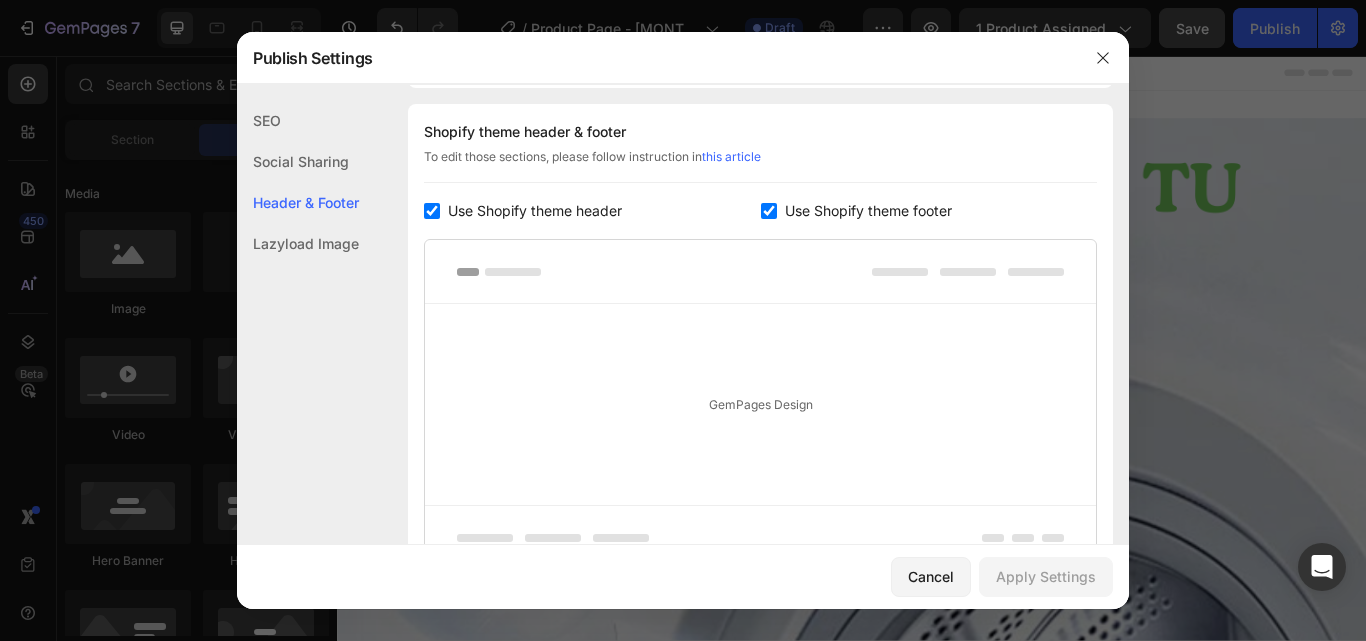 click on "Use Shopify theme header" at bounding box center [592, 211] 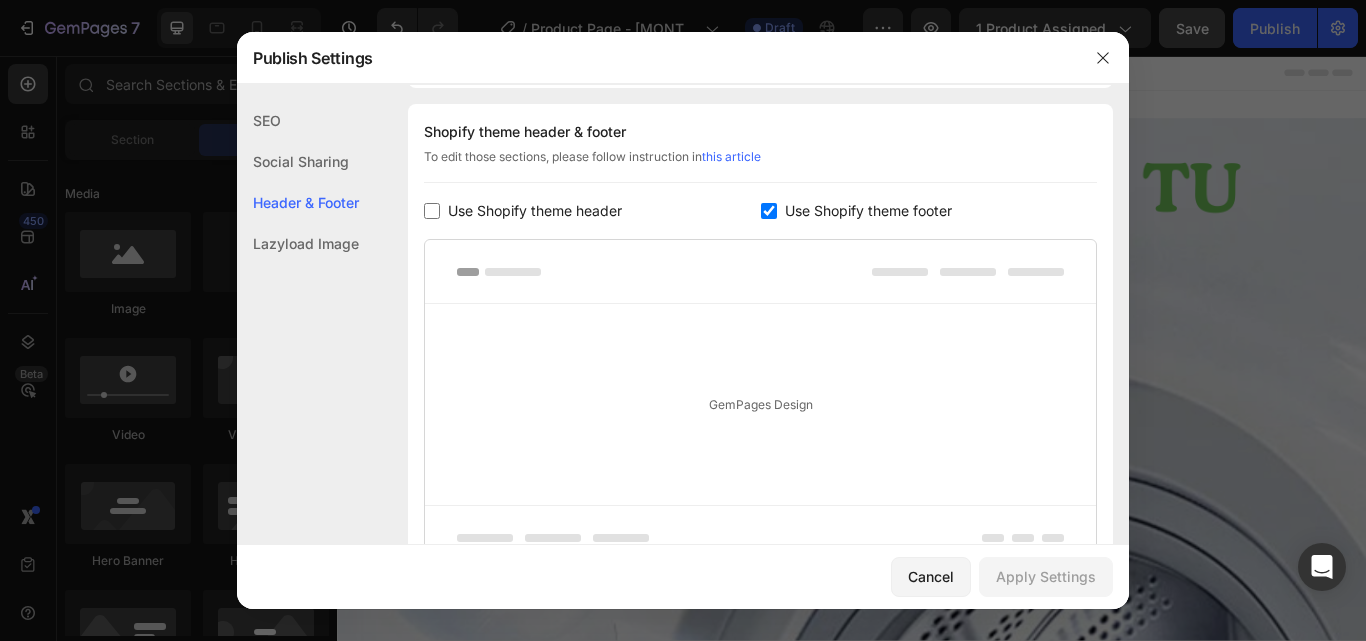 checkbox on "false" 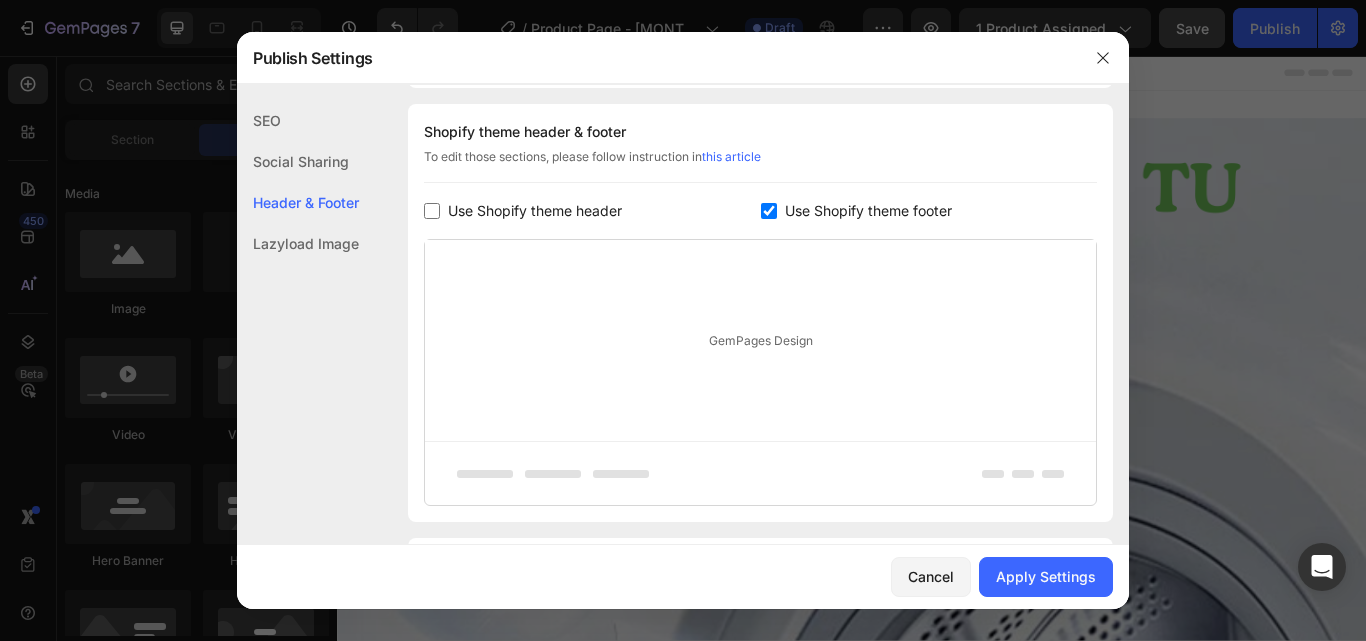 click at bounding box center (769, 211) 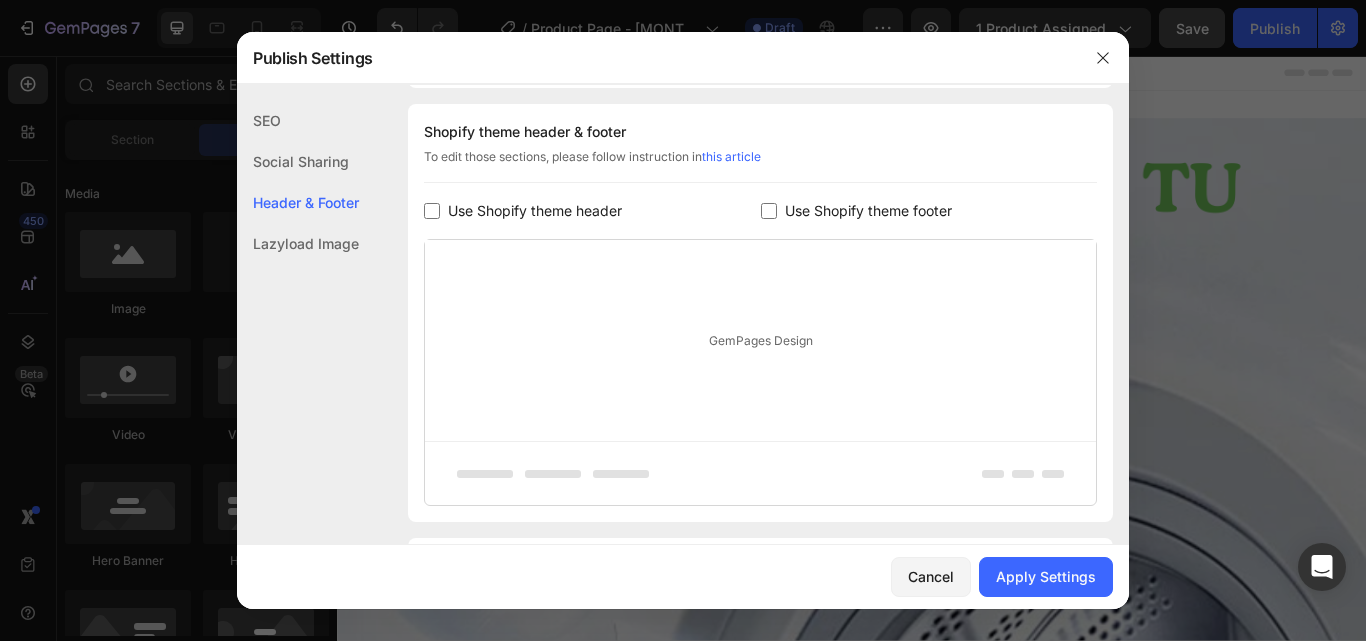 checkbox on "false" 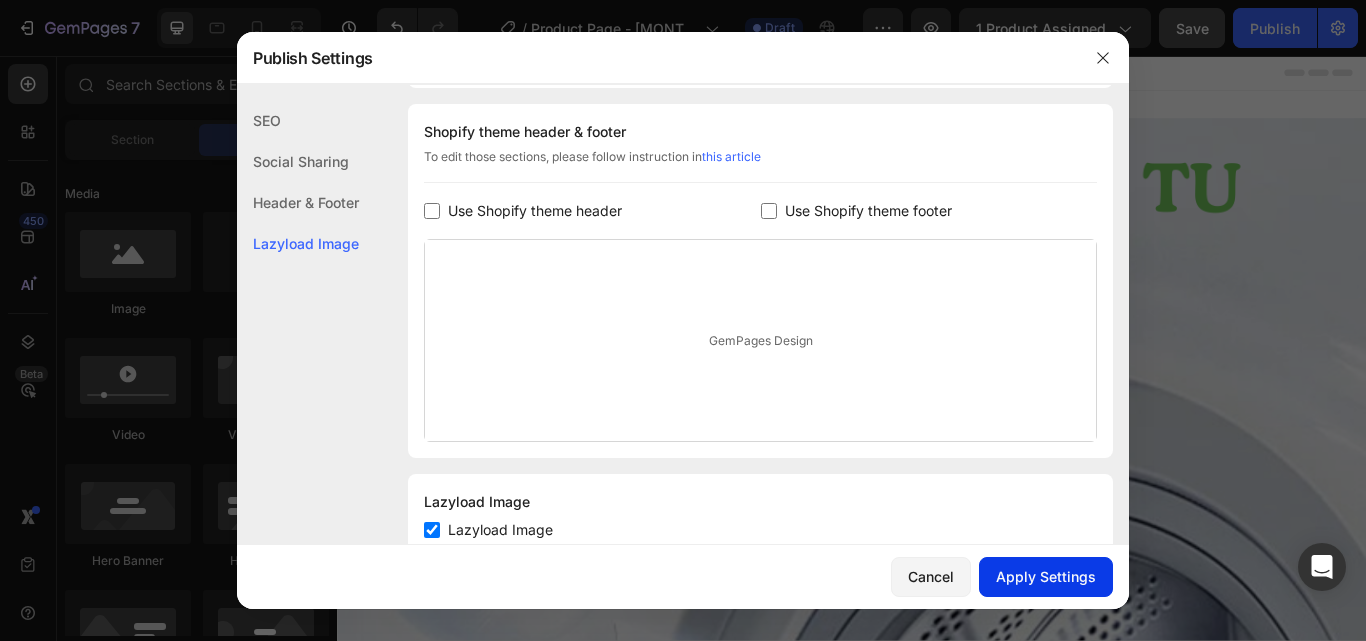 click on "Apply Settings" at bounding box center [1046, 576] 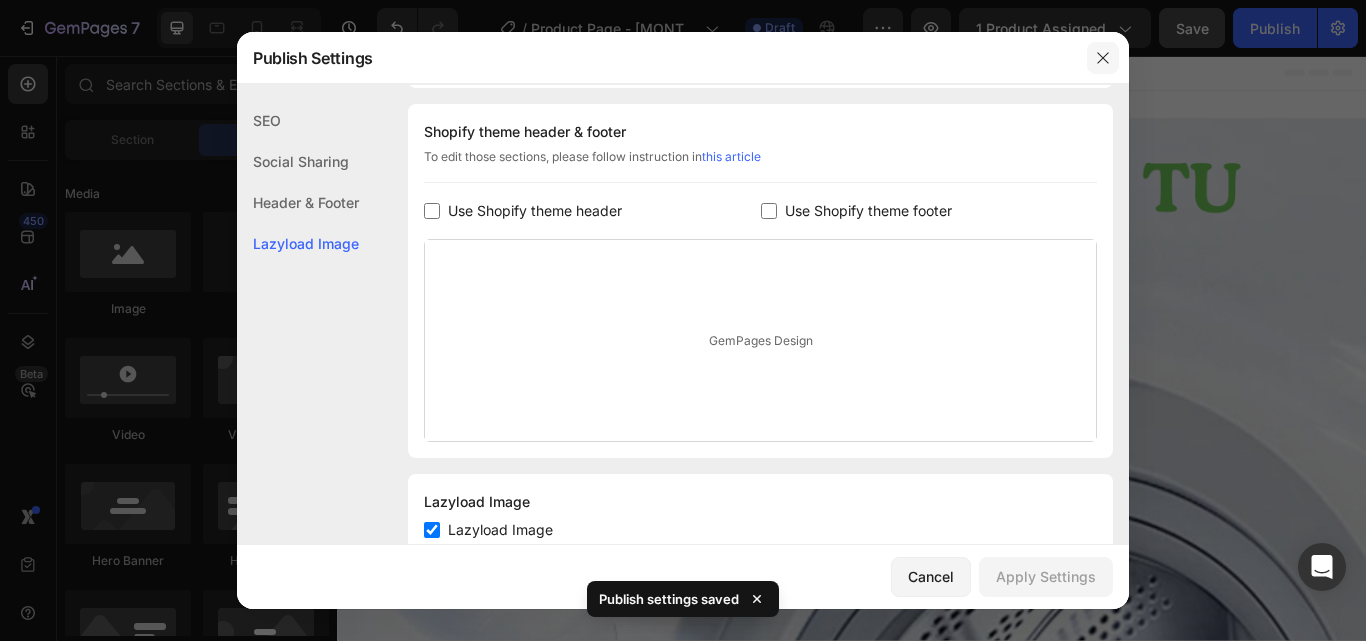 click 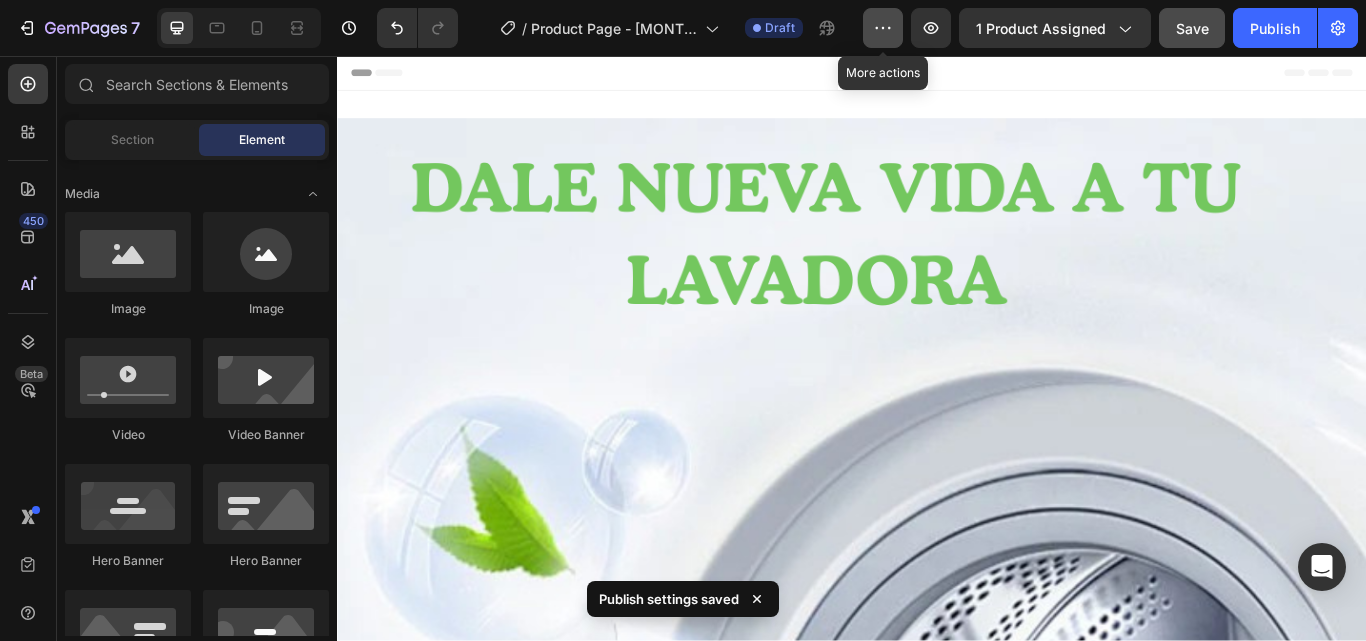 click 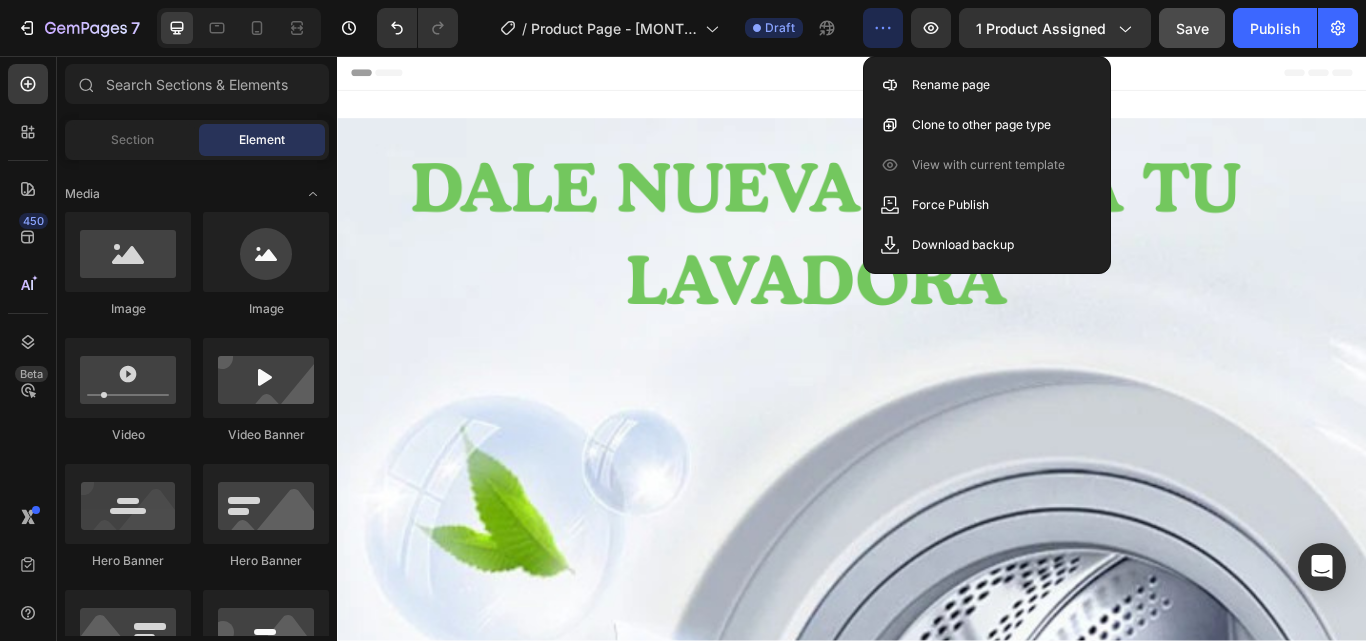 click 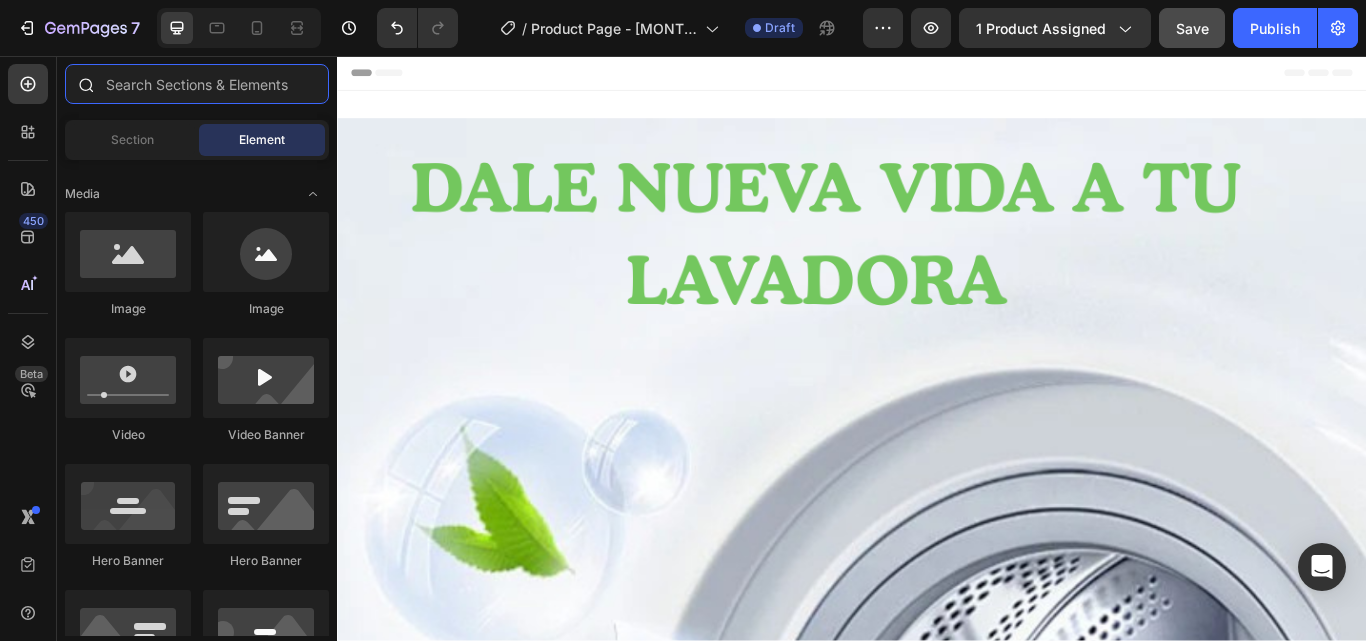 click at bounding box center [197, 84] 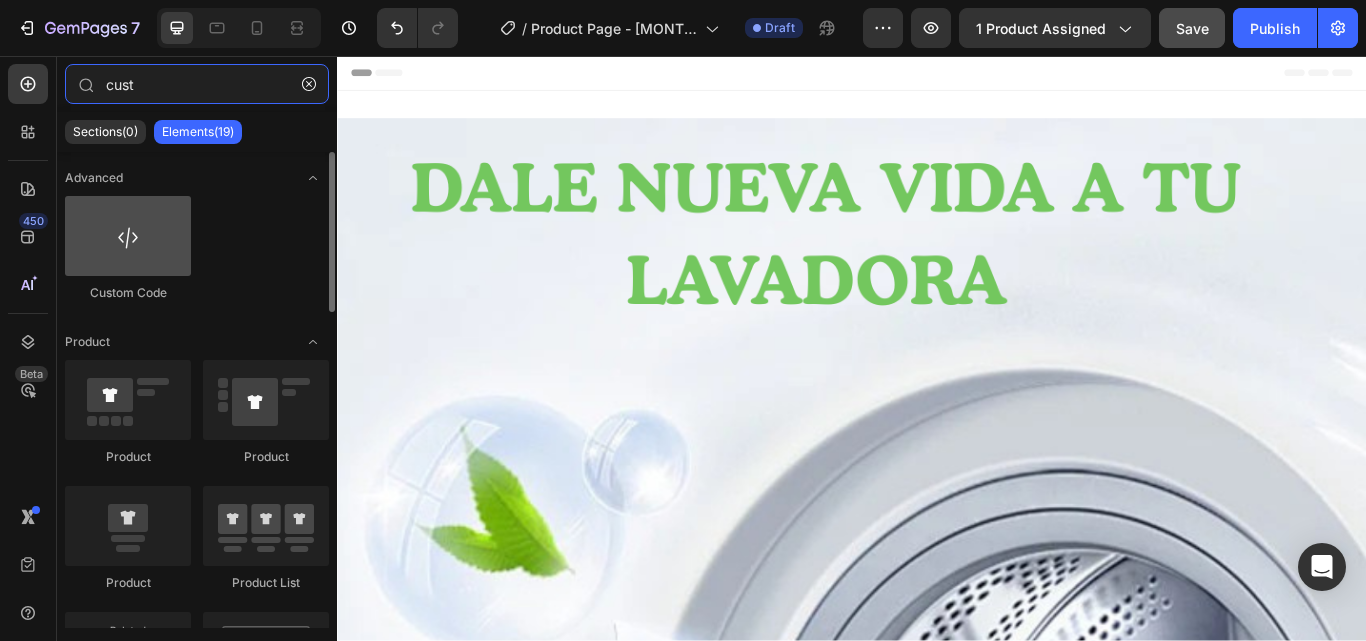 type on "cust" 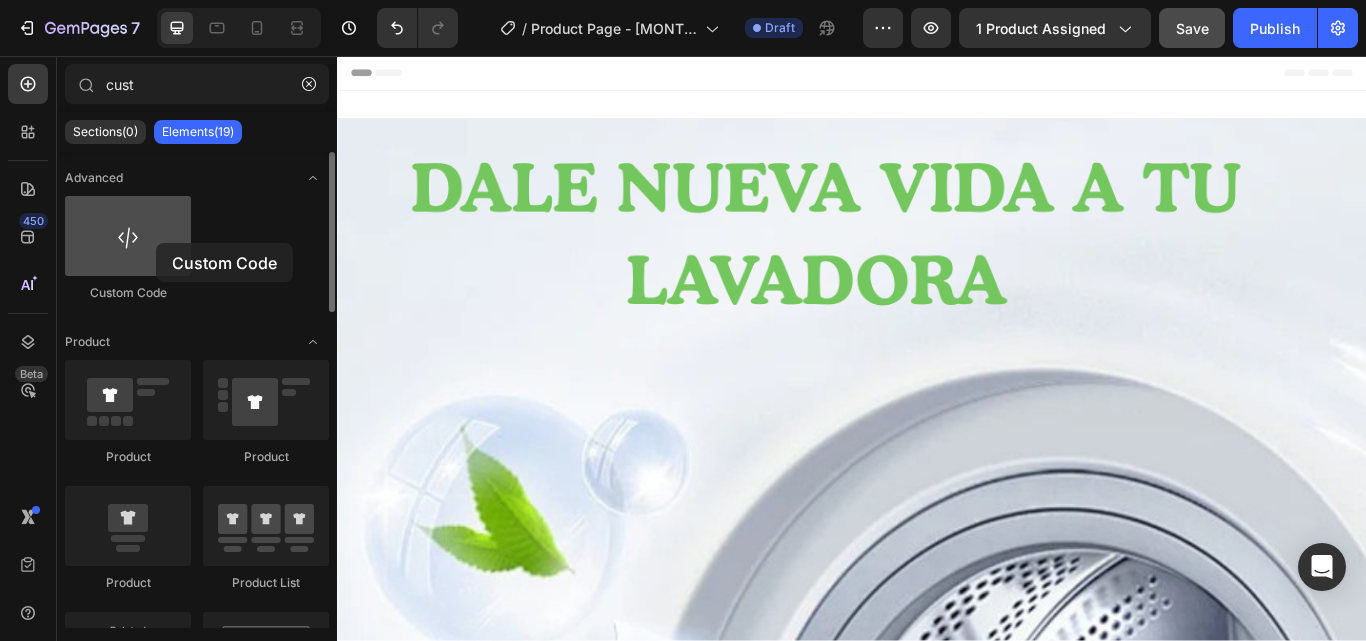 click at bounding box center (128, 236) 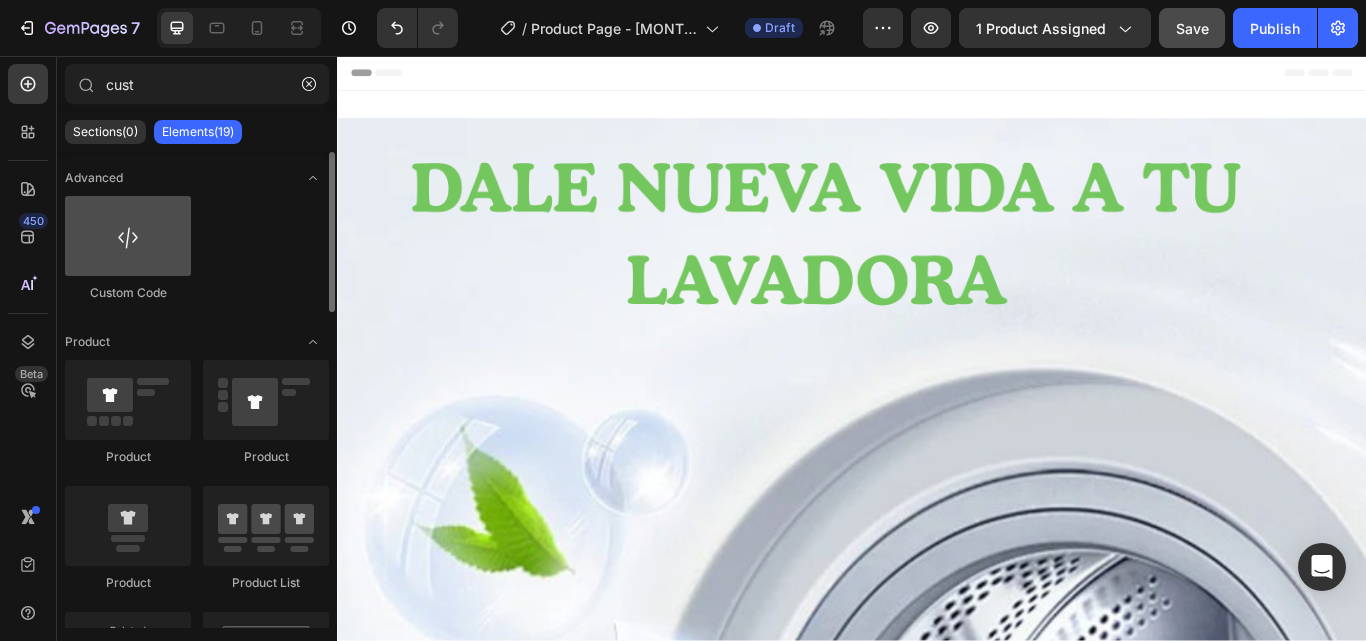 click at bounding box center (128, 236) 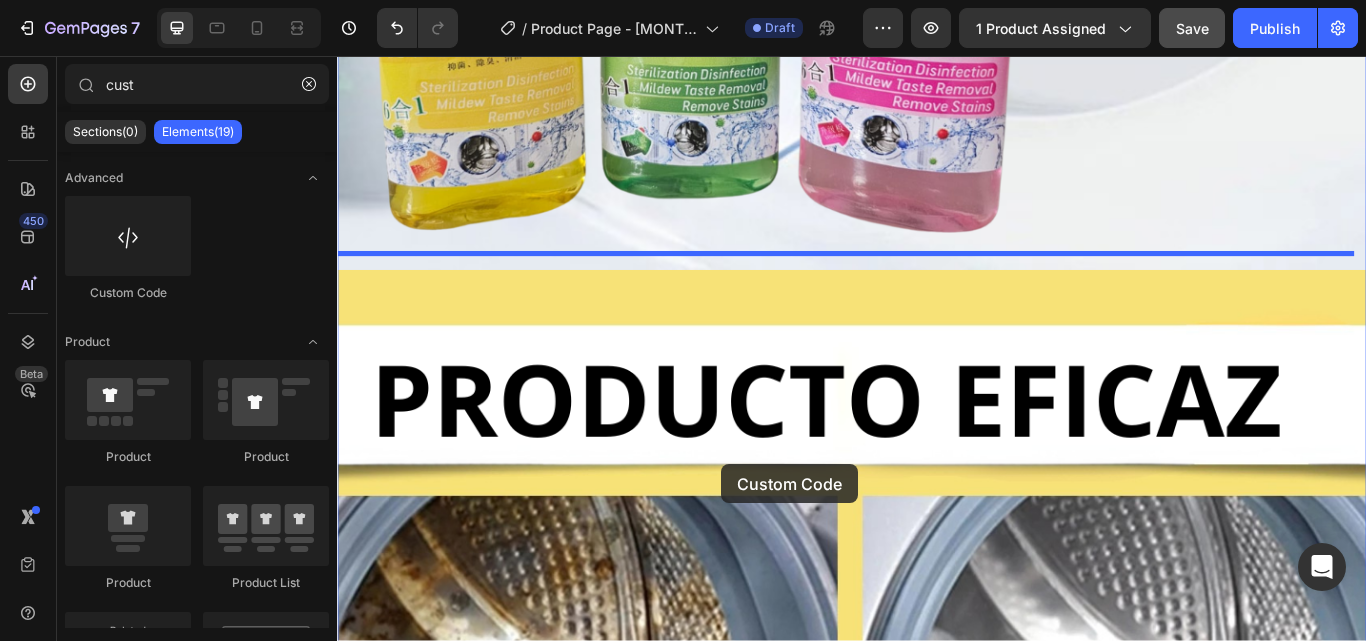 scroll, scrollTop: 1331, scrollLeft: 0, axis: vertical 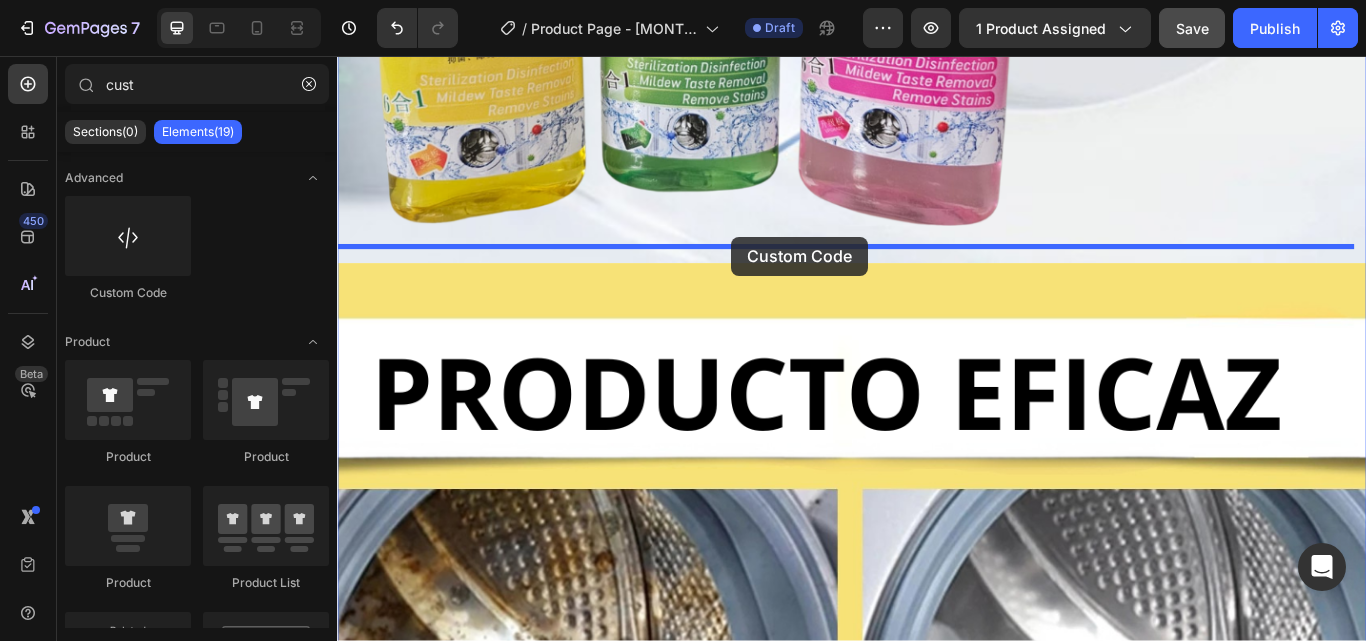 drag, startPoint x: 489, startPoint y: 285, endPoint x: 797, endPoint y: 267, distance: 308.5255 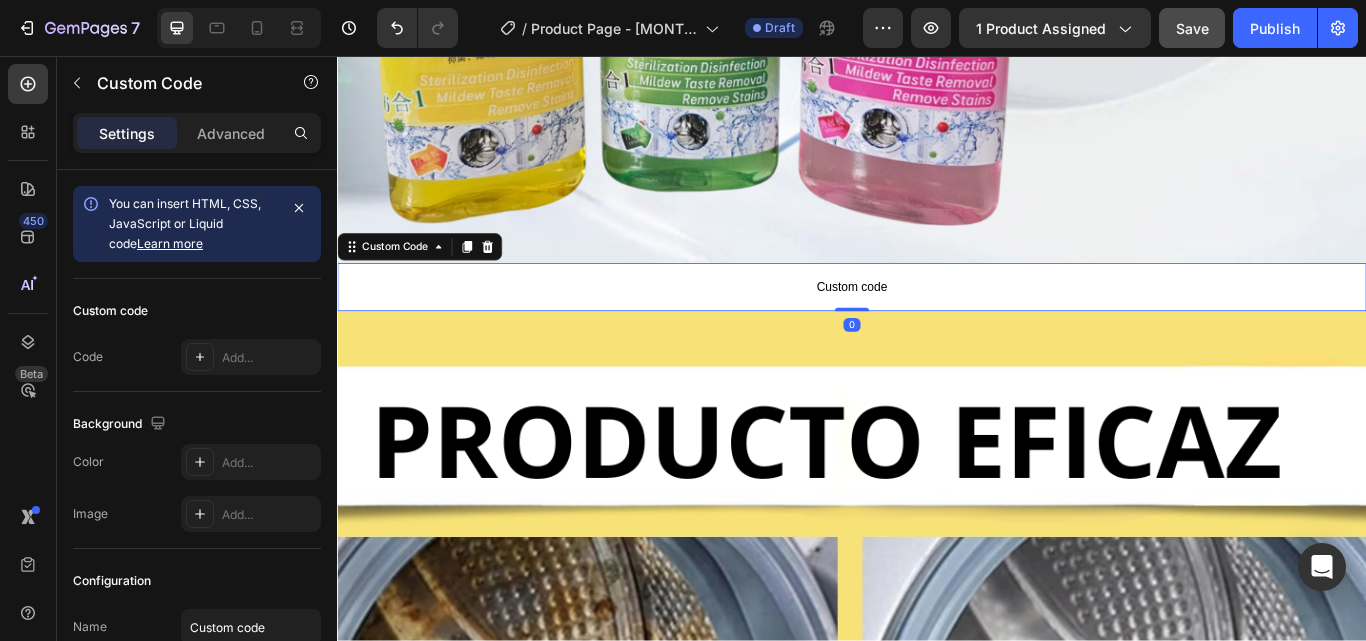 click on "Custom code" at bounding box center [937, 326] 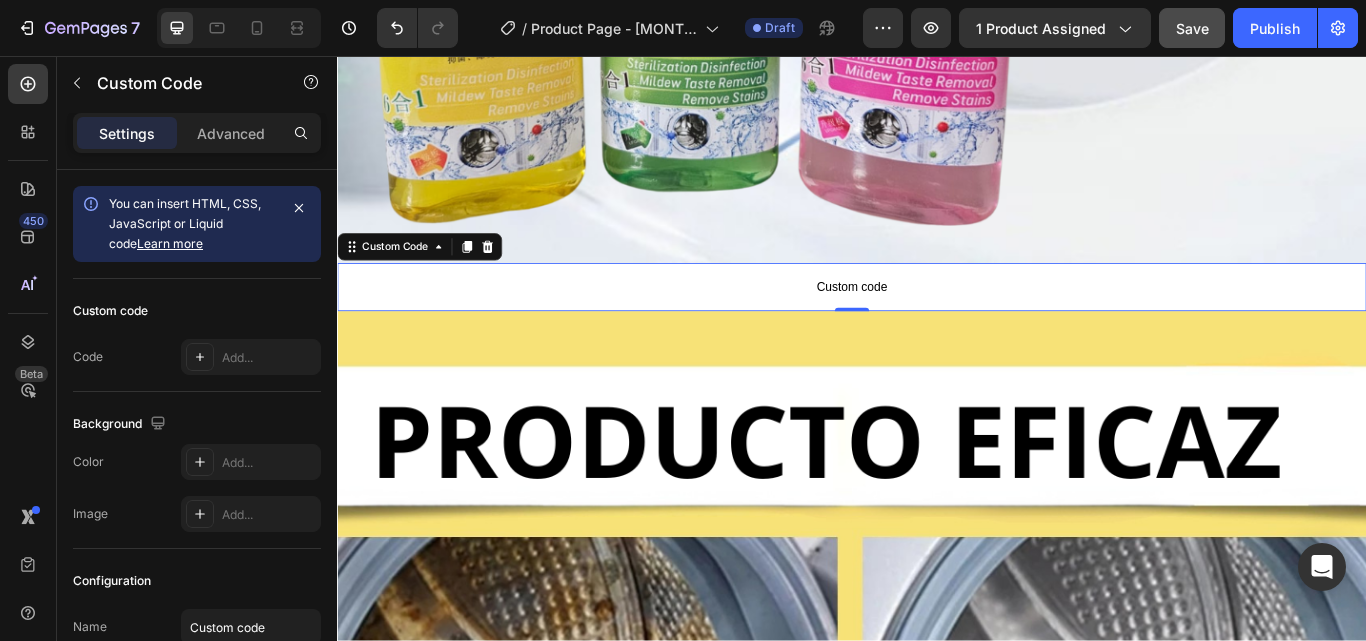 click on "Custom code" at bounding box center [937, 326] 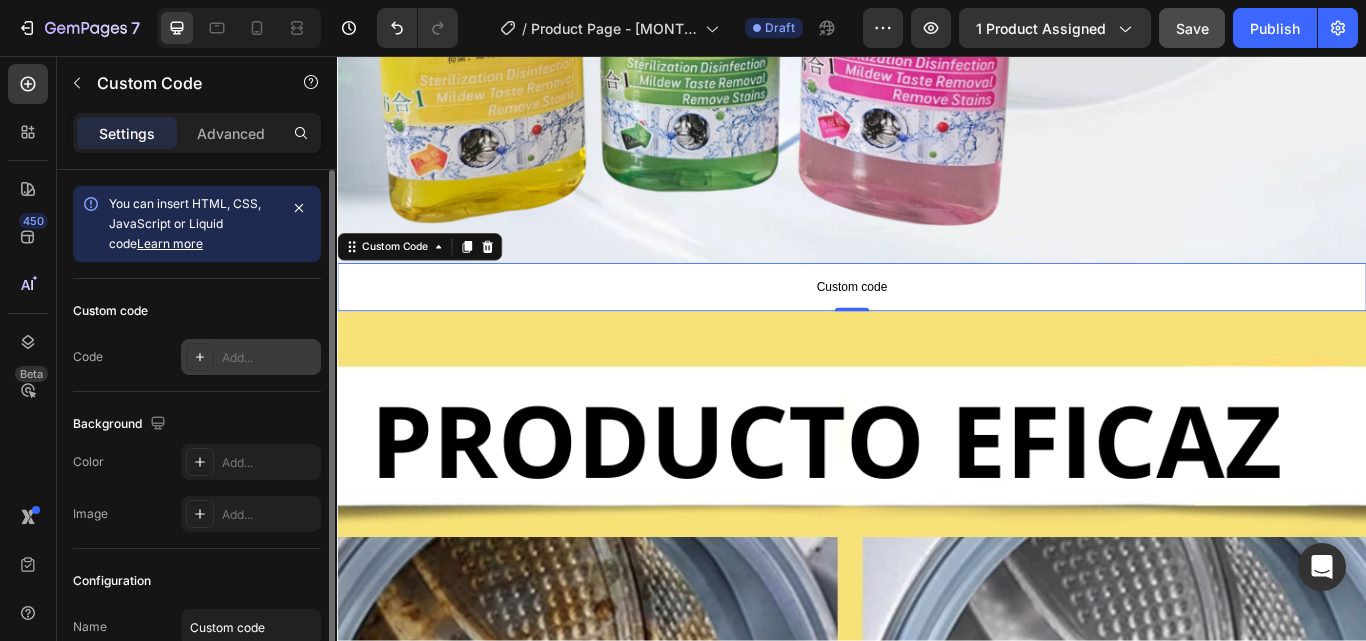 click on "Add..." at bounding box center (269, 358) 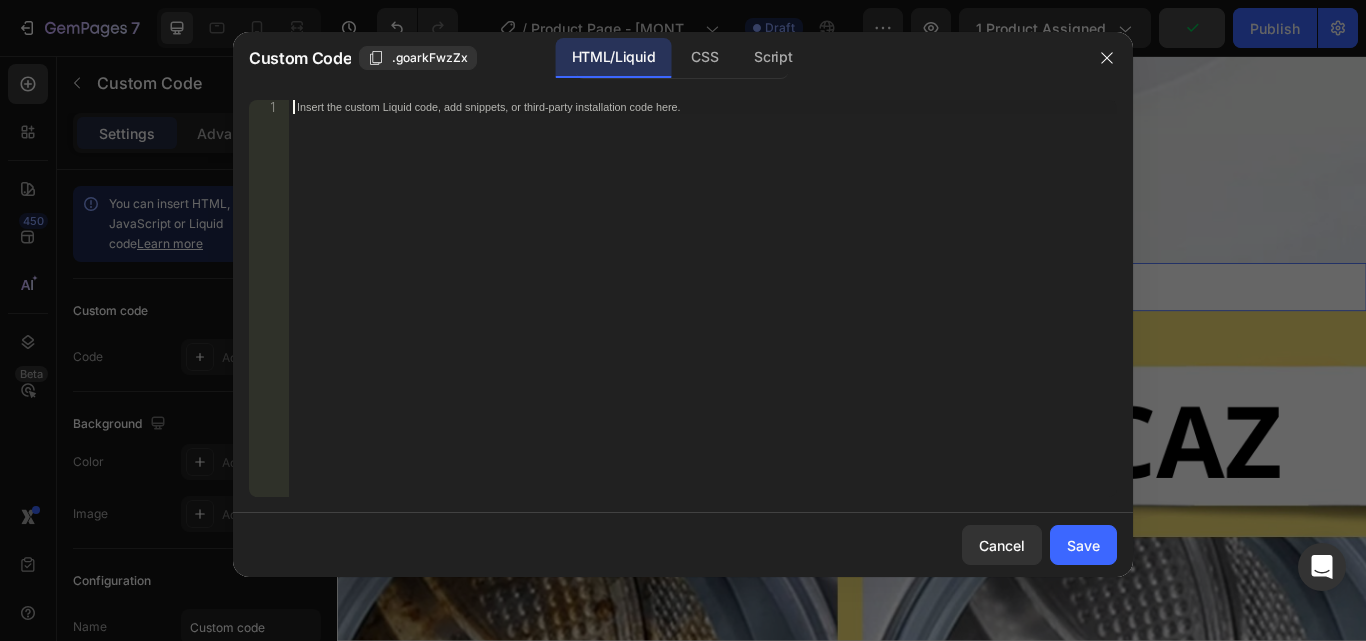 click on "Insert the custom Liquid code, add snippets, or third-party installation code here." at bounding box center [703, 312] 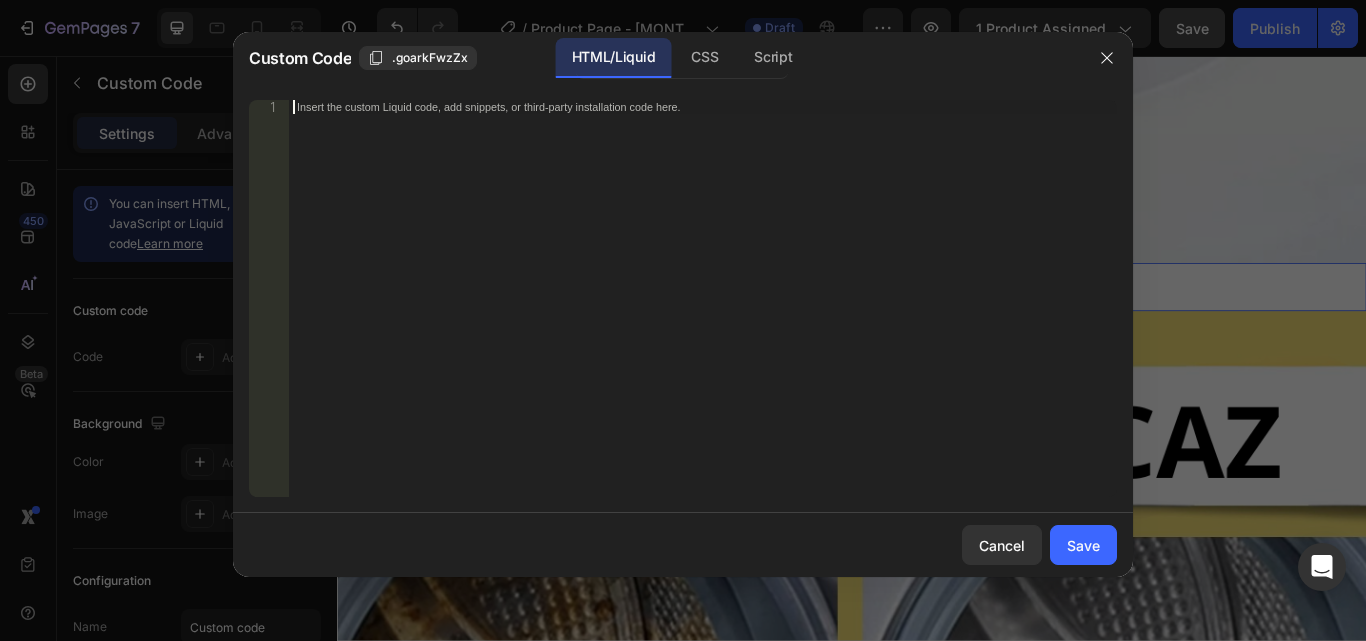 paste on "<div class="_rsi-cod-form-is-gempage"></div><div class="_rsi-cod-form-gempages-button-hook"></div><div id="_rsi-cod-form-embed-custom-hook"></div>" 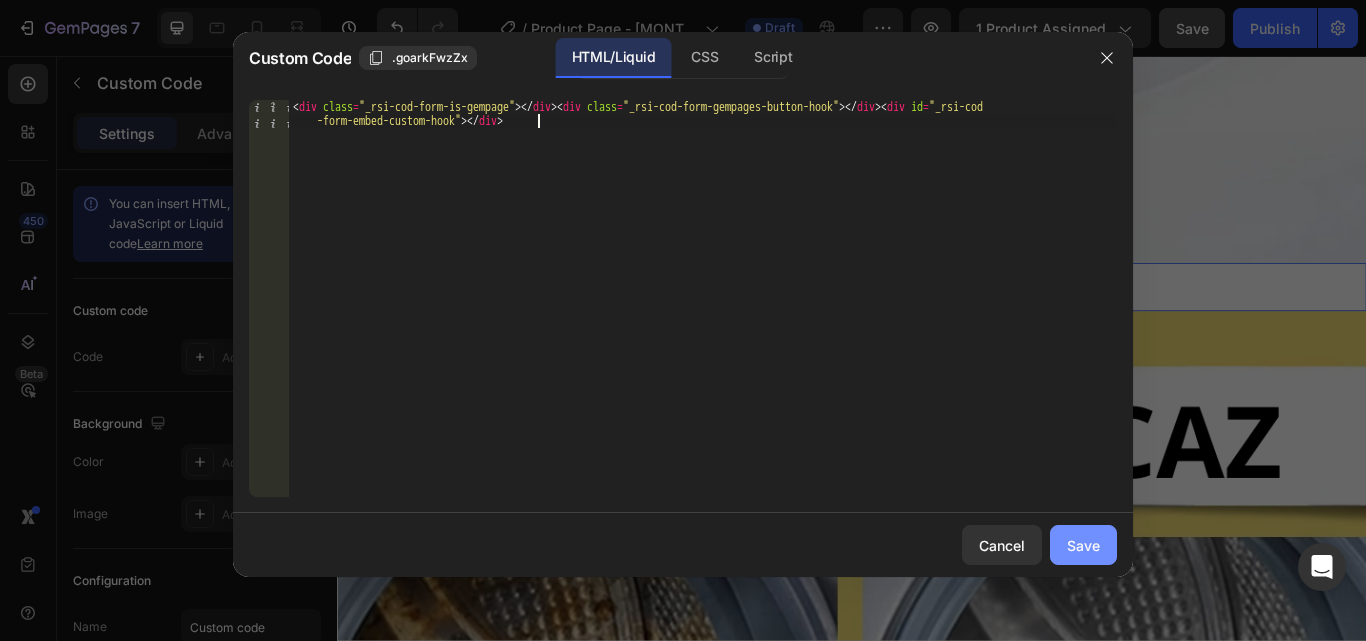 click on "Save" at bounding box center (1083, 545) 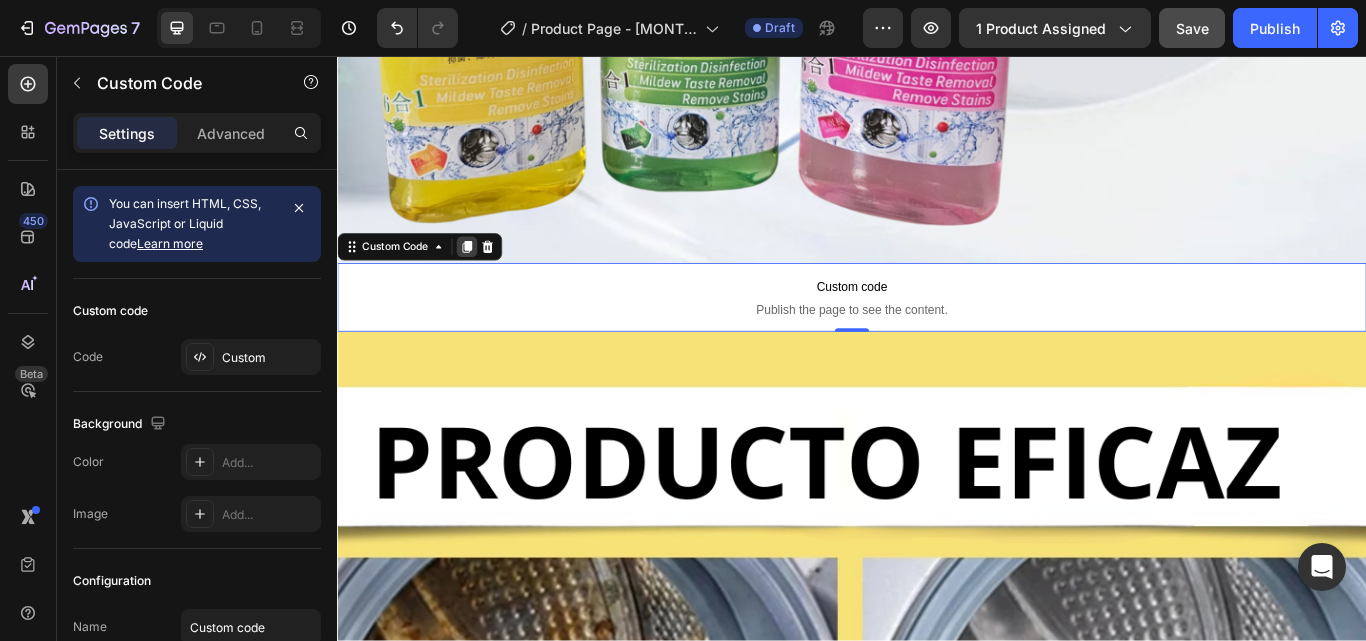 click 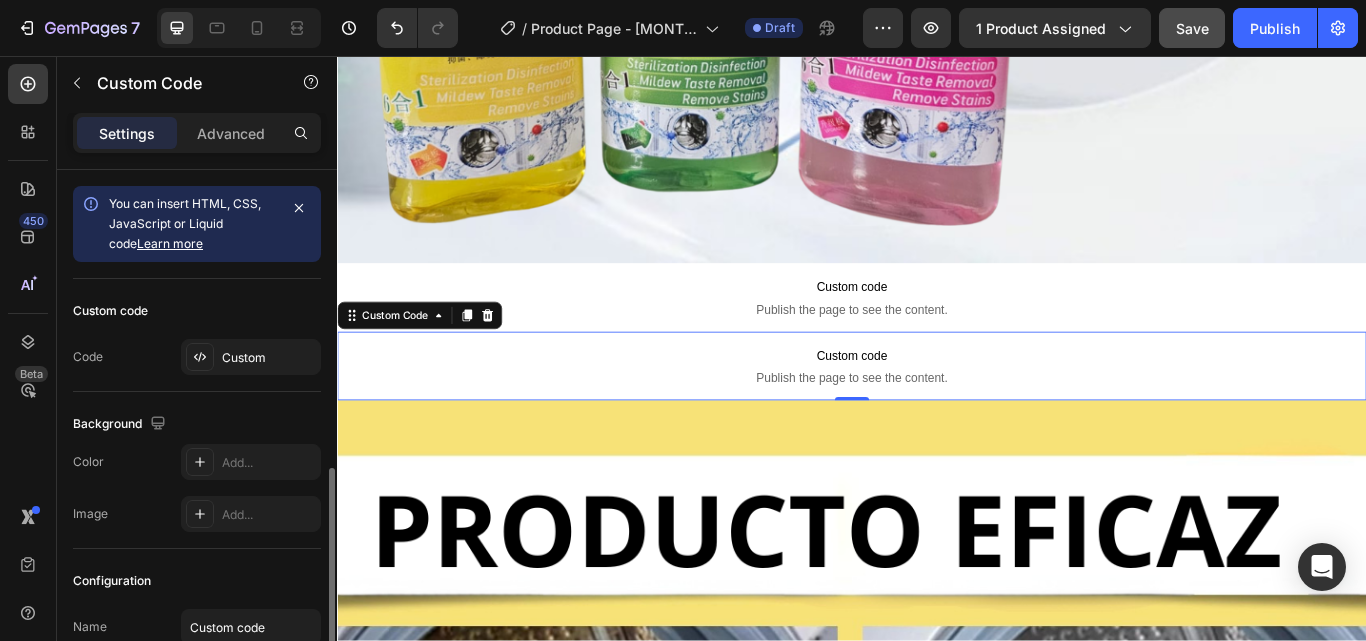 scroll, scrollTop: 169, scrollLeft: 0, axis: vertical 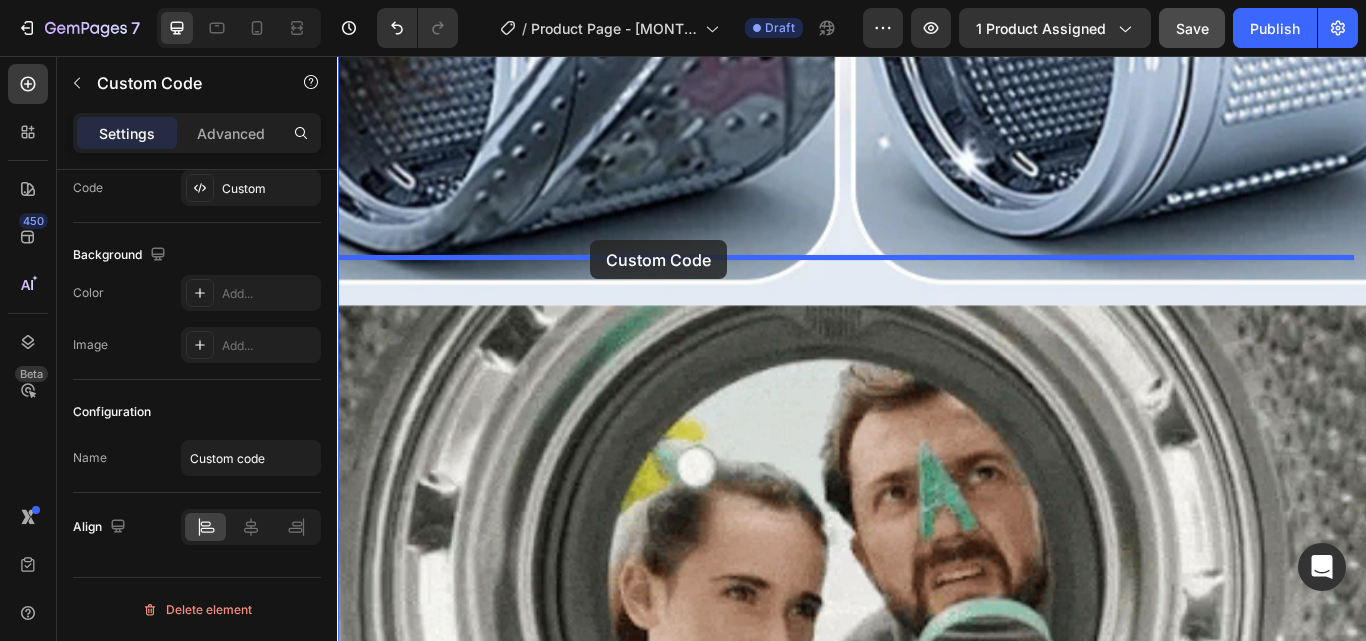 drag, startPoint x: 684, startPoint y: 393, endPoint x: 632, endPoint y: 271, distance: 132.61975 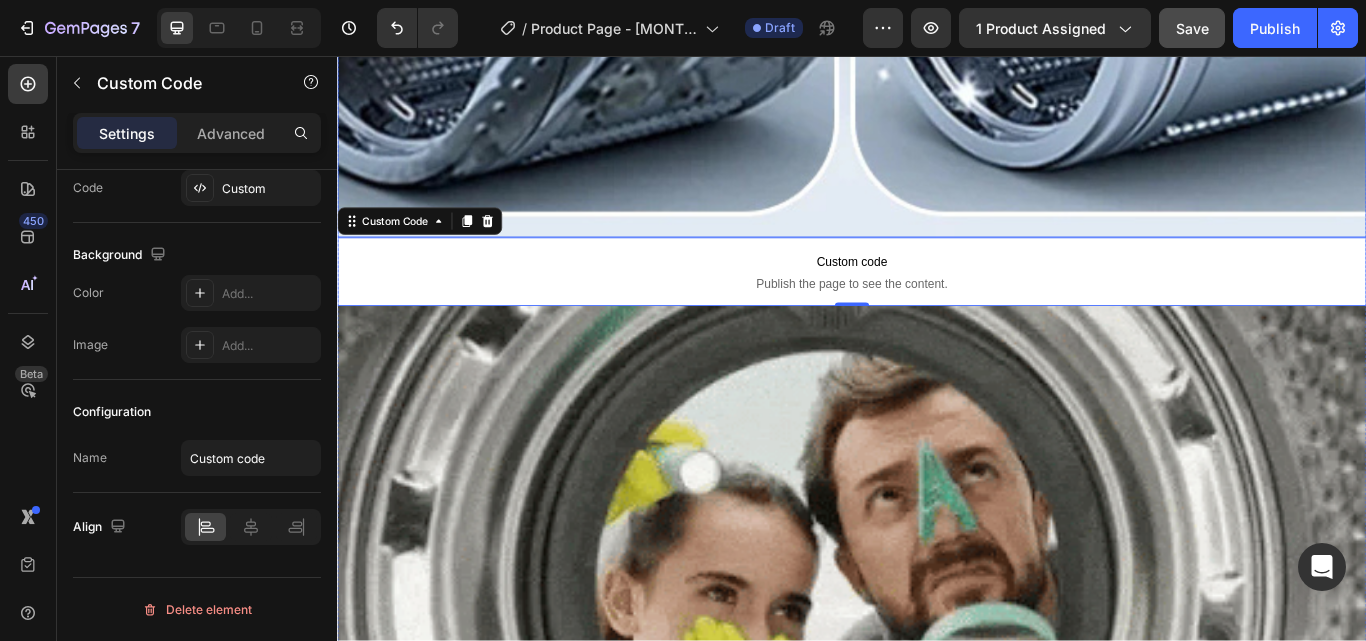 scroll, scrollTop: 4361, scrollLeft: 0, axis: vertical 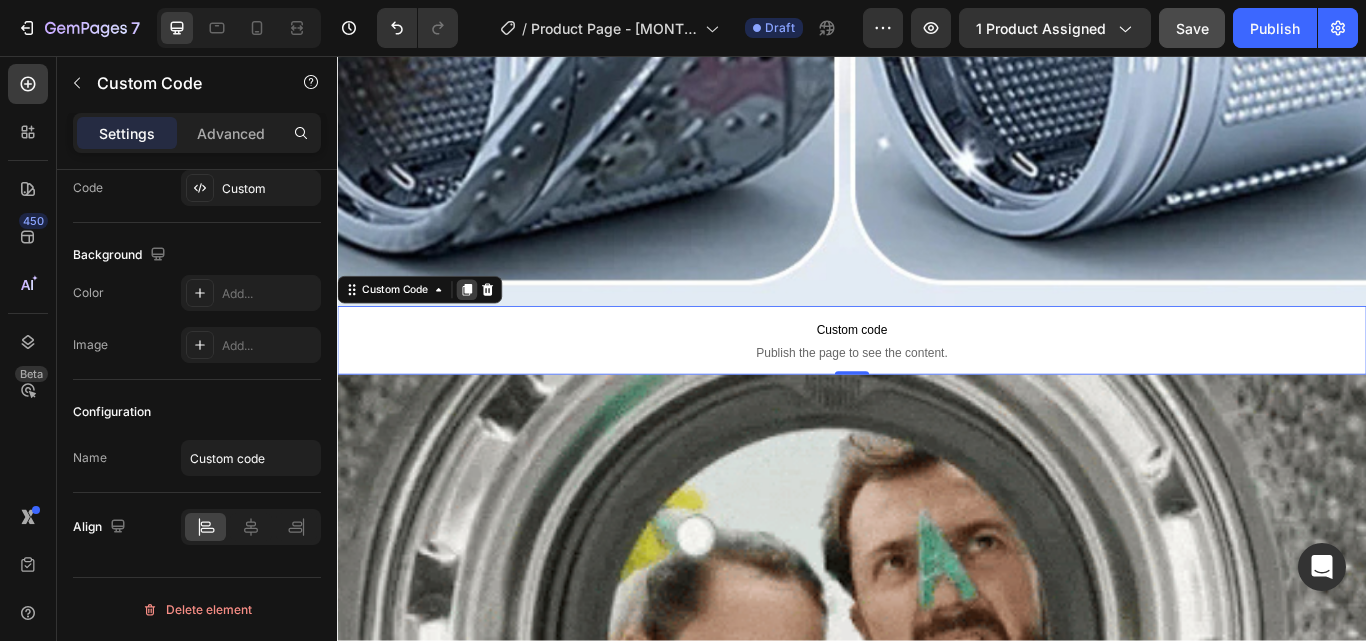 click 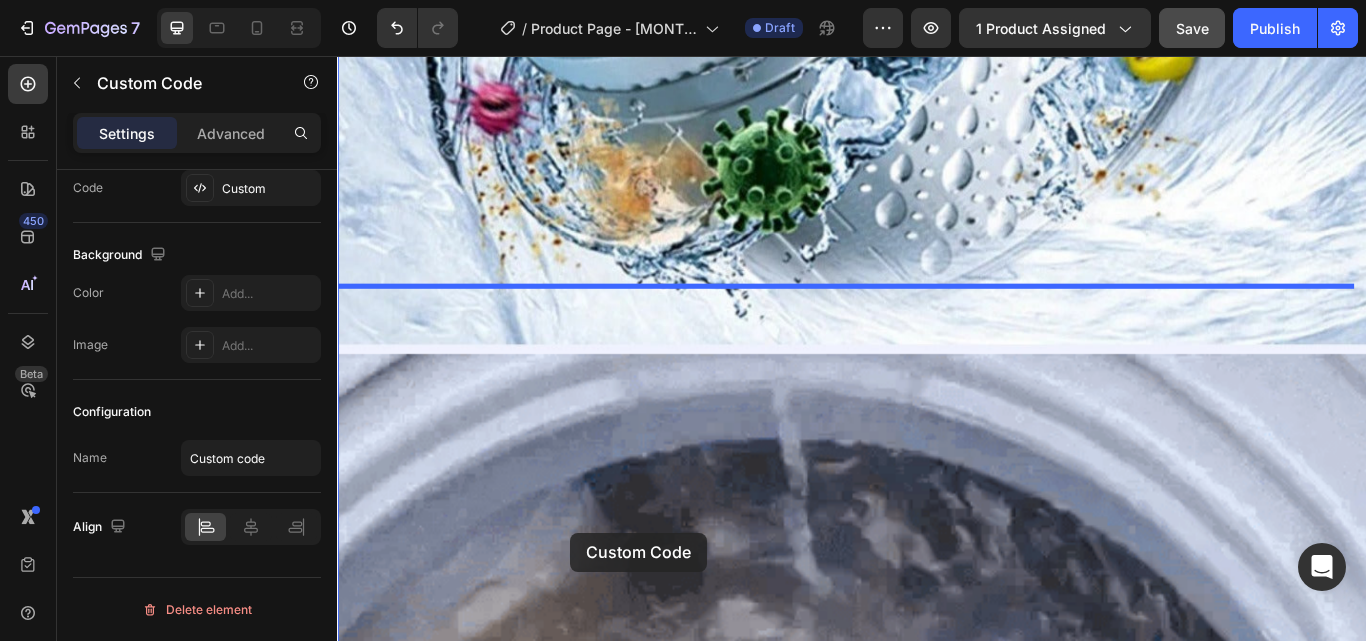 scroll, scrollTop: 6418, scrollLeft: 0, axis: vertical 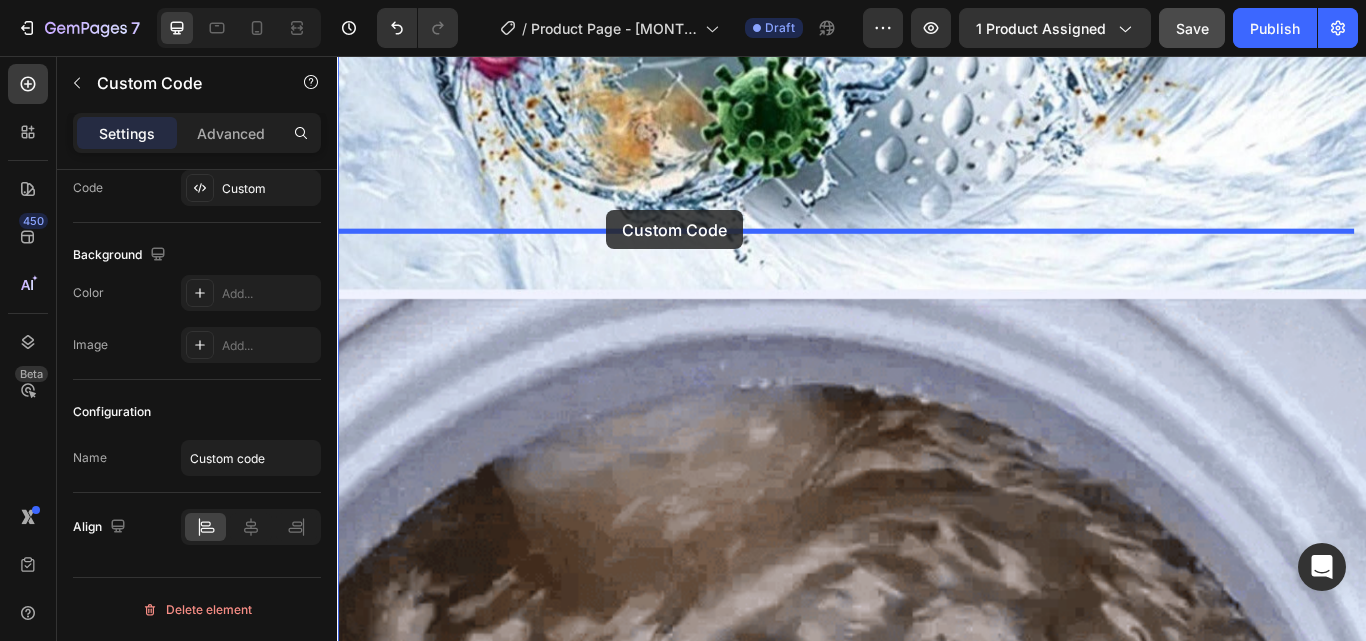 drag, startPoint x: 613, startPoint y: 389, endPoint x: 651, endPoint y: 236, distance: 157.64835 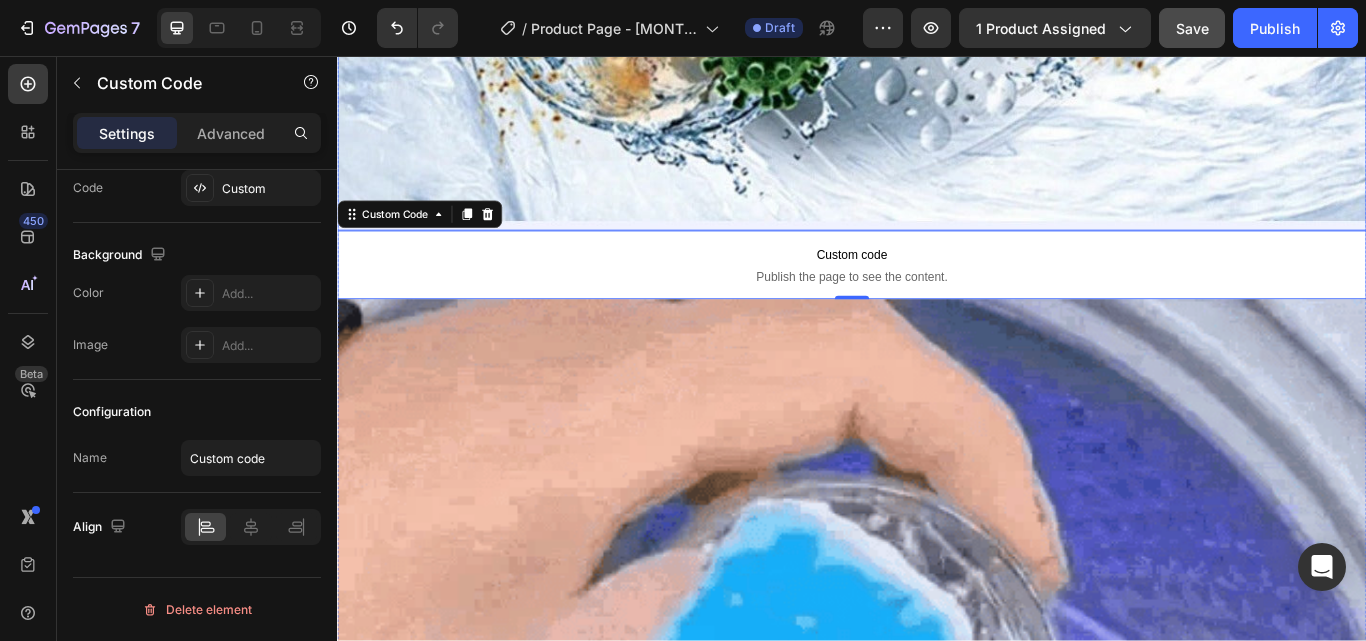 scroll, scrollTop: 6338, scrollLeft: 0, axis: vertical 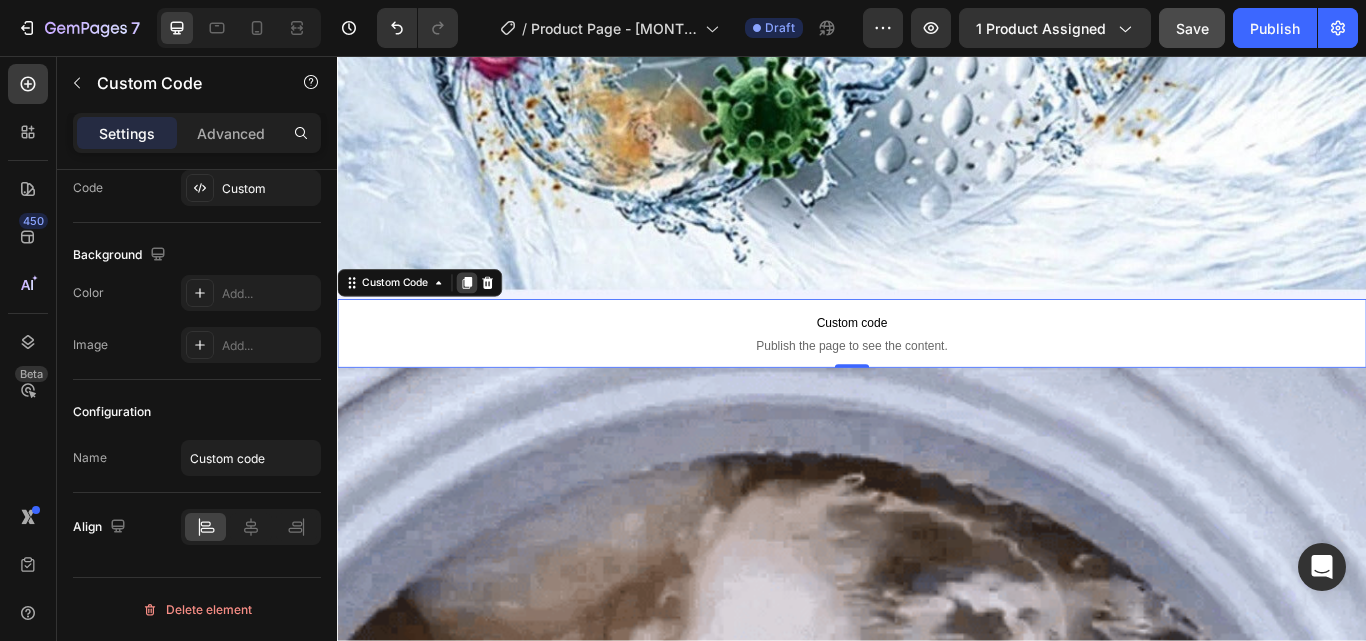 click 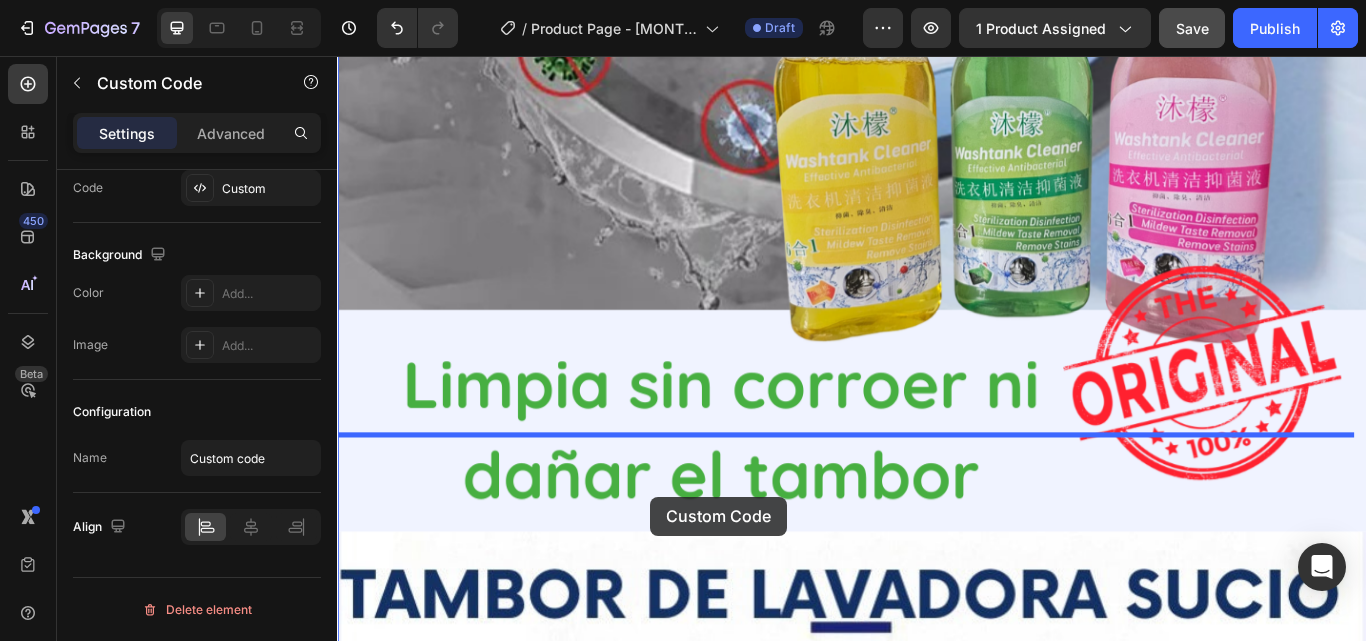 scroll, scrollTop: 8950, scrollLeft: 0, axis: vertical 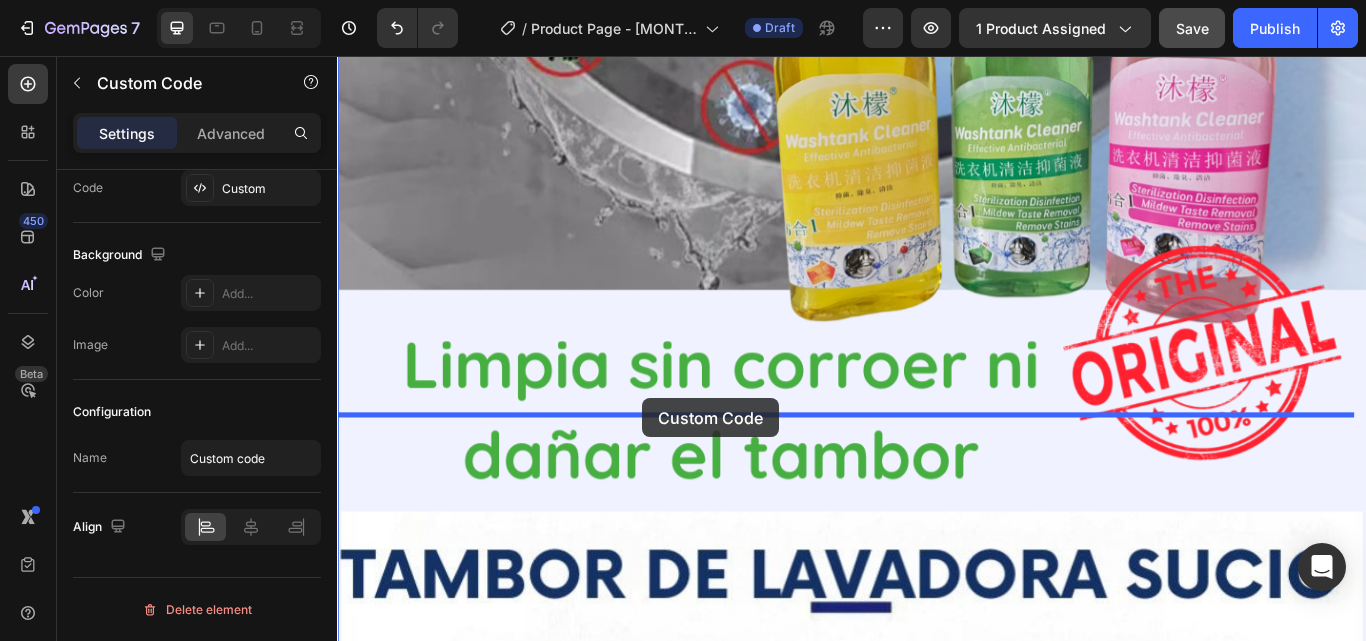drag, startPoint x: 654, startPoint y: 361, endPoint x: 693, endPoint y: 455, distance: 101.76935 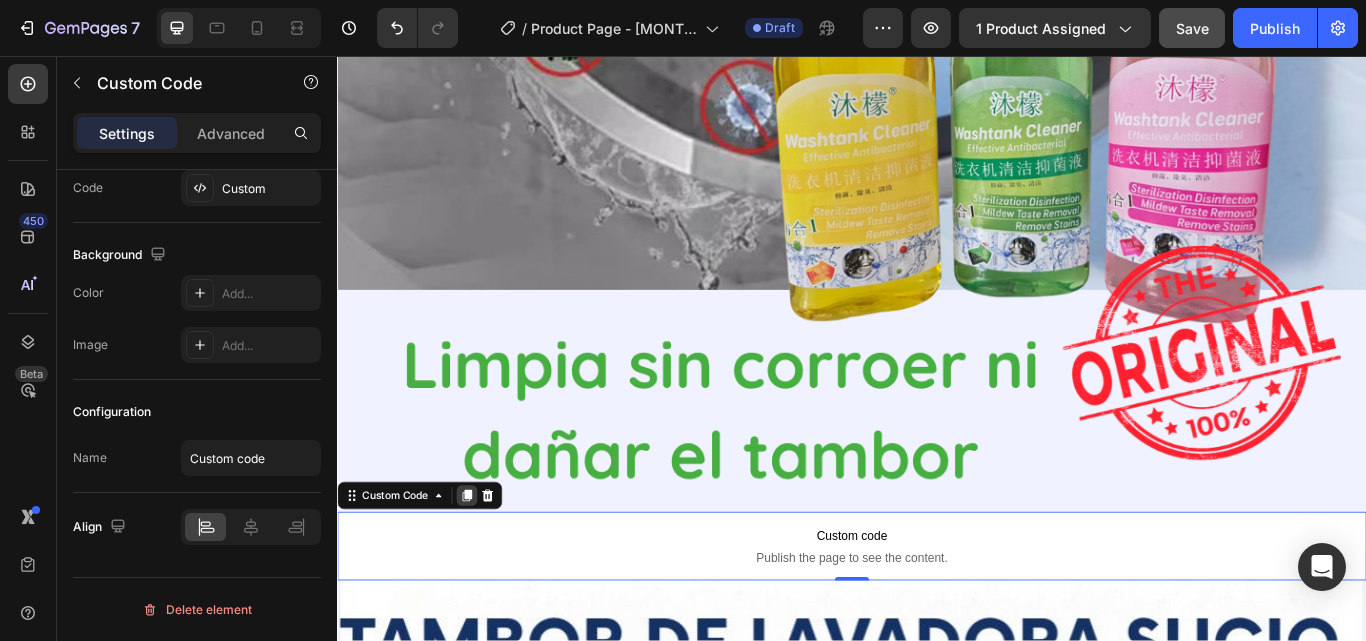 click 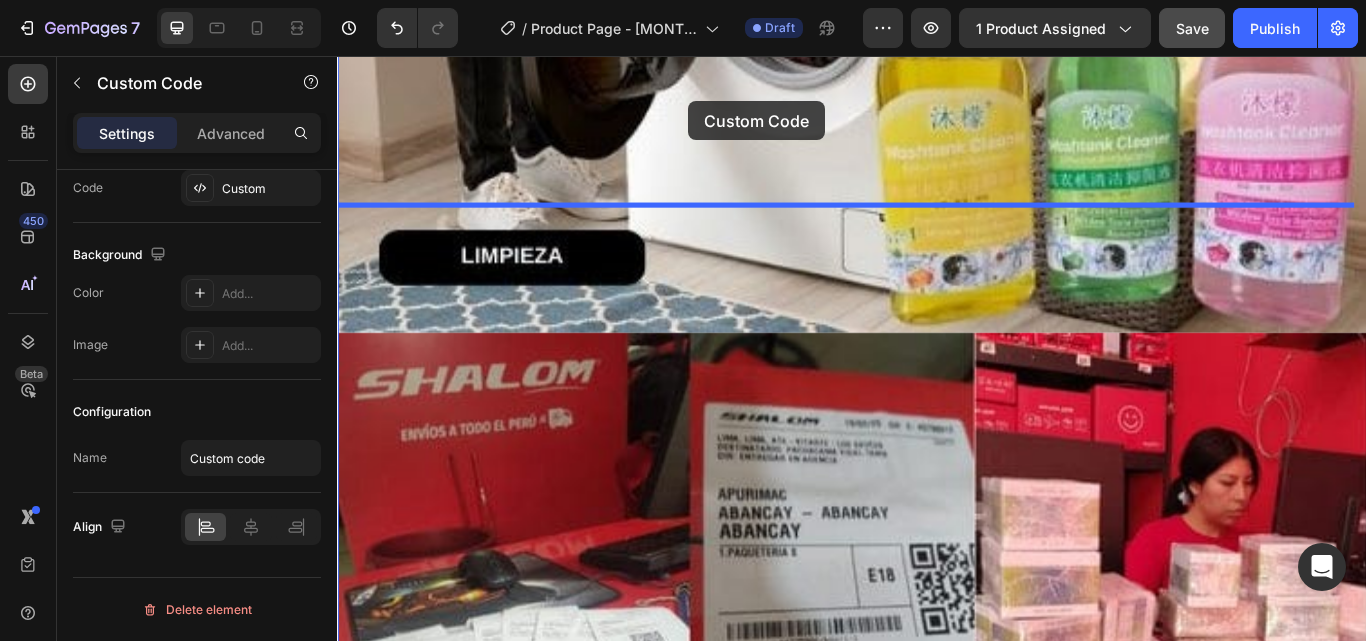 scroll, scrollTop: 12040, scrollLeft: 0, axis: vertical 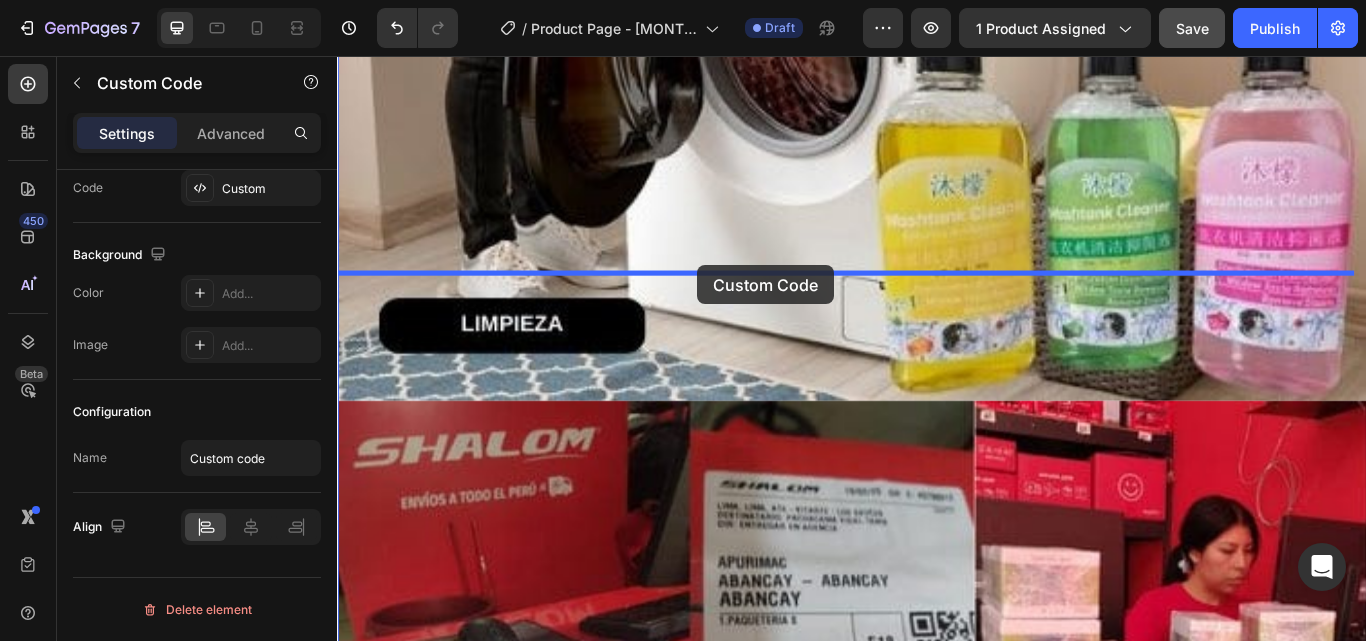 drag, startPoint x: 693, startPoint y: 591, endPoint x: 757, endPoint y: 300, distance: 297.95468 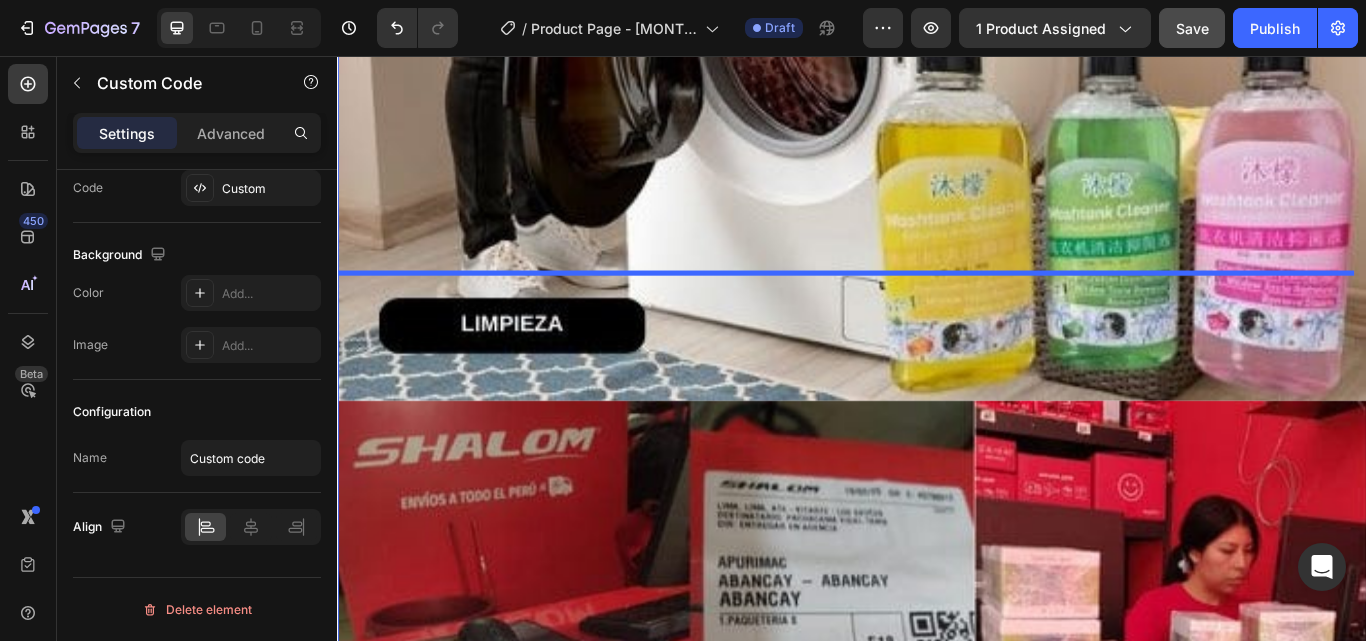 scroll, scrollTop: 11960, scrollLeft: 0, axis: vertical 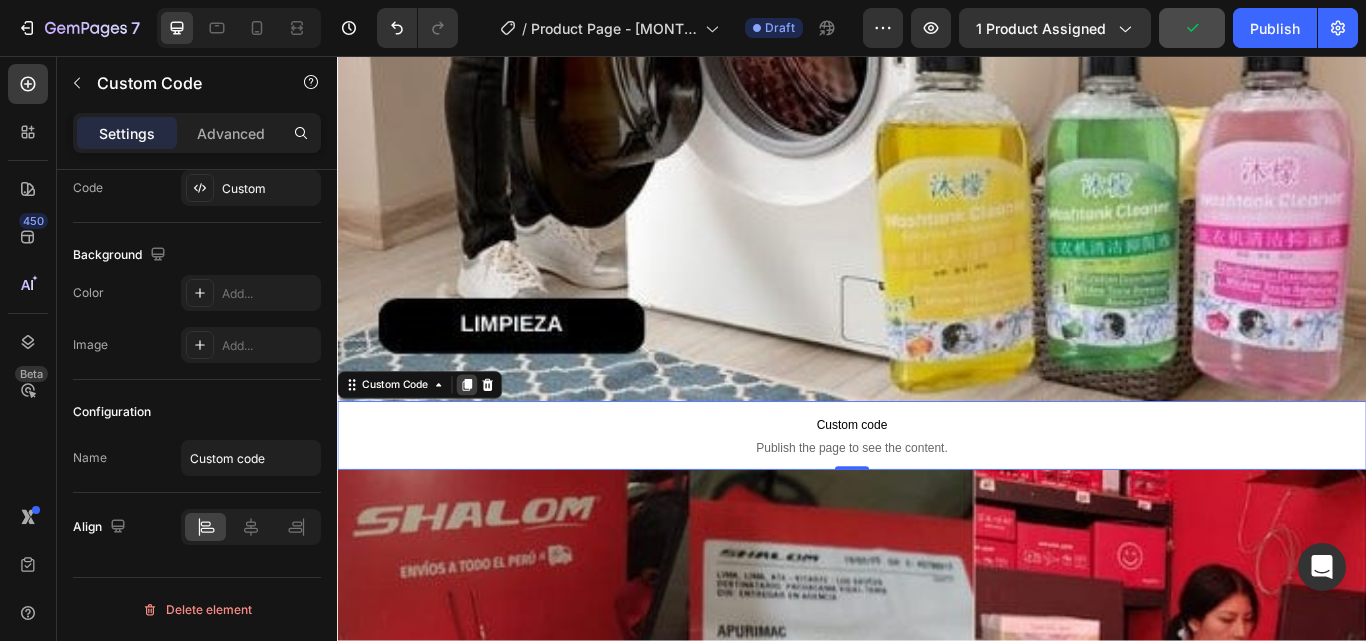 click 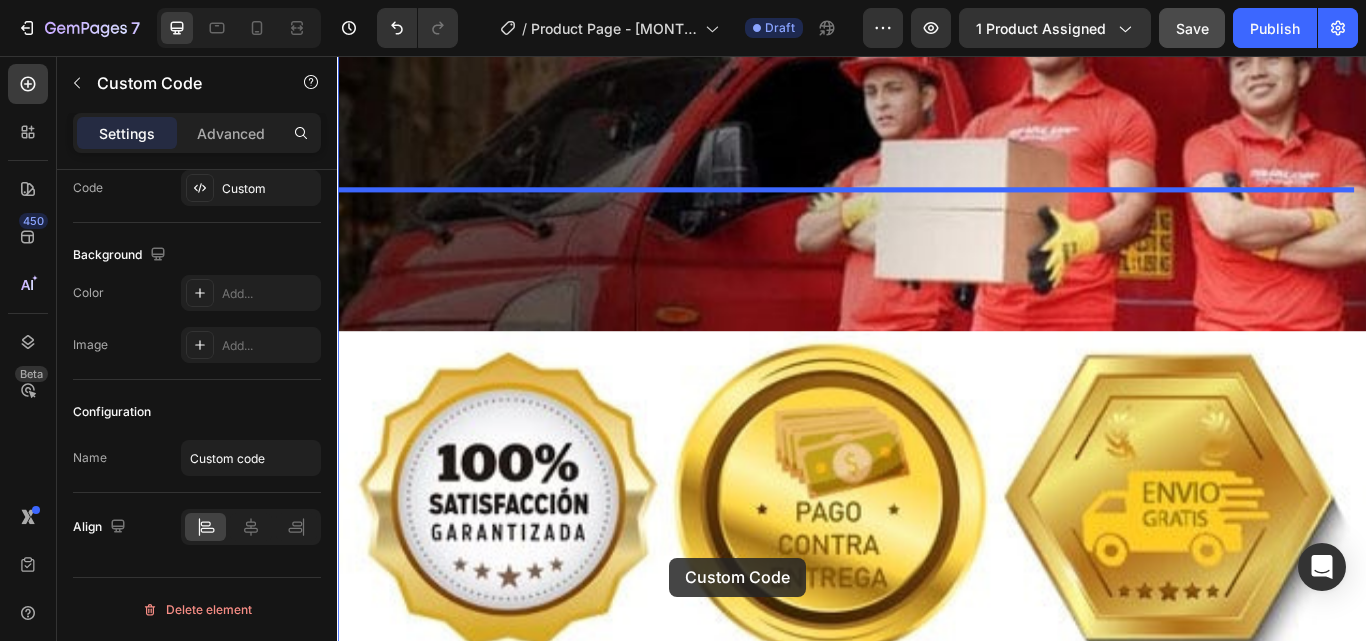 scroll, scrollTop: 13551, scrollLeft: 0, axis: vertical 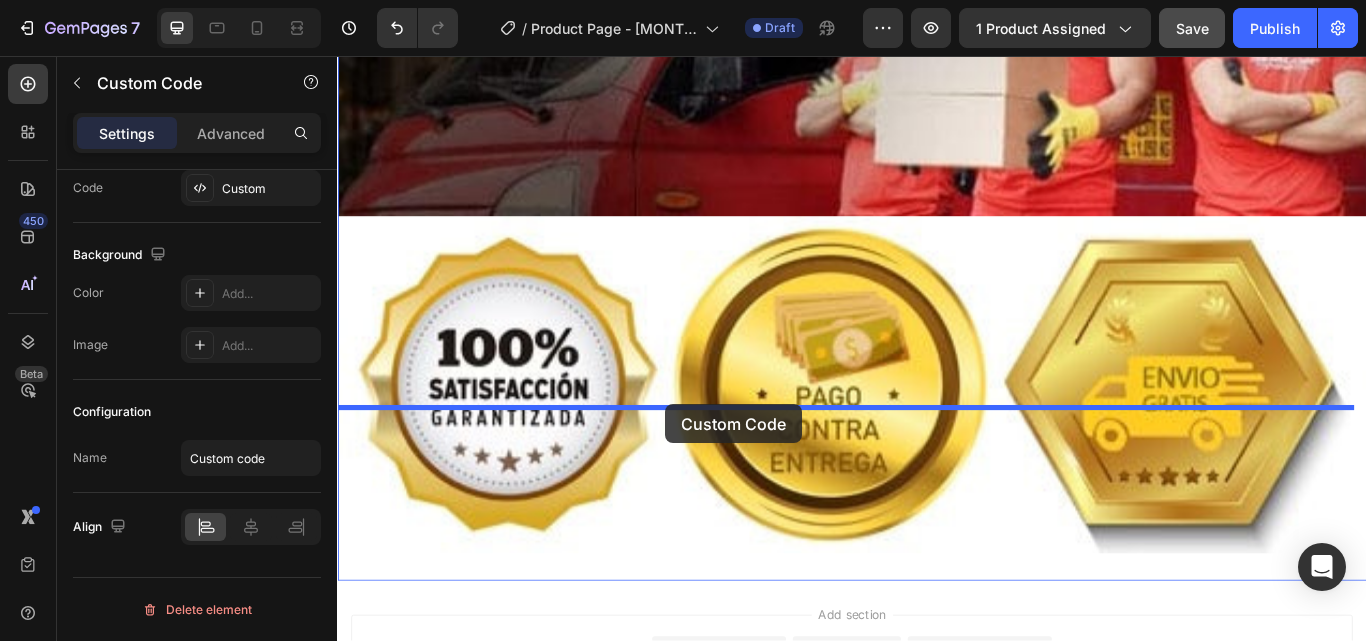 drag, startPoint x: 726, startPoint y: 414, endPoint x: 719, endPoint y: 462, distance: 48.507732 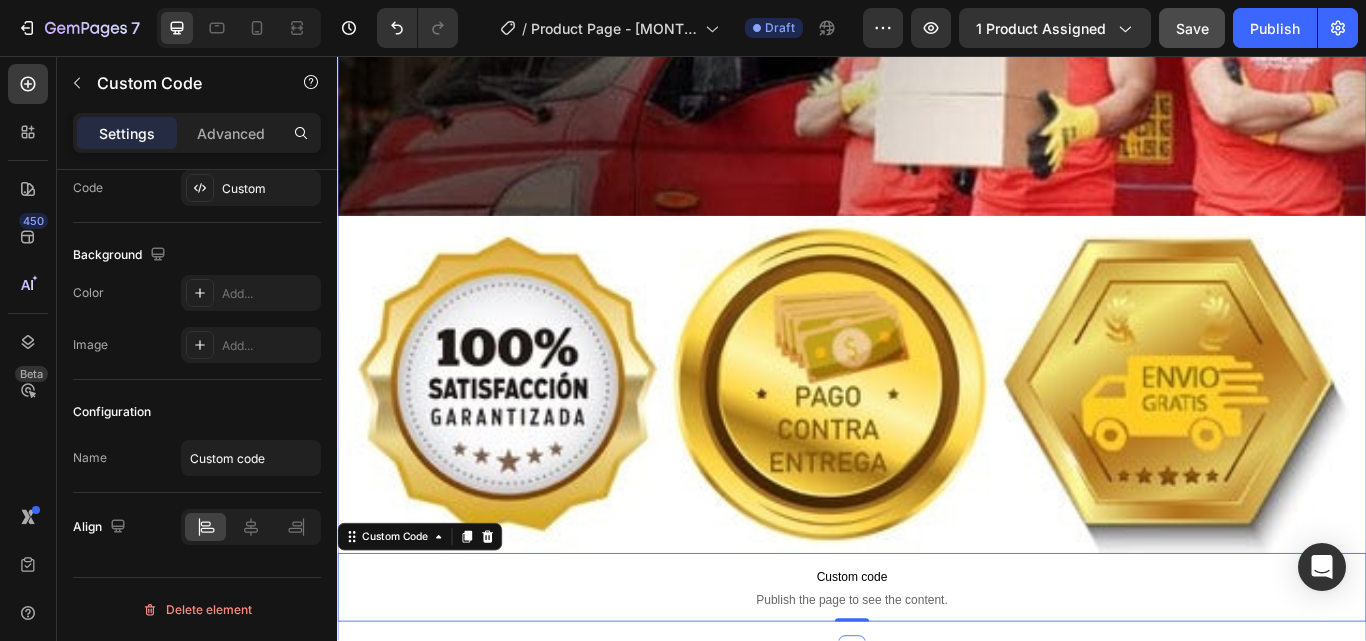 click on "Image
Custom code
Publish the page to see the content.
Custom Code Image Image
Custom code
Publish the page to see the content.
Custom Code Image Image
Custom code
Publish the page to see the content.
Custom Code Image Image
Custom code
Publish the page to see the content.
Custom Code Image Image
Custom code
Publish the page to see the content.
Custom Code Image Image
Custom code
Publish the page to see the content.
Custom Code   0 Section 1" at bounding box center (937, -6313) 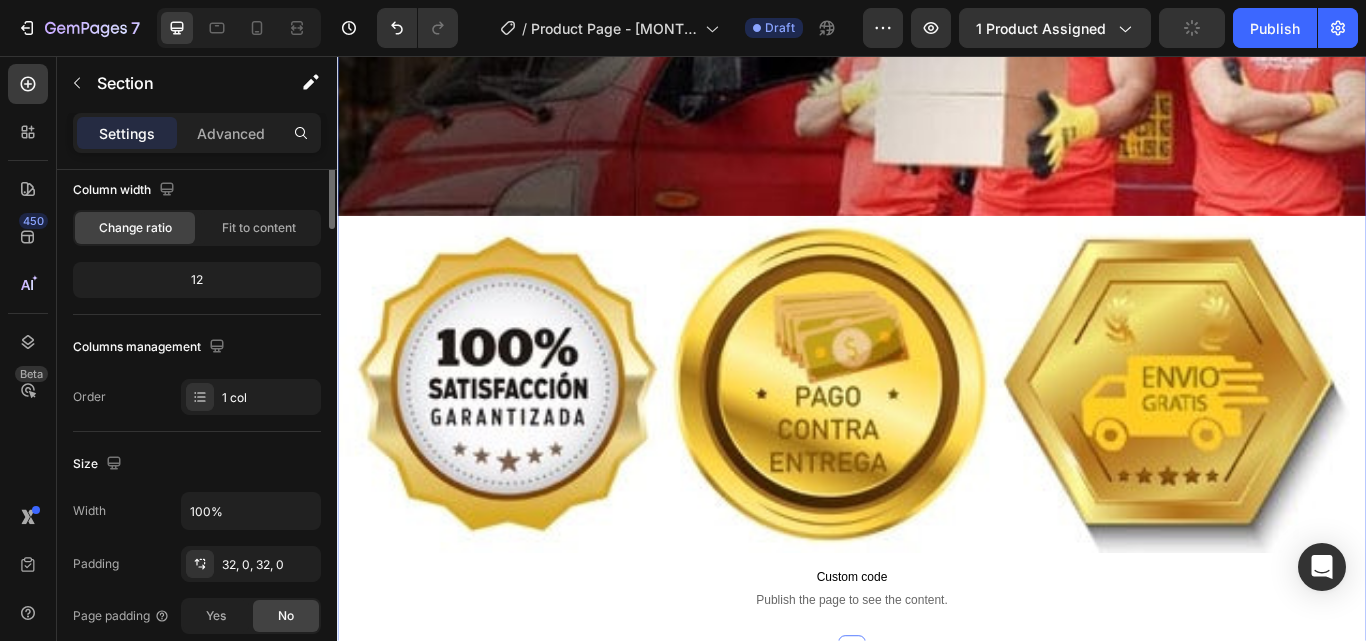 scroll, scrollTop: 0, scrollLeft: 0, axis: both 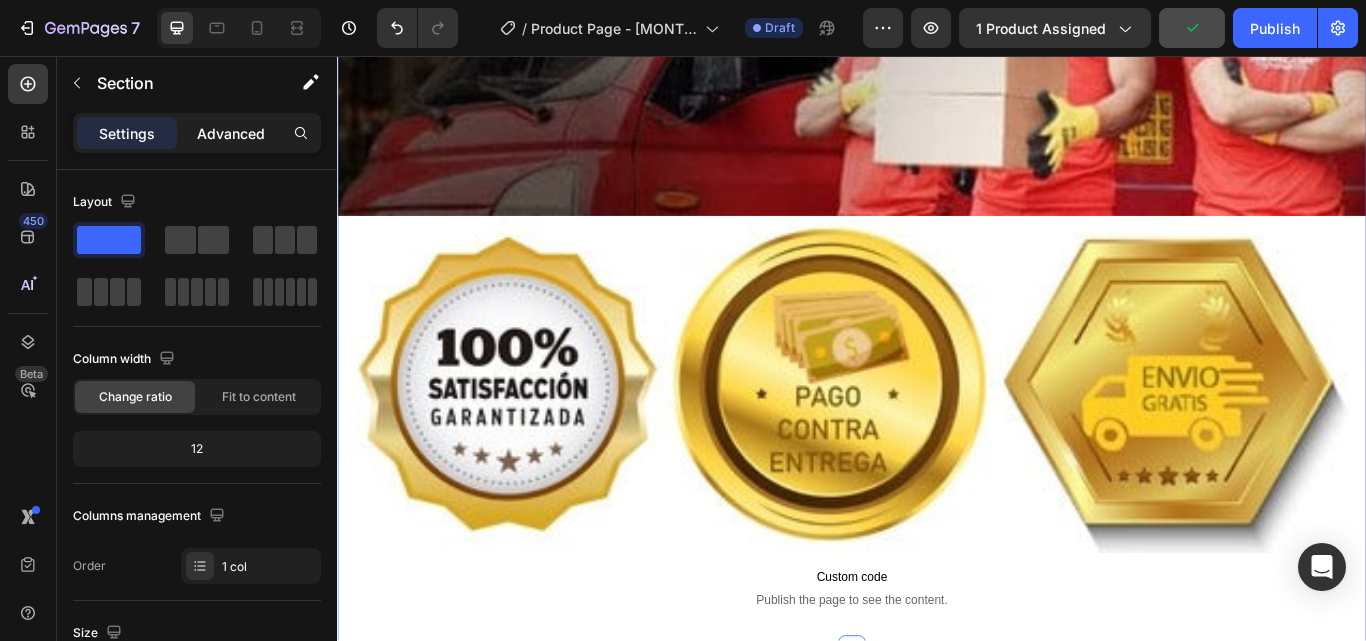 click on "Advanced" at bounding box center [231, 133] 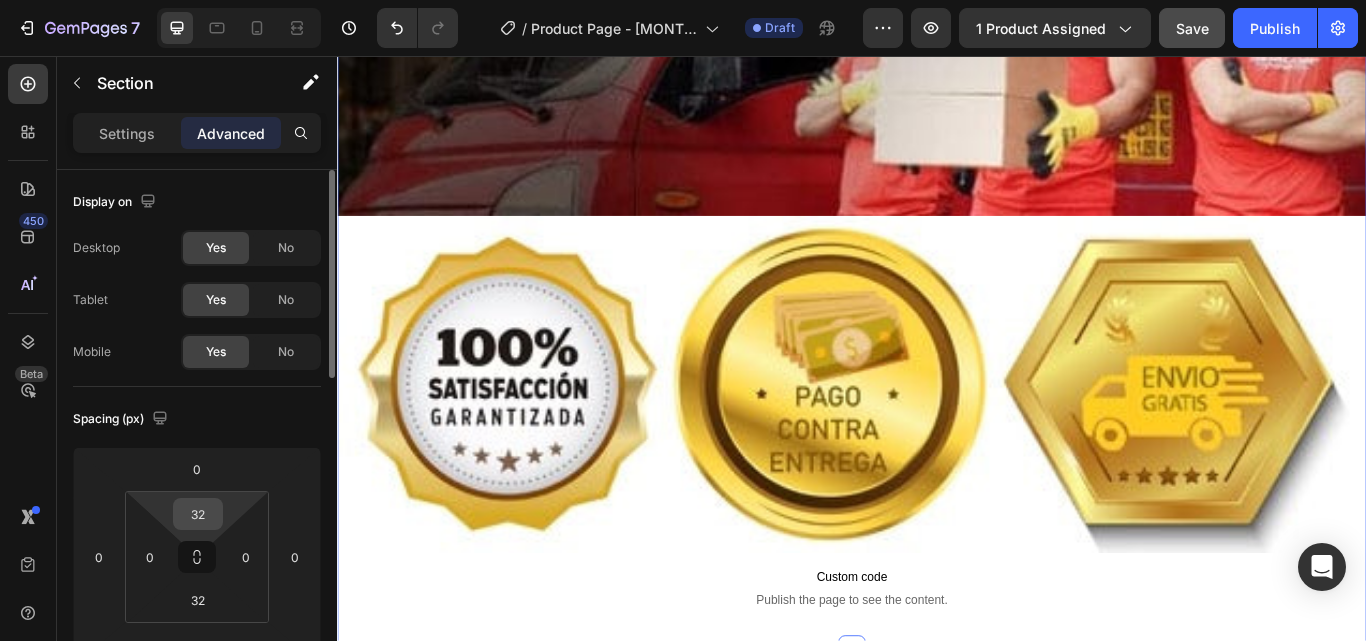 click on "32" at bounding box center [198, 514] 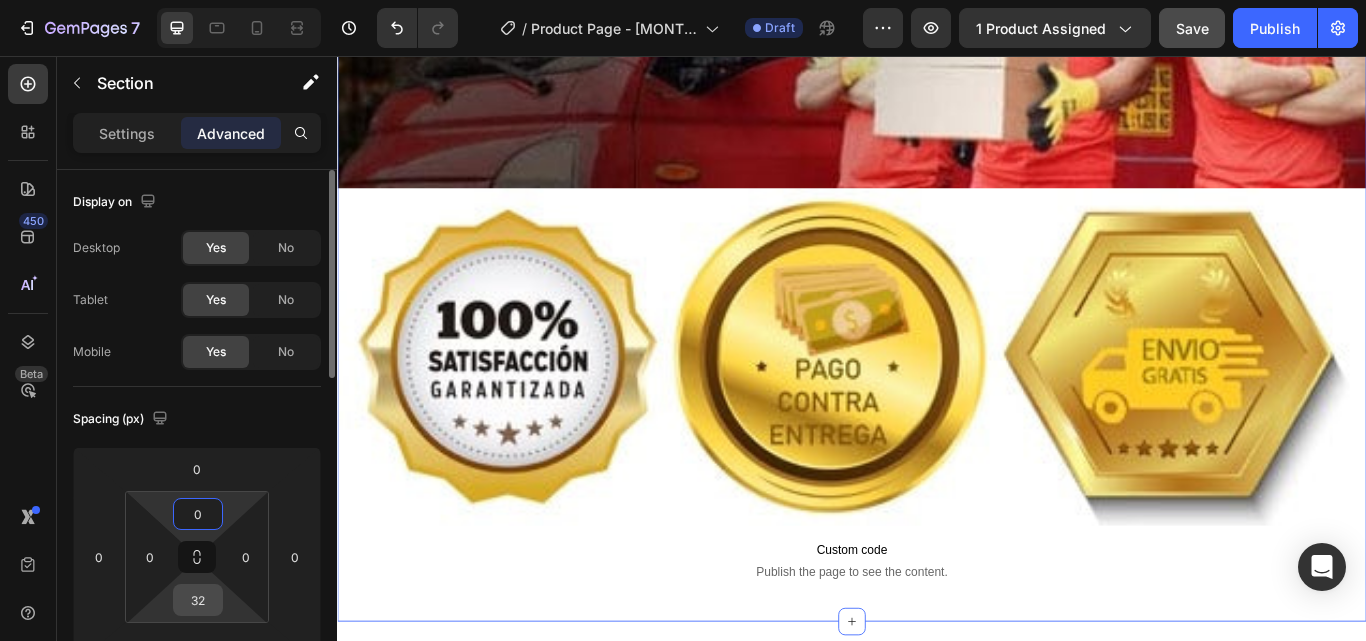 type on "0" 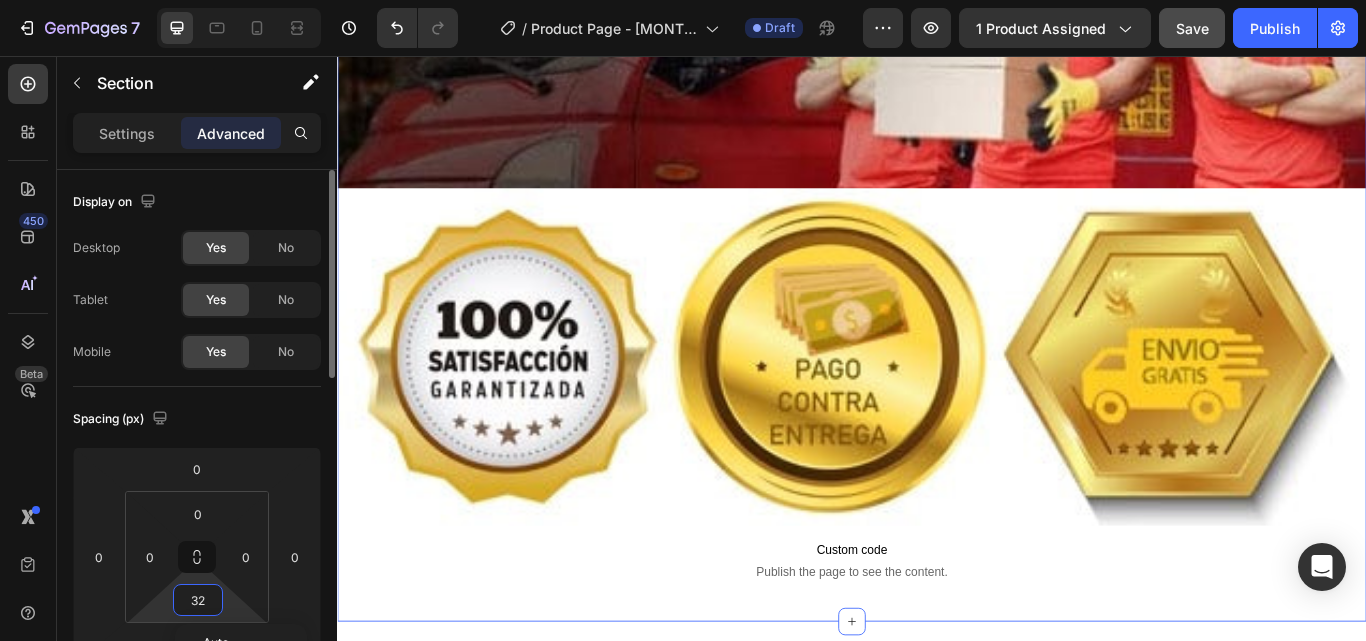 type on "0" 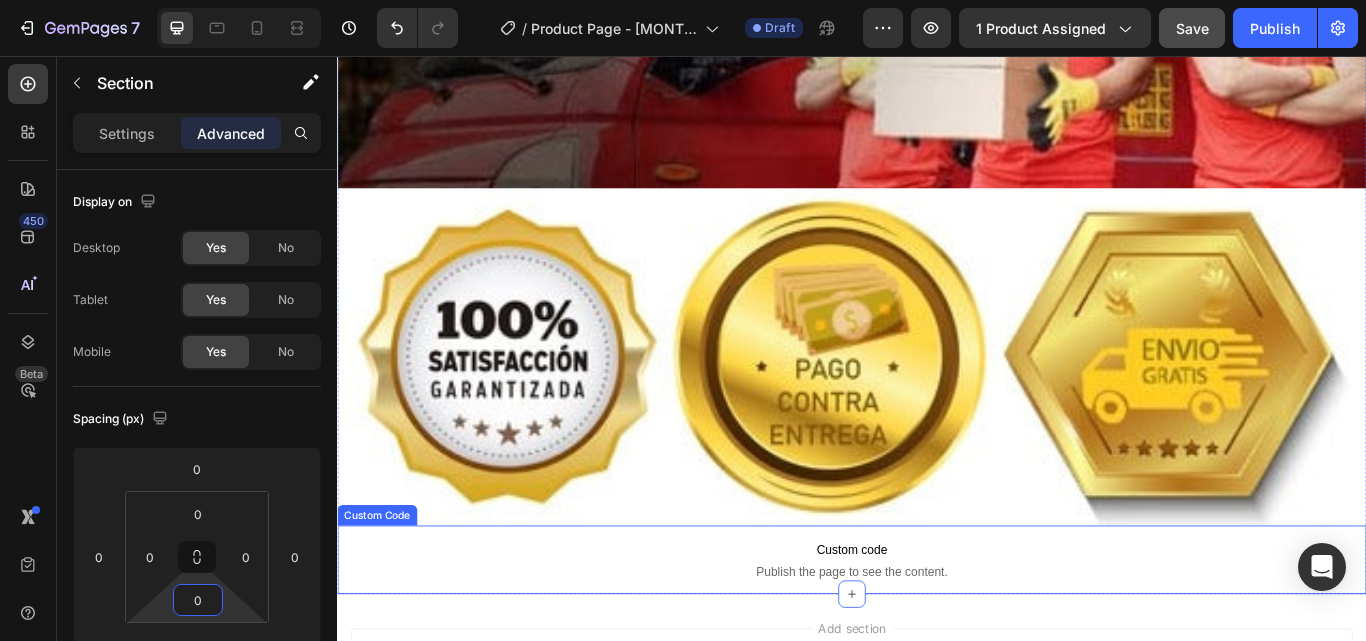 click on "Custom code
Publish the page to see the content." at bounding box center [937, 644] 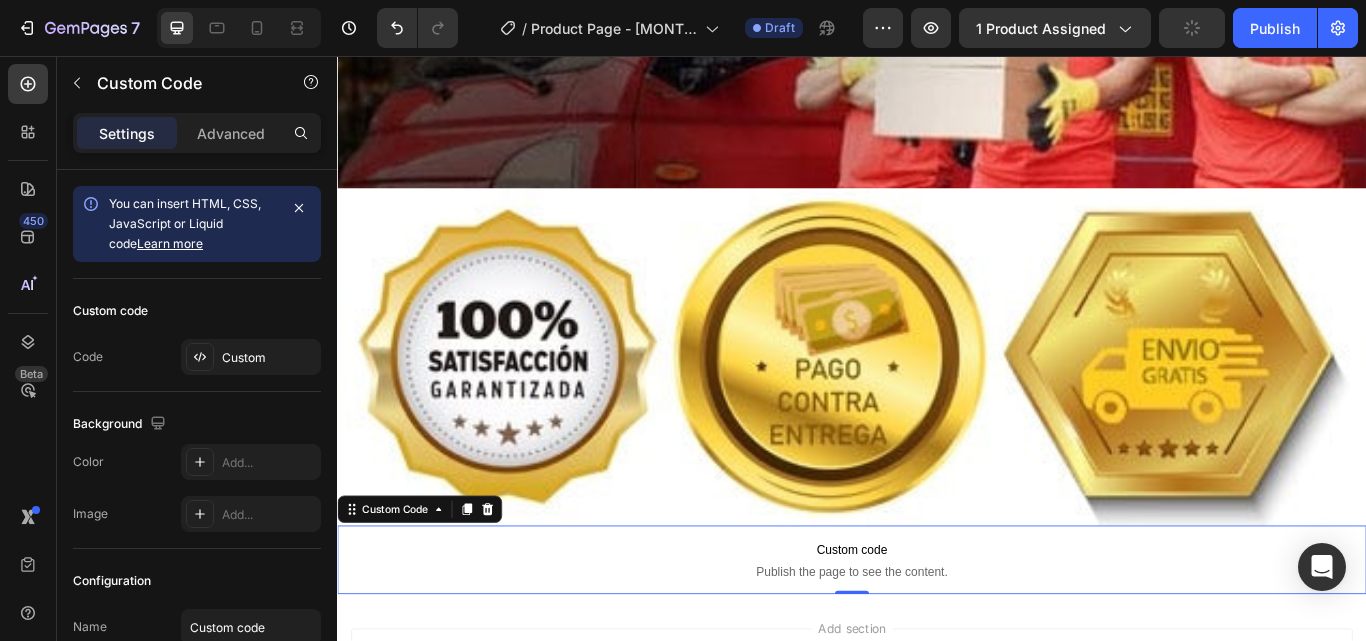 click on "Custom code" at bounding box center (937, 632) 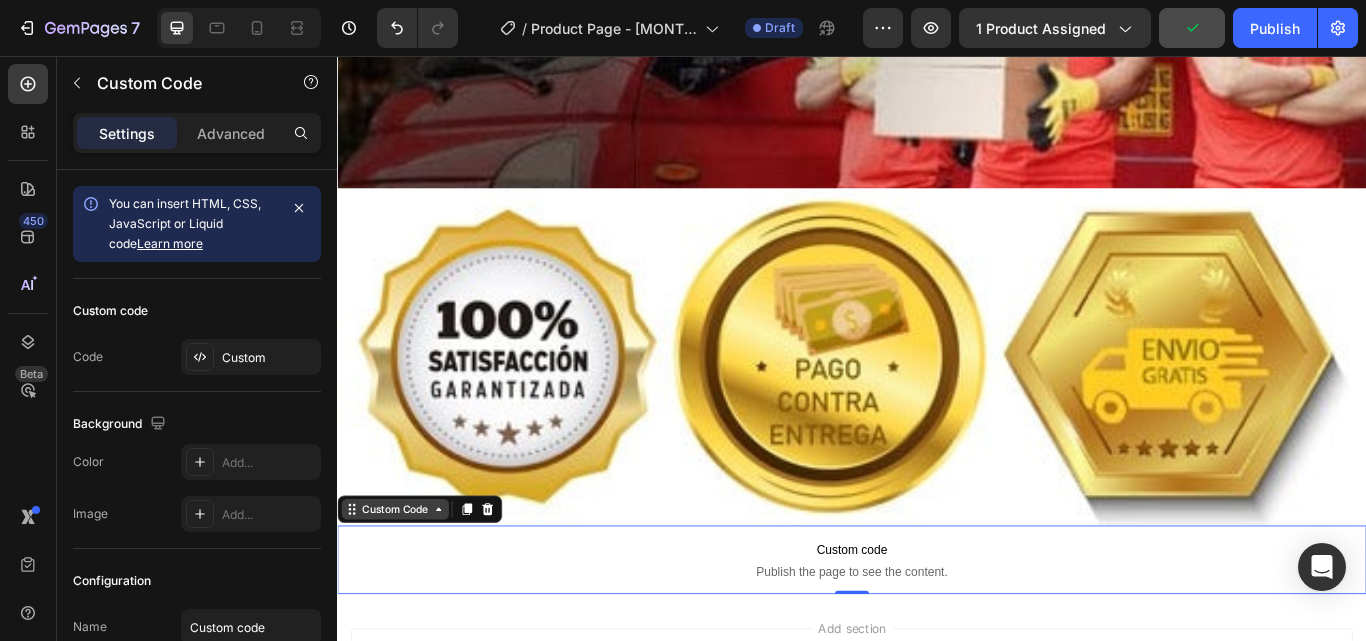 click 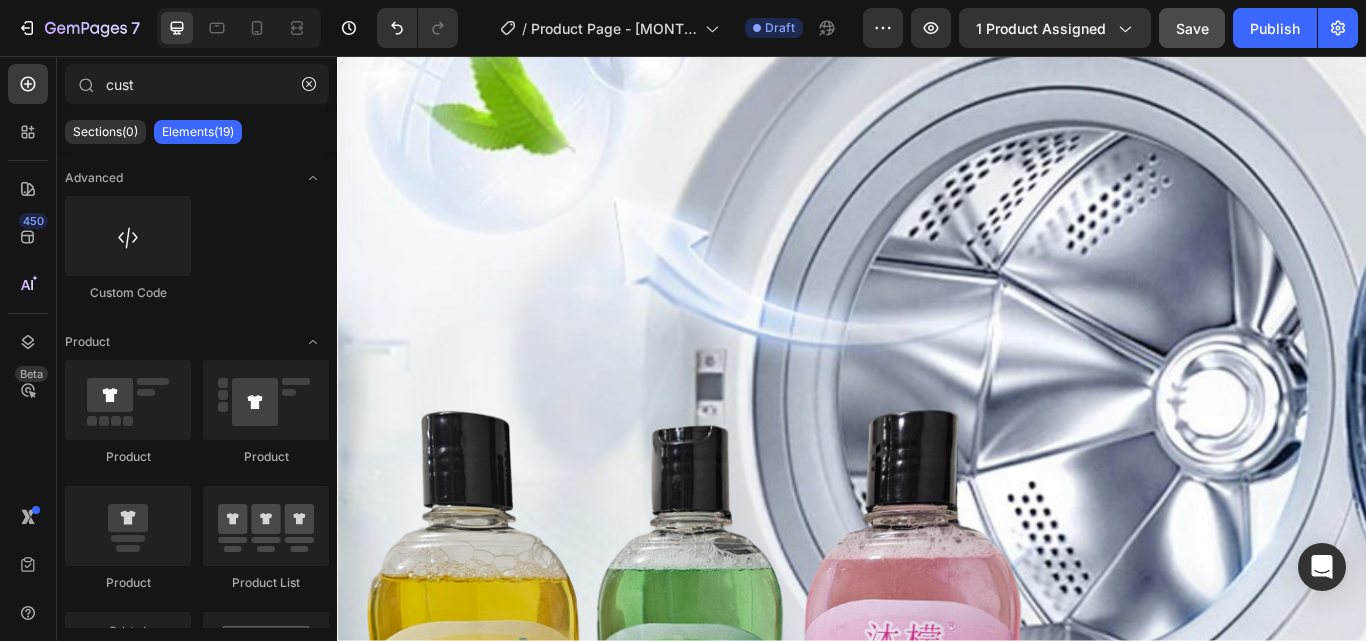 scroll, scrollTop: 0, scrollLeft: 0, axis: both 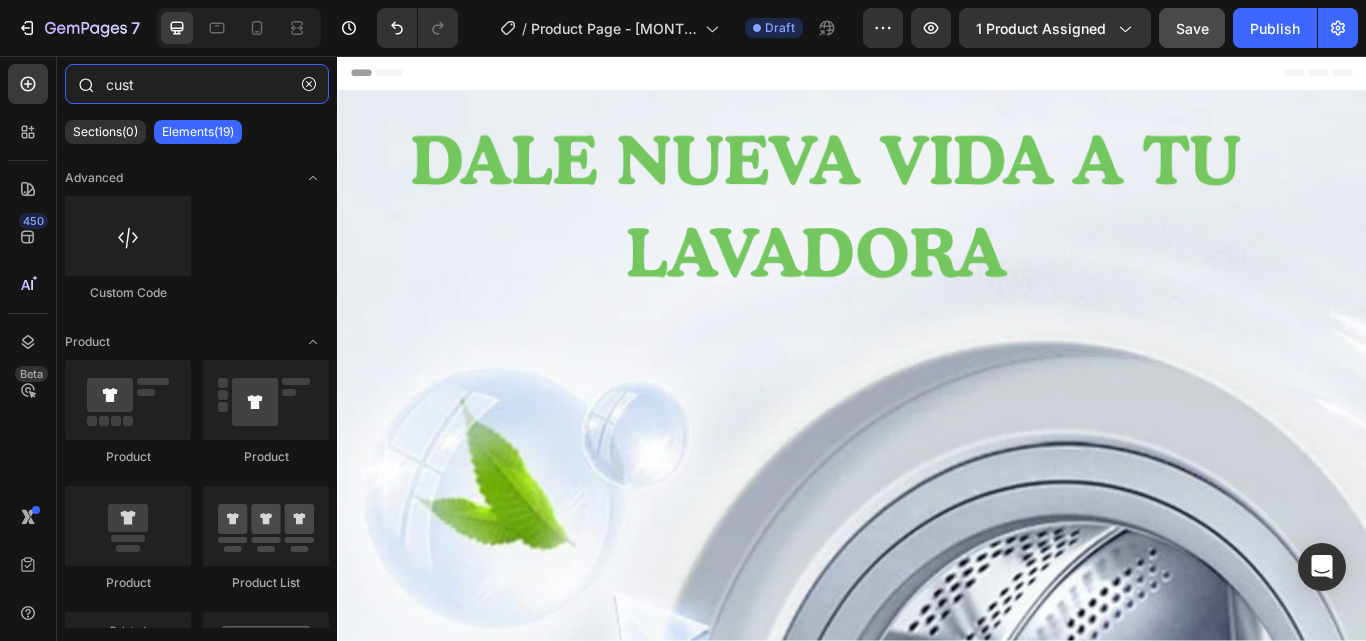 click on "cust" at bounding box center (197, 84) 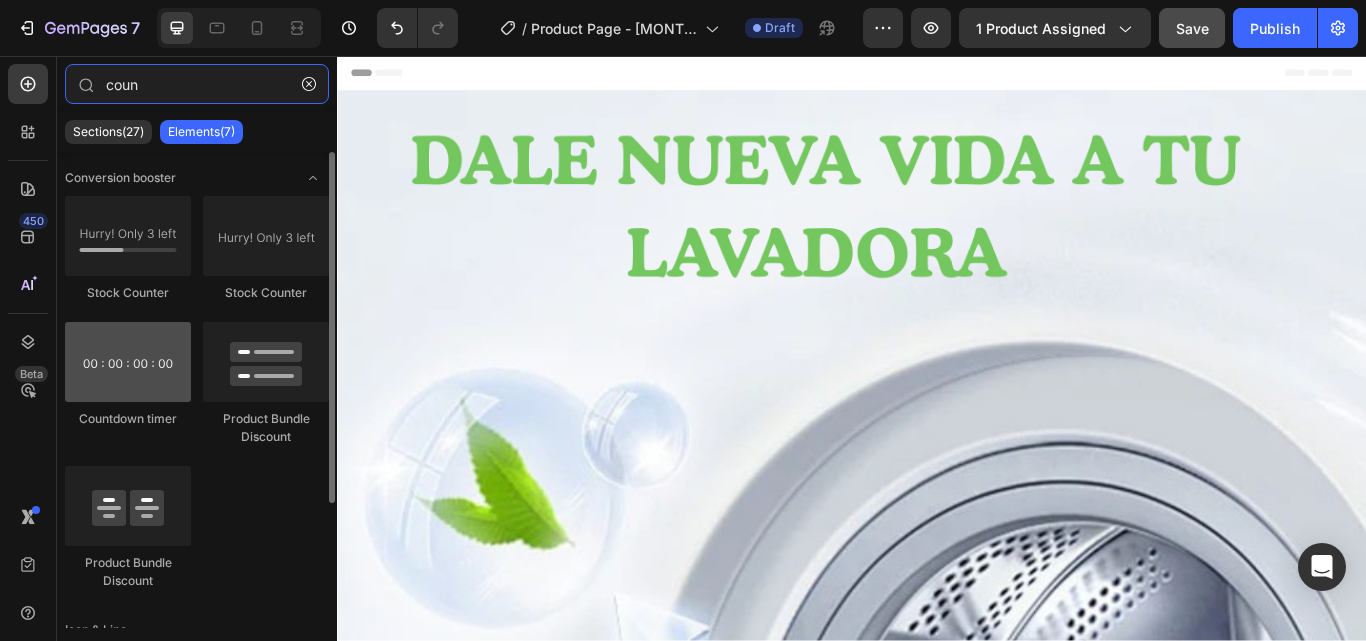 type on "coun" 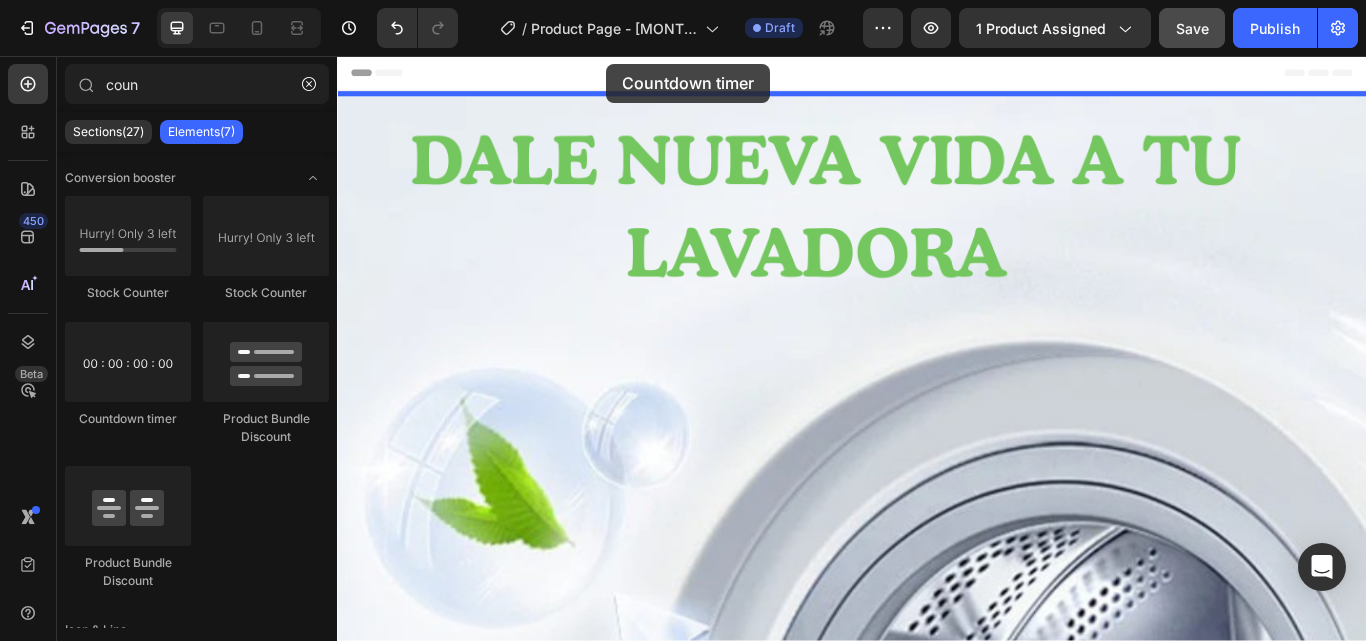 drag, startPoint x: 493, startPoint y: 411, endPoint x: 651, endPoint y: 65, distance: 380.36826 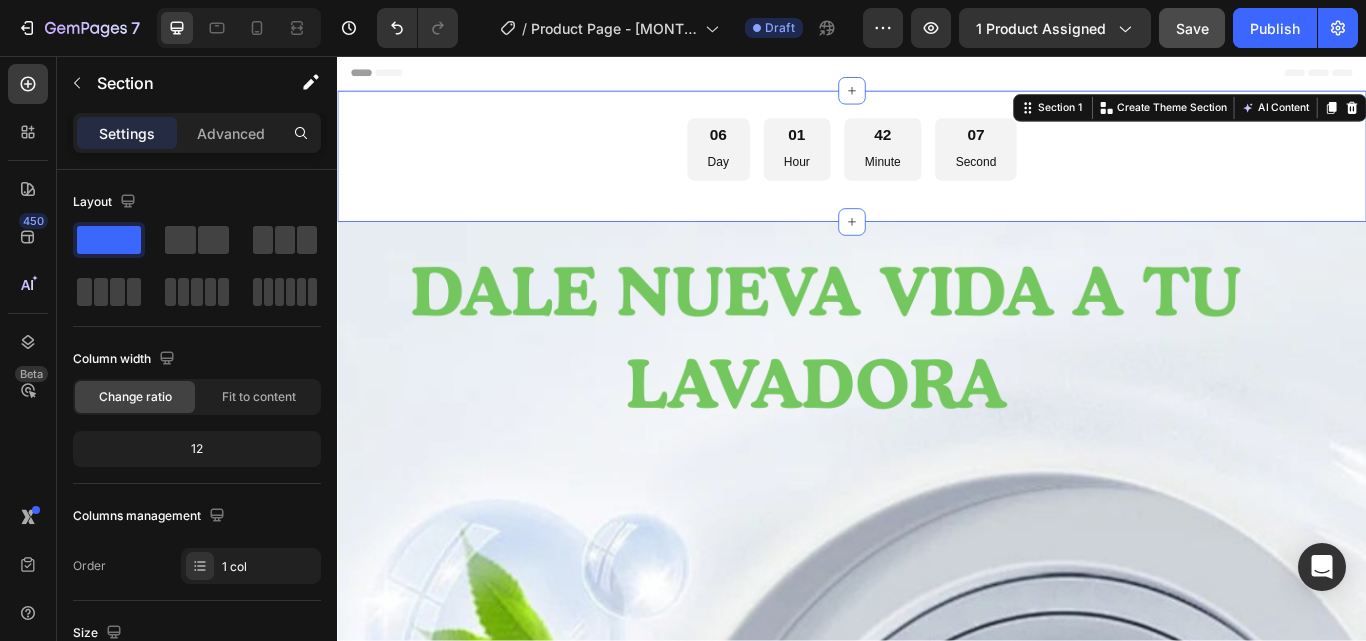 click on "[DAY] Day [HOUR] Hour [MINUTE] Minute [SECOND] Second Countdown Timer Section 1   You can create reusable sections Create Theme Section AI Content Write with GemAI What would you like to describe here? Tone and Voice Persuasive Product CleanMaX Pro™💥💥💥💥💥 Show more Generate" at bounding box center (937, 173) 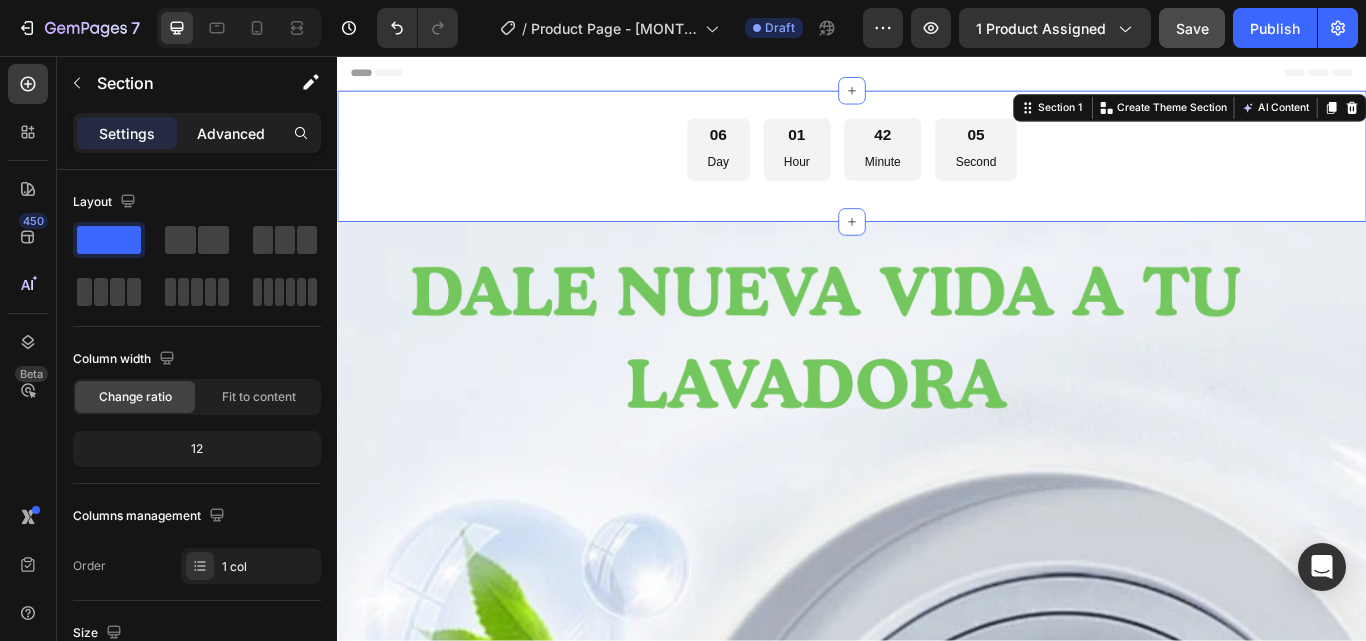 click on "Advanced" at bounding box center [231, 133] 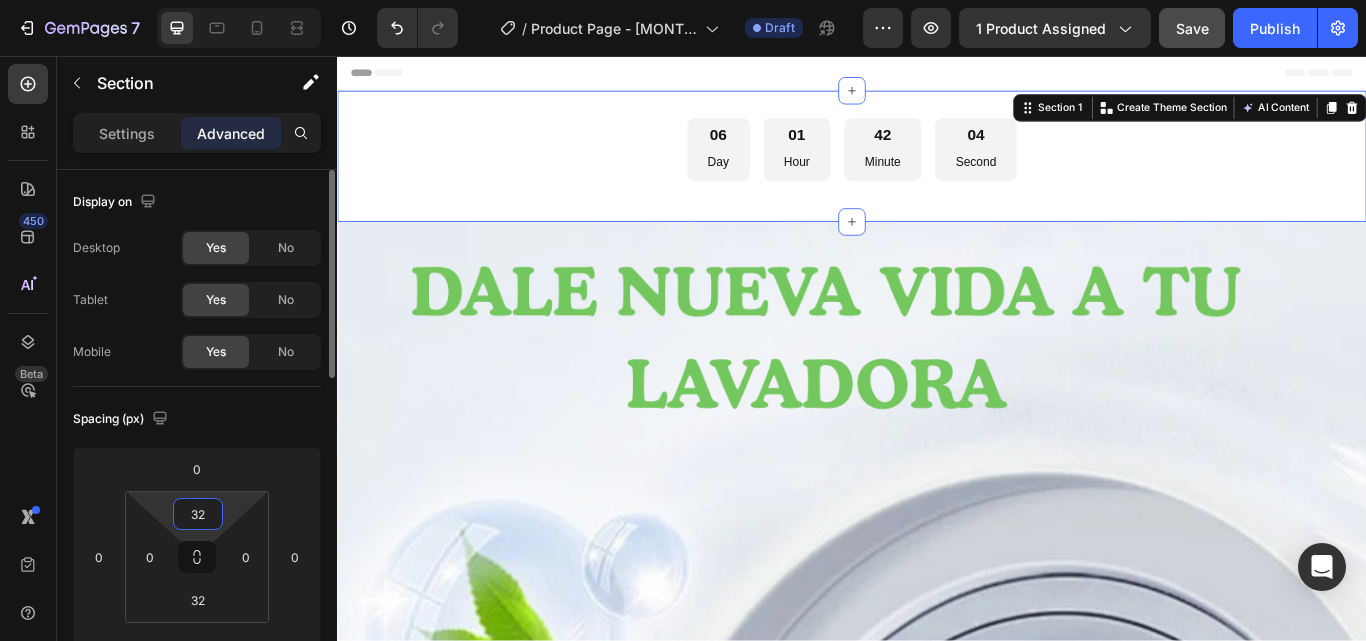 click on "32" at bounding box center (198, 514) 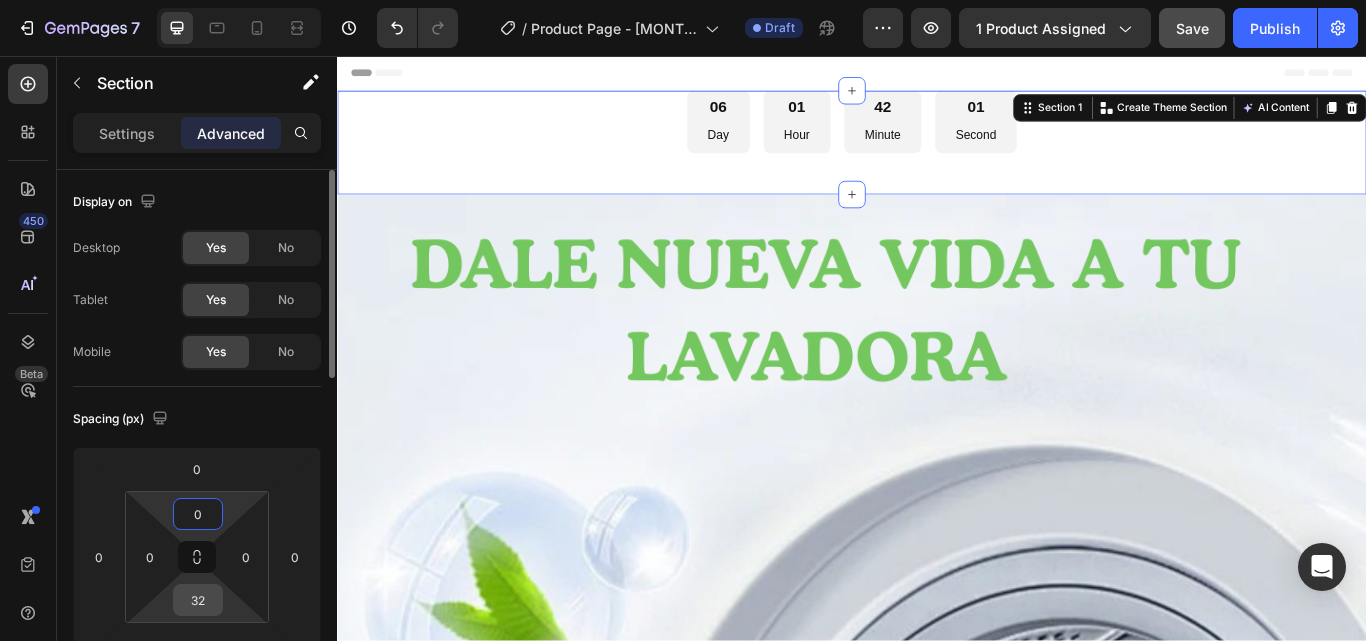type on "0" 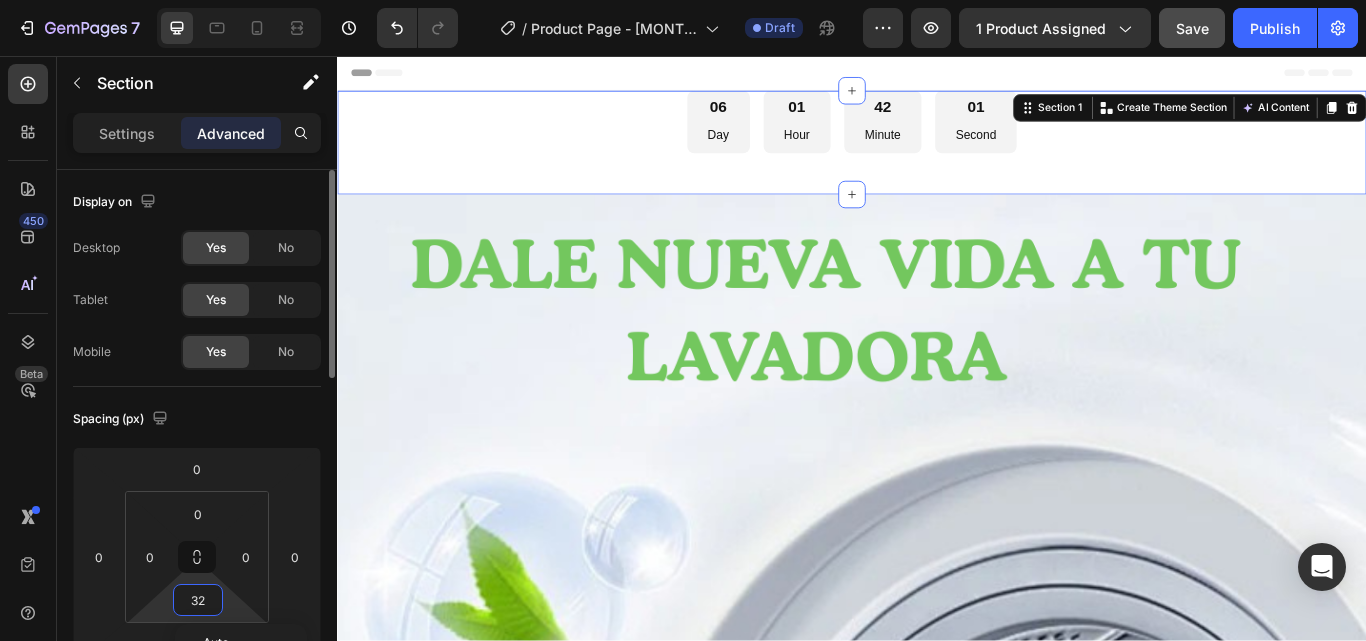 type on "0" 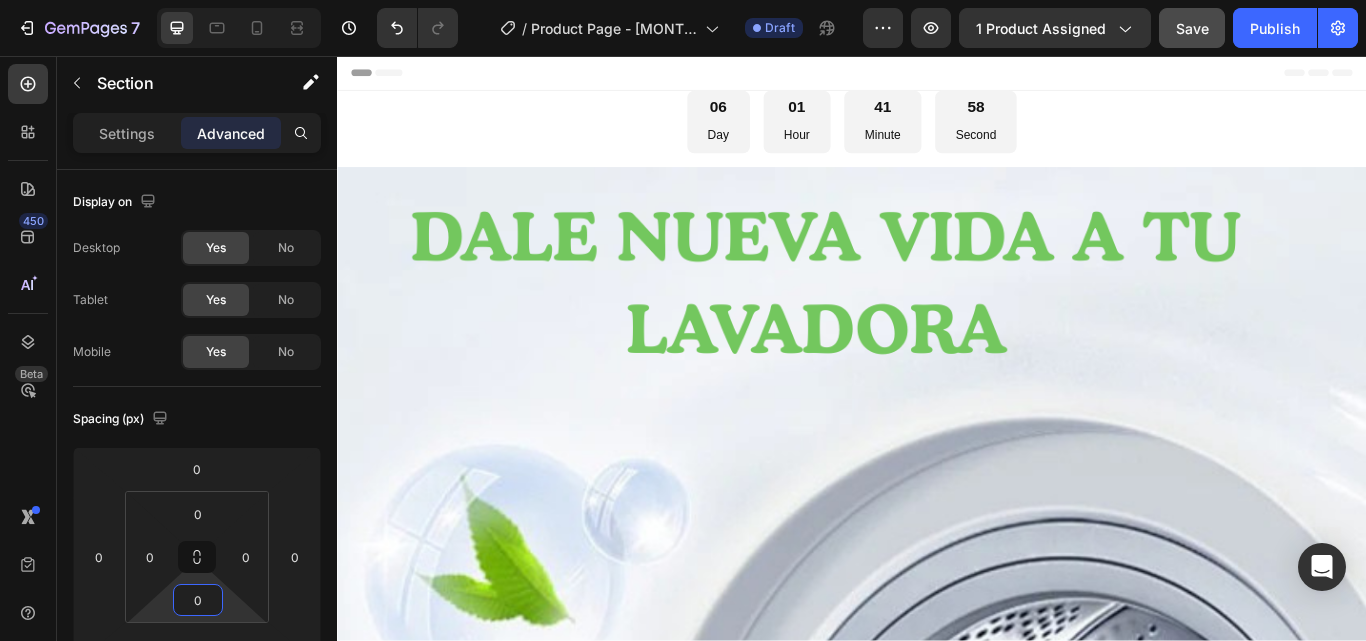 click on "Header" at bounding box center (937, 76) 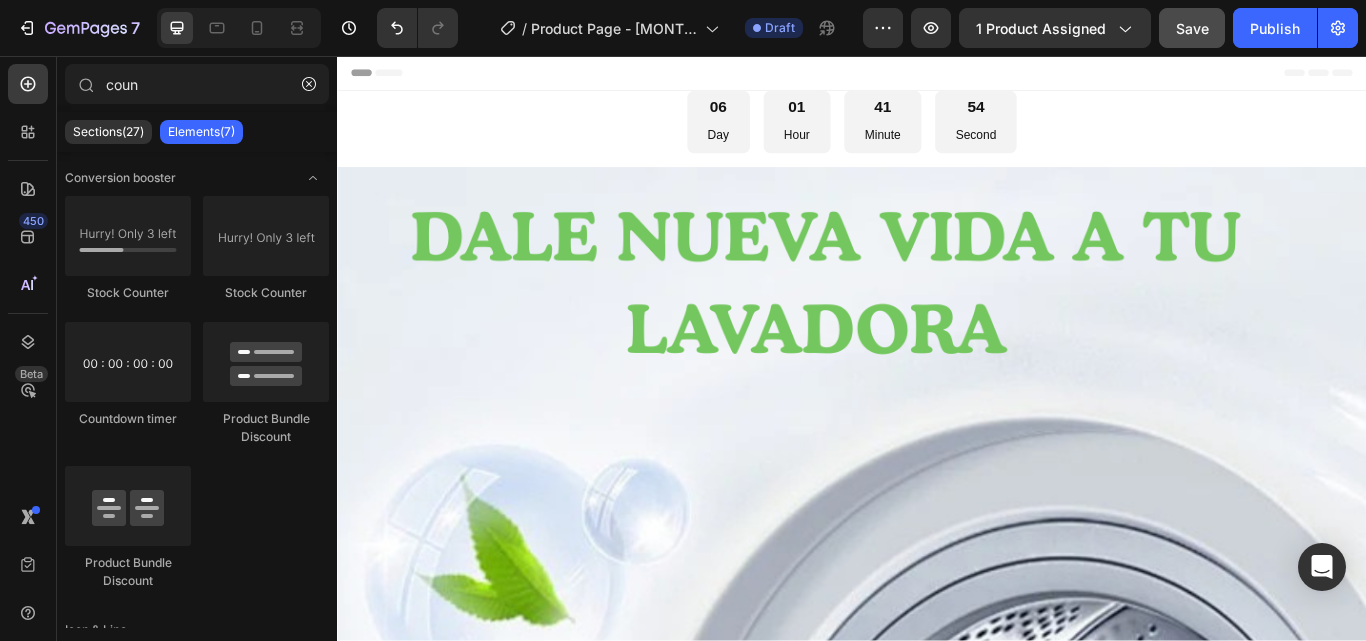 click on "Header" at bounding box center (937, 76) 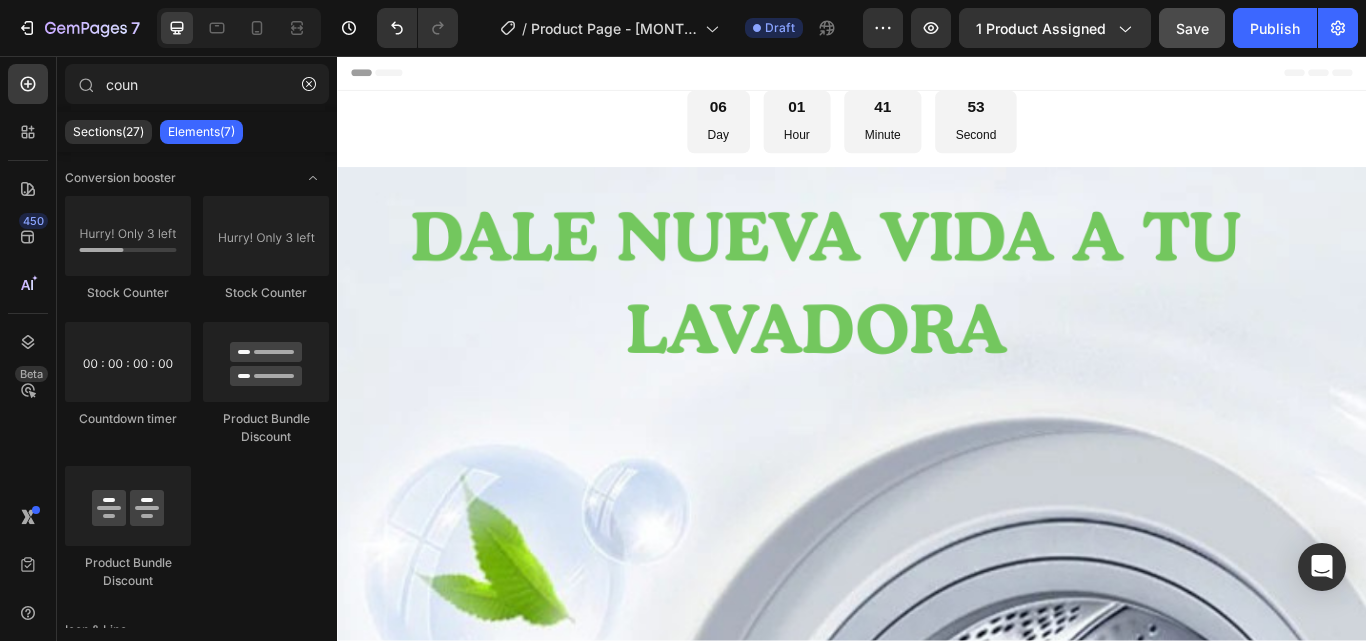 click on "Header" at bounding box center (937, 76) 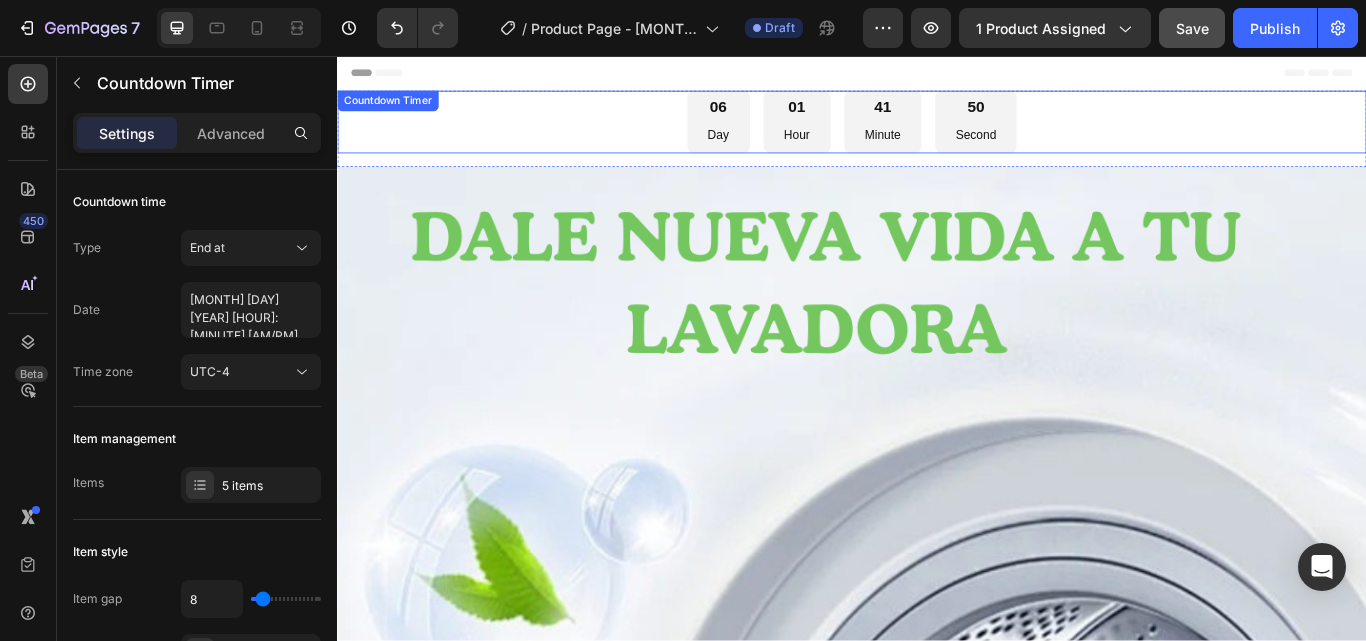 click on "[SECOND] Day [HOUR] Hour [MINUTE] Minute [SECOND] Second" at bounding box center [937, 133] 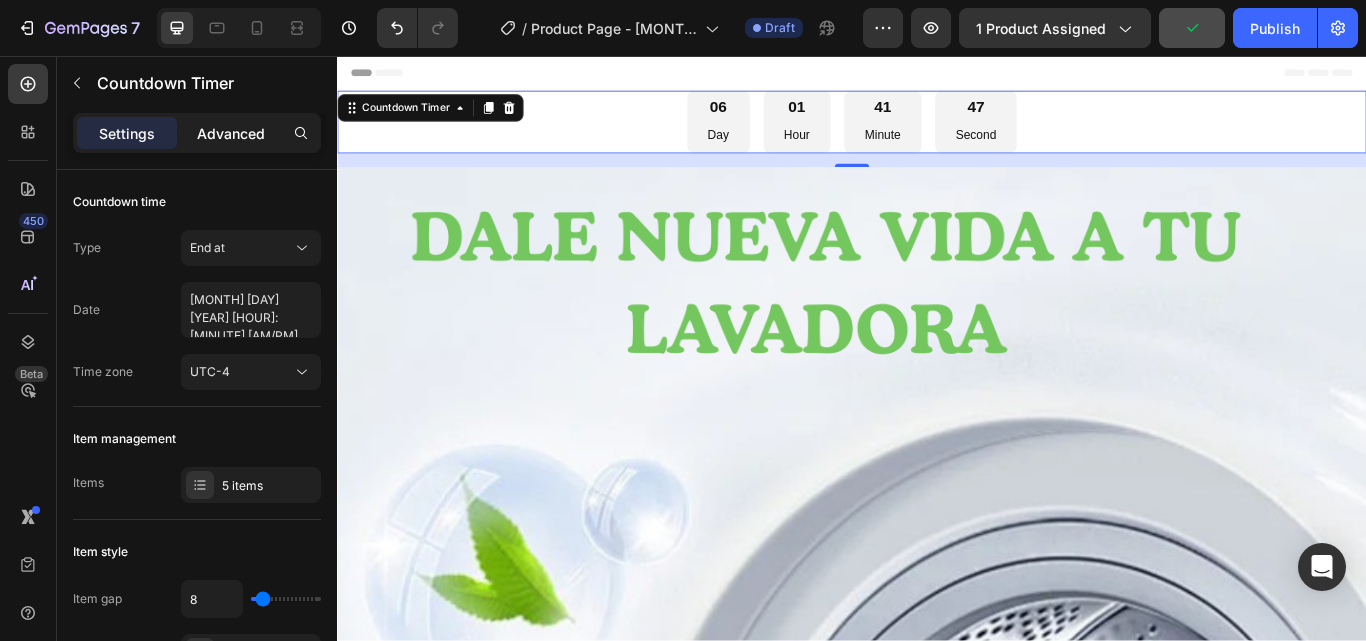 click on "Advanced" at bounding box center [231, 133] 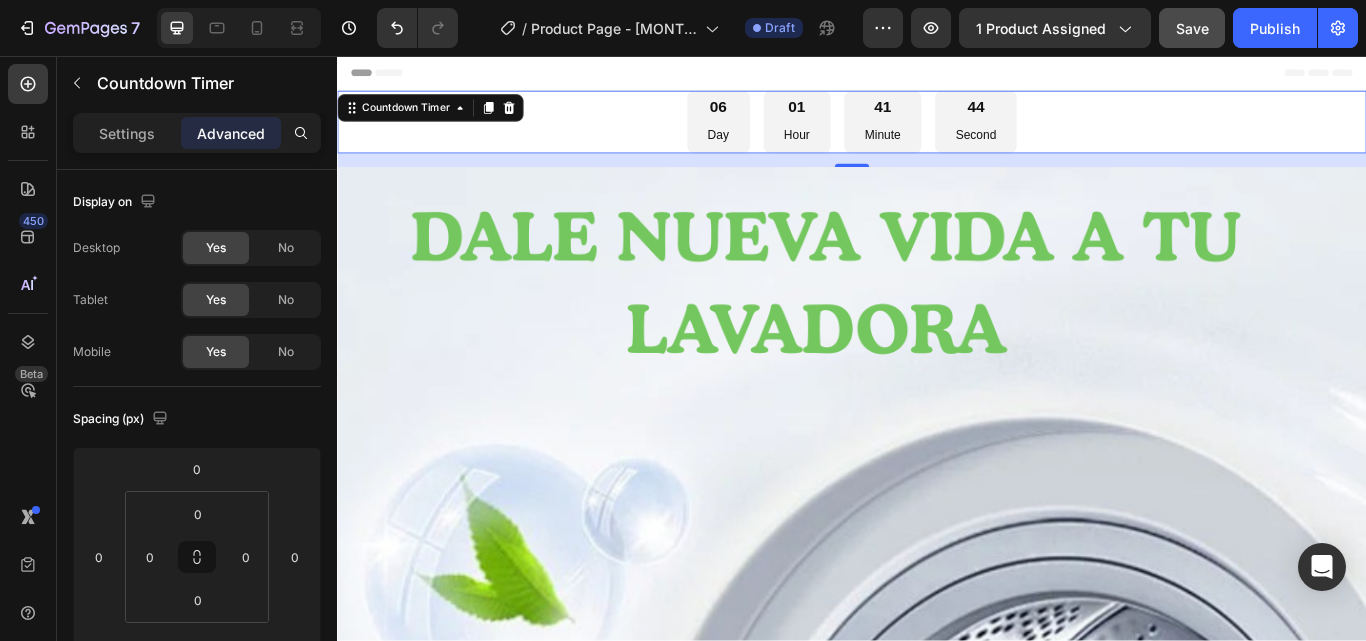 click on "Header" at bounding box center [937, 76] 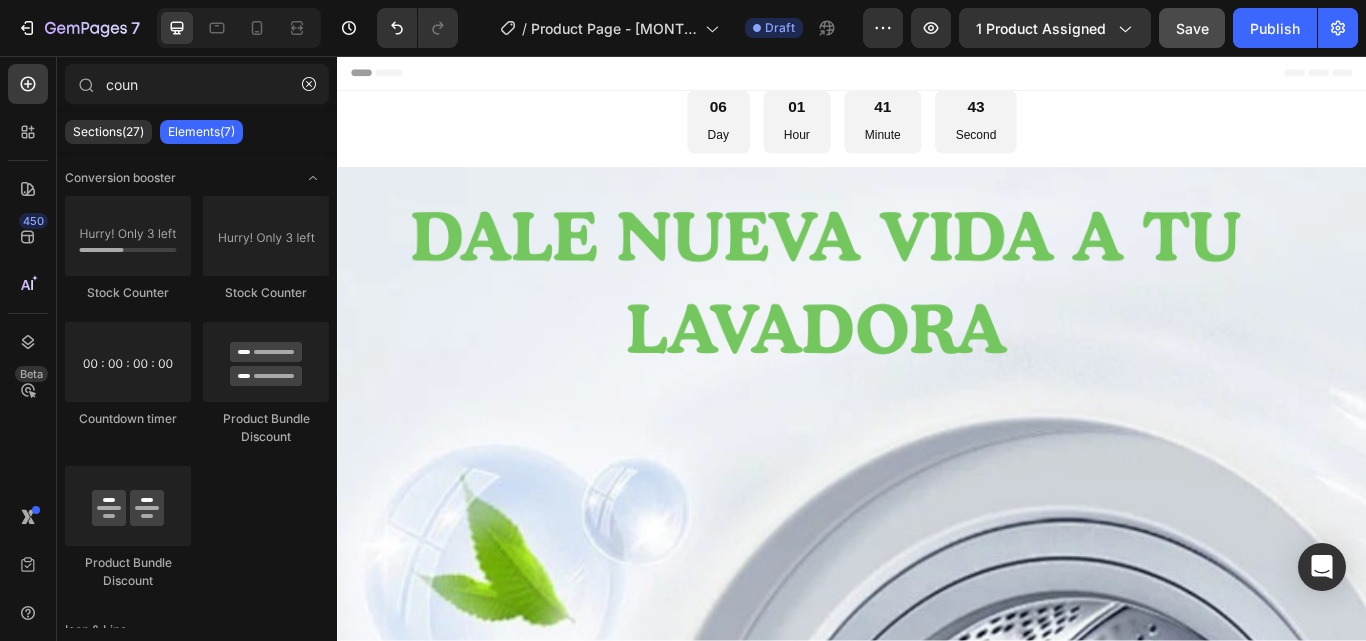 click on "Header" at bounding box center [937, 76] 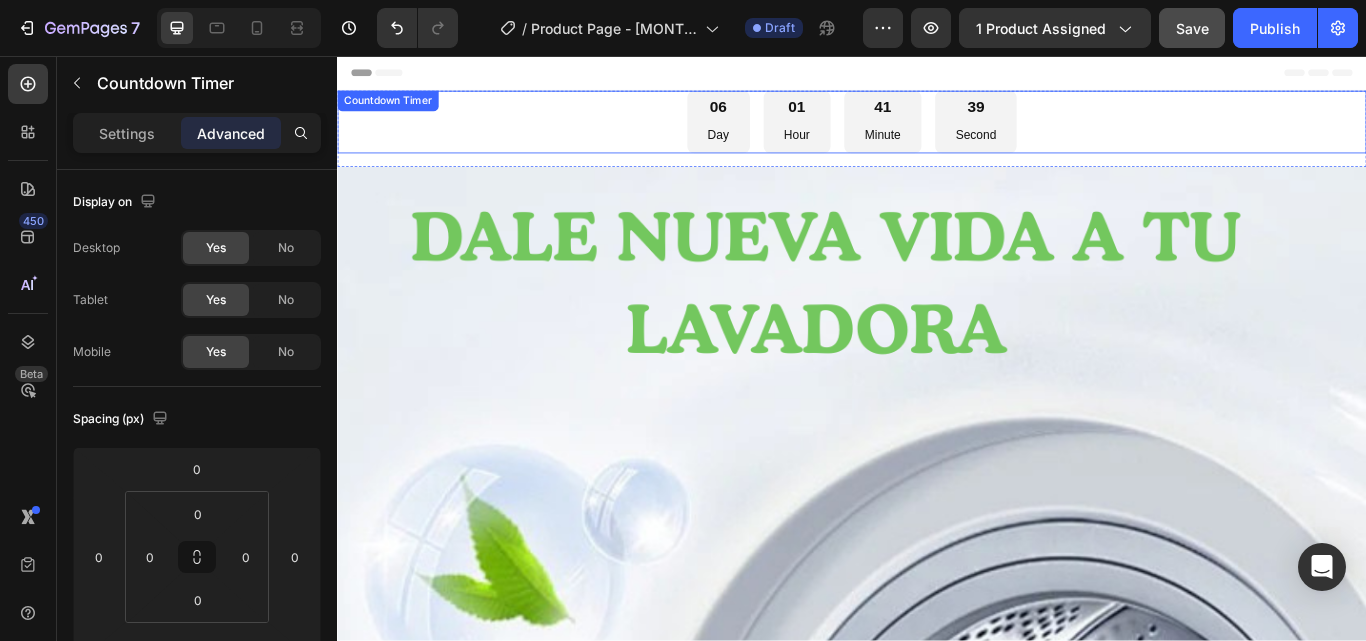 click on "06 Day" at bounding box center [781, 133] 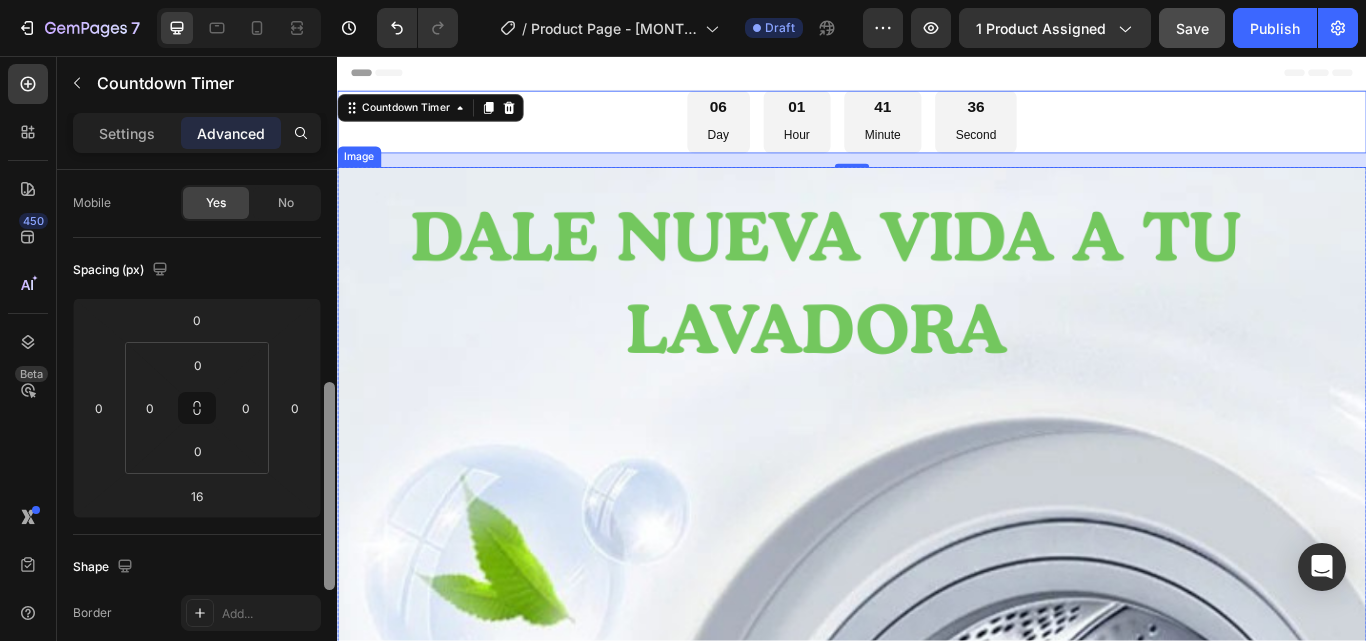 scroll, scrollTop: 259, scrollLeft: 0, axis: vertical 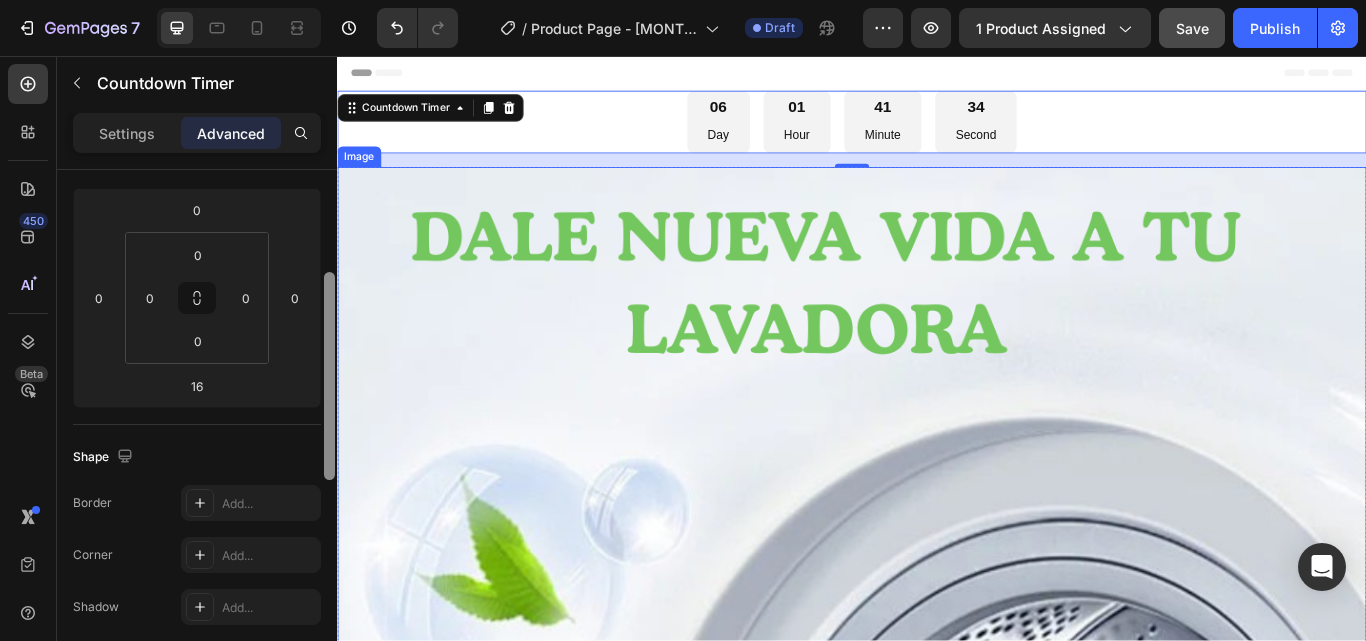 drag, startPoint x: 668, startPoint y: 301, endPoint x: 345, endPoint y: 187, distance: 342.52737 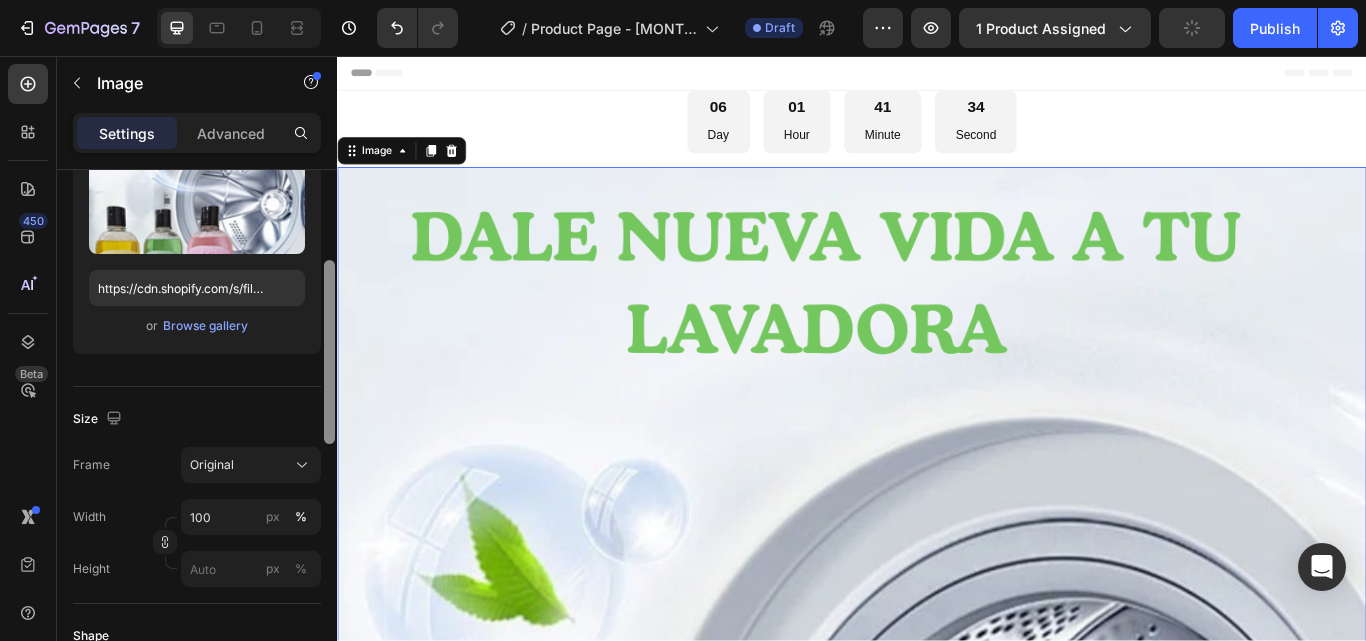 scroll, scrollTop: 0, scrollLeft: 0, axis: both 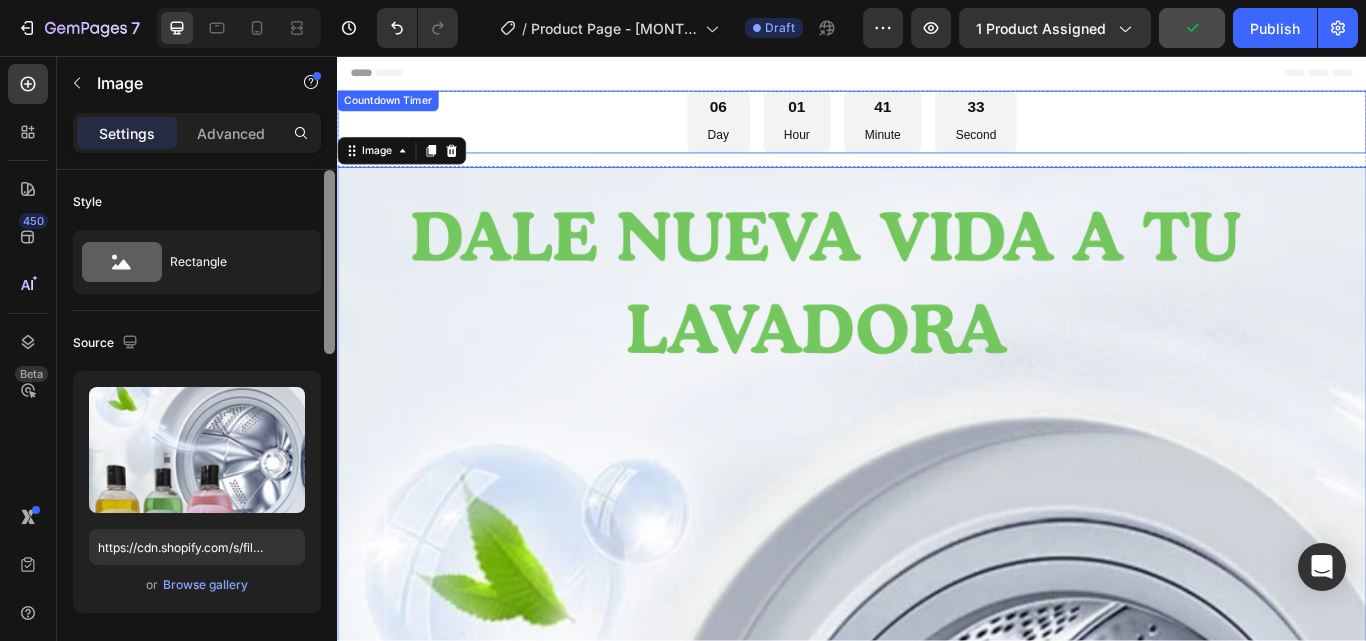 click on "06 Day" at bounding box center (781, 133) 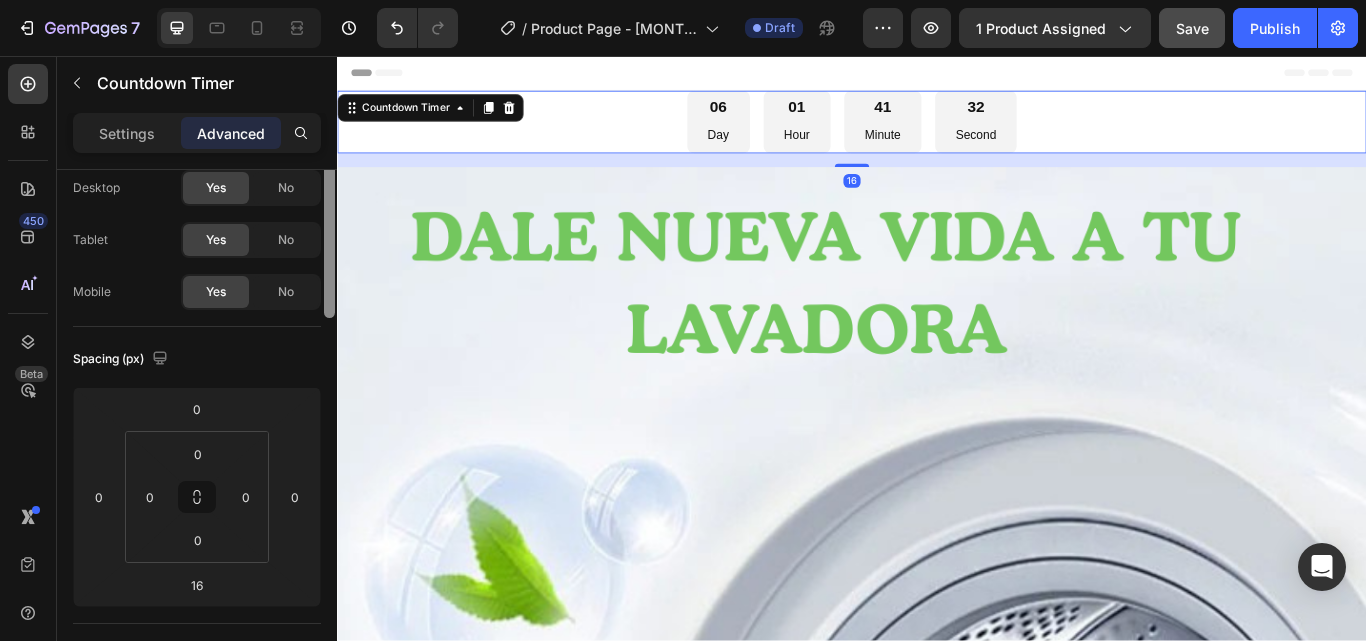 scroll, scrollTop: 0, scrollLeft: 0, axis: both 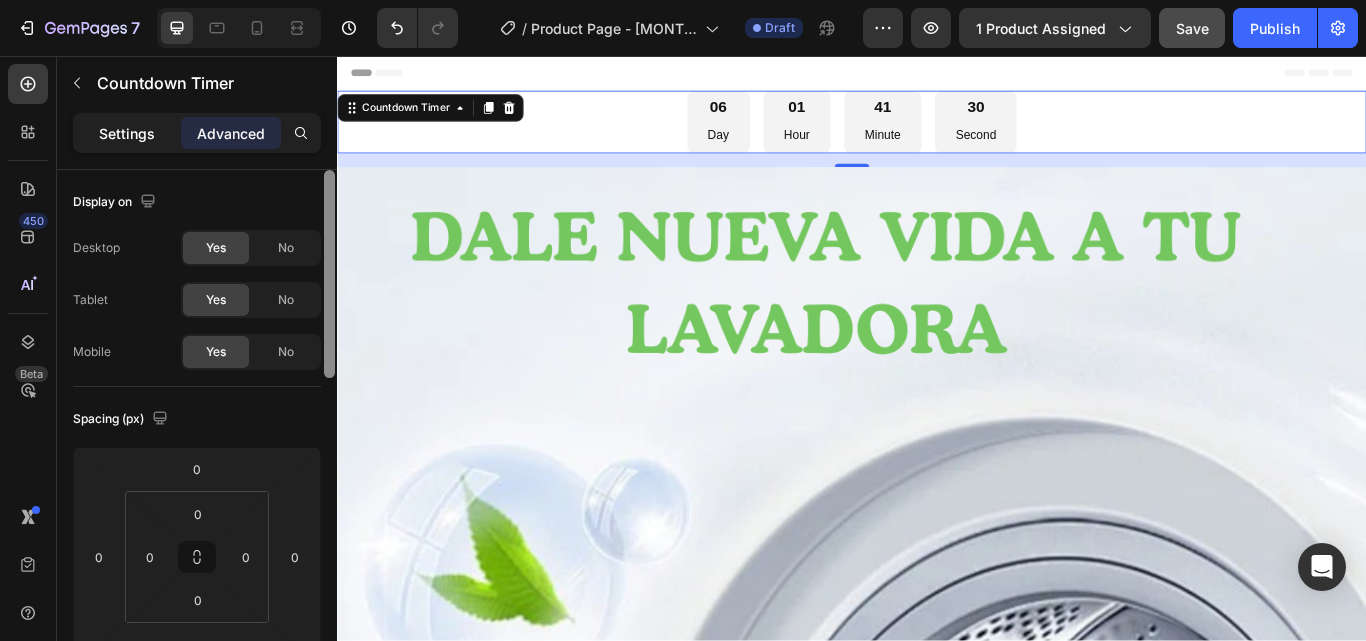 click on "Settings" at bounding box center (127, 133) 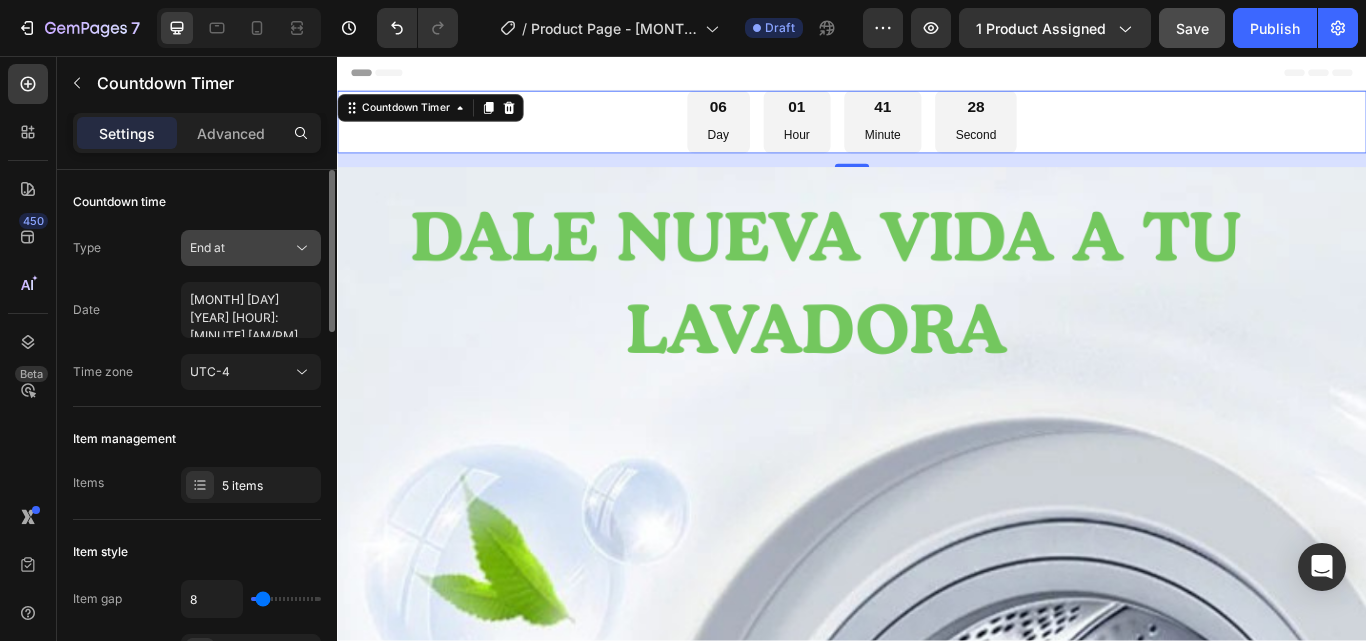 click 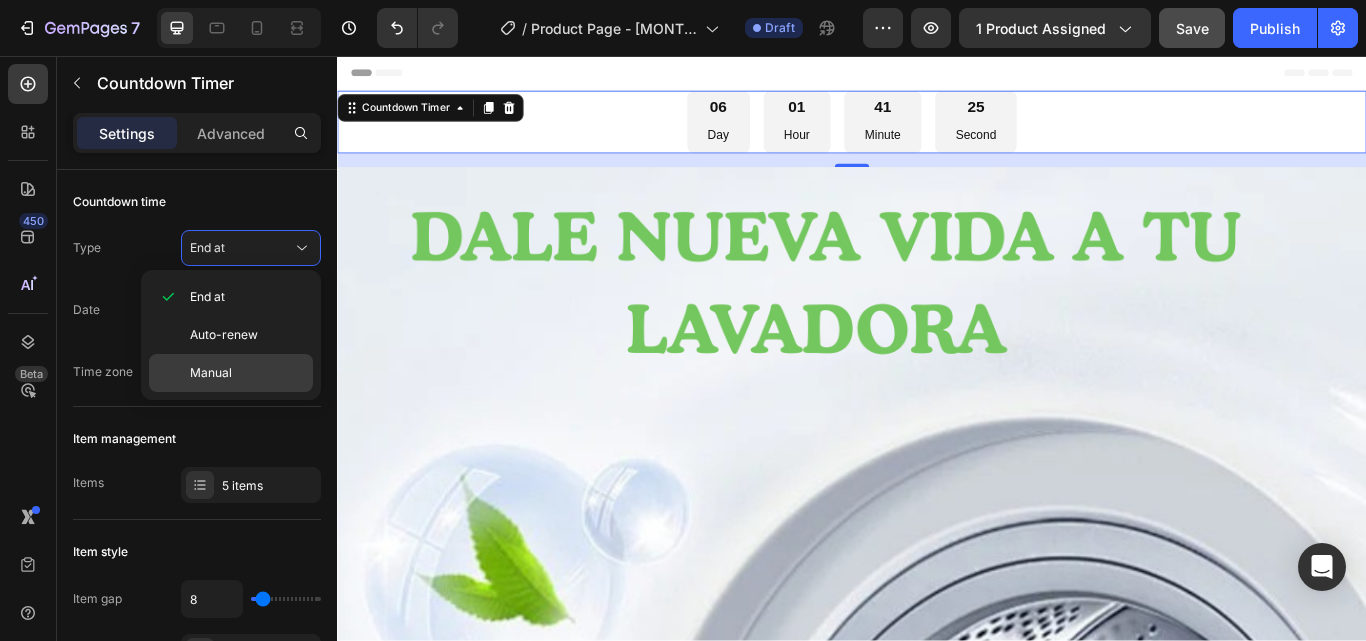 click on "Manual" at bounding box center (247, 373) 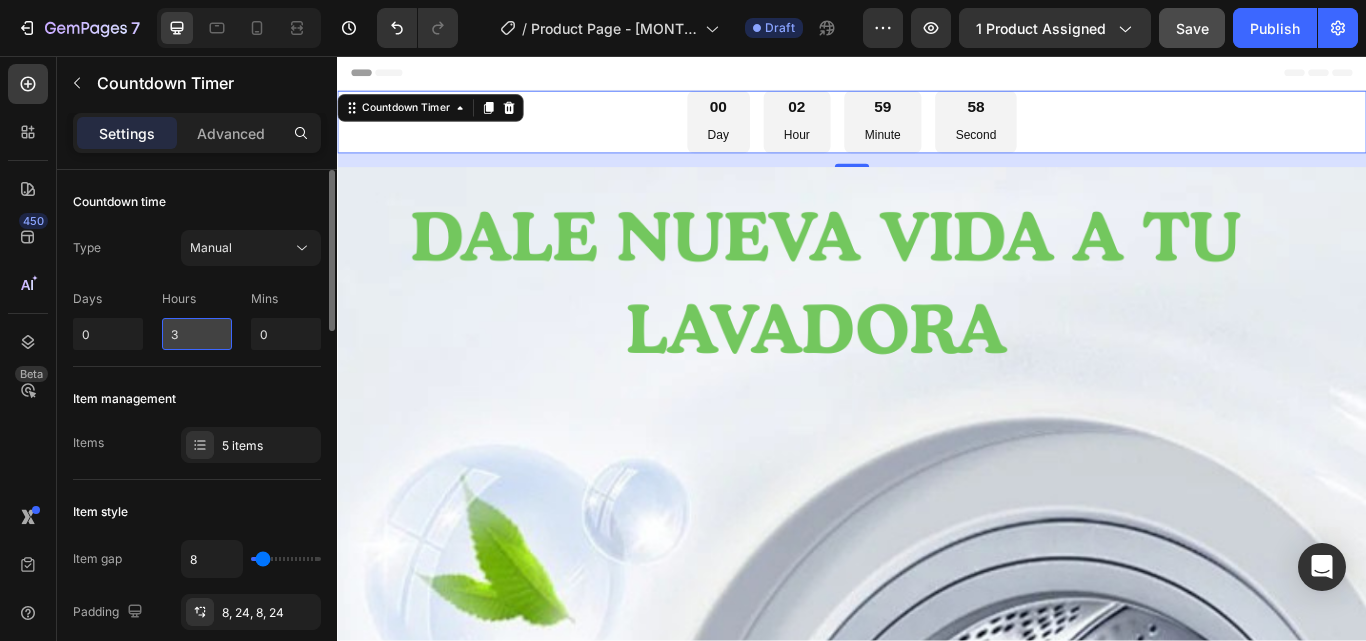 drag, startPoint x: 202, startPoint y: 338, endPoint x: 162, endPoint y: 338, distance: 40 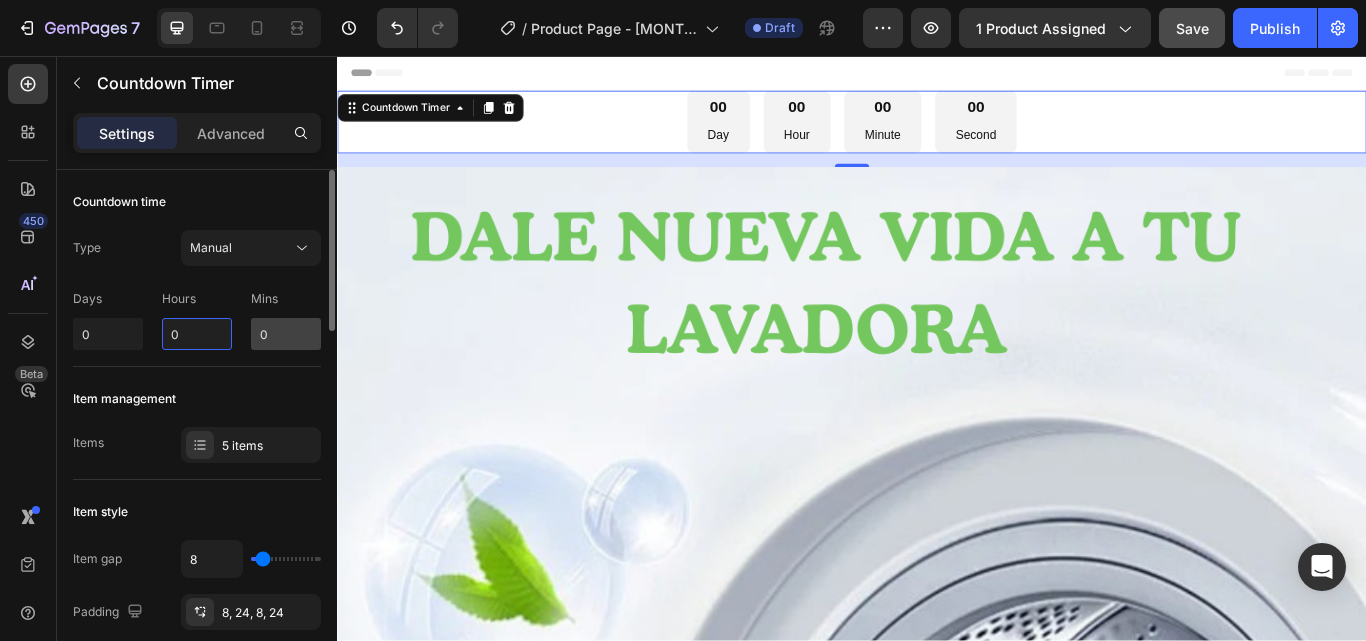 type on "0" 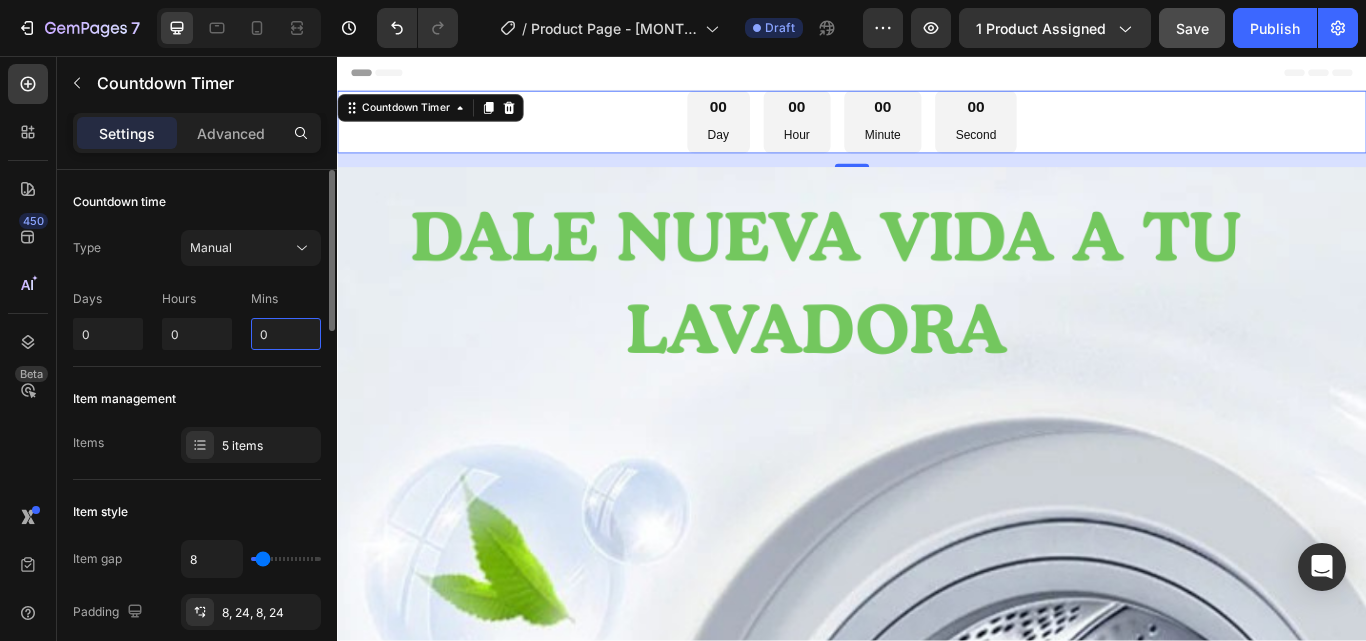 drag, startPoint x: 279, startPoint y: 336, endPoint x: 235, endPoint y: 333, distance: 44.102154 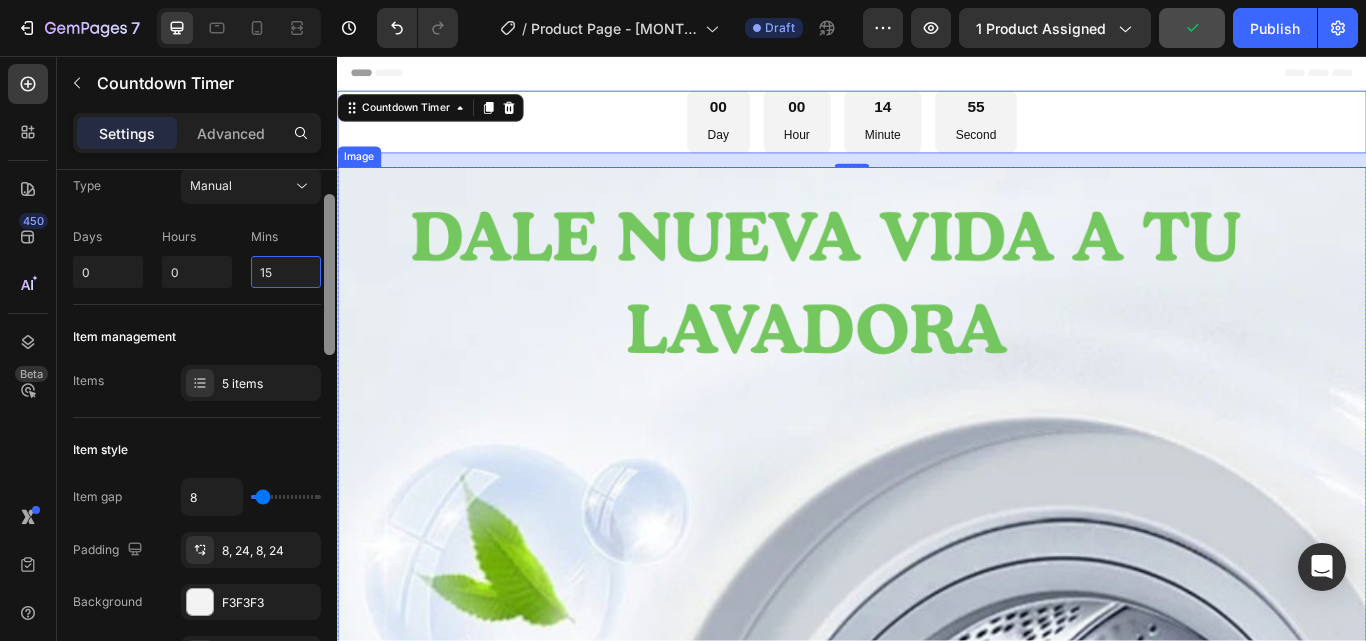 scroll, scrollTop: 75, scrollLeft: 0, axis: vertical 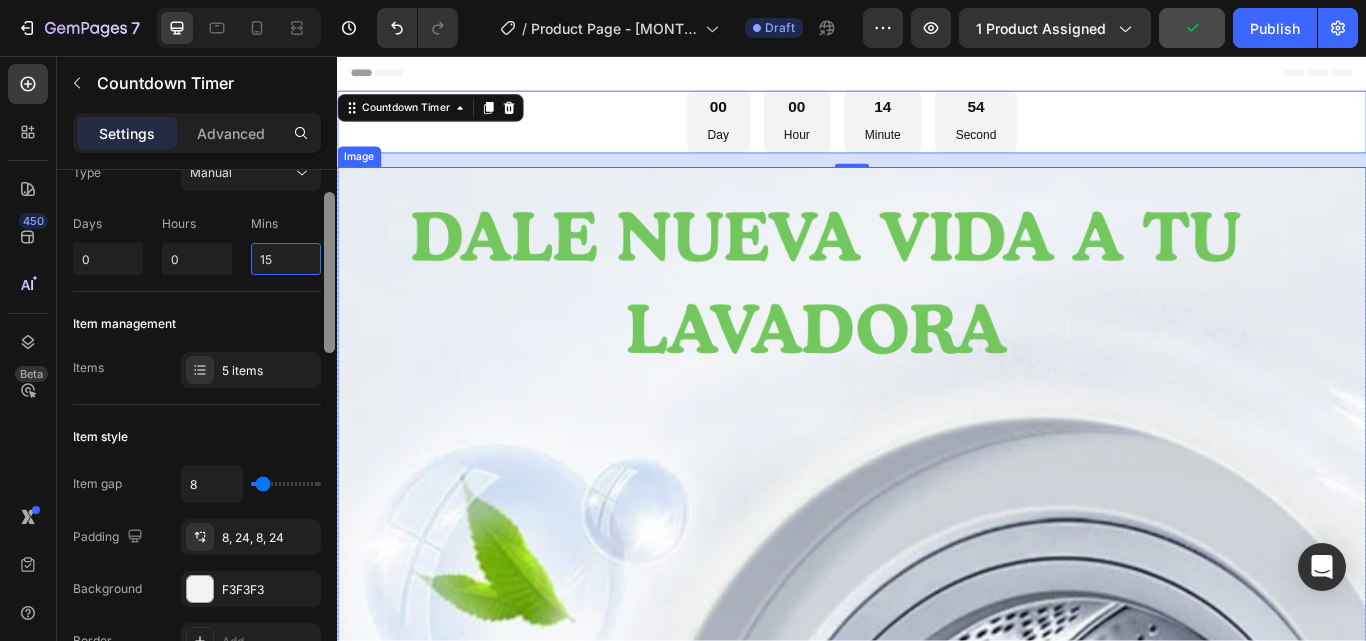 drag, startPoint x: 669, startPoint y: 325, endPoint x: 340, endPoint y: 377, distance: 333.08408 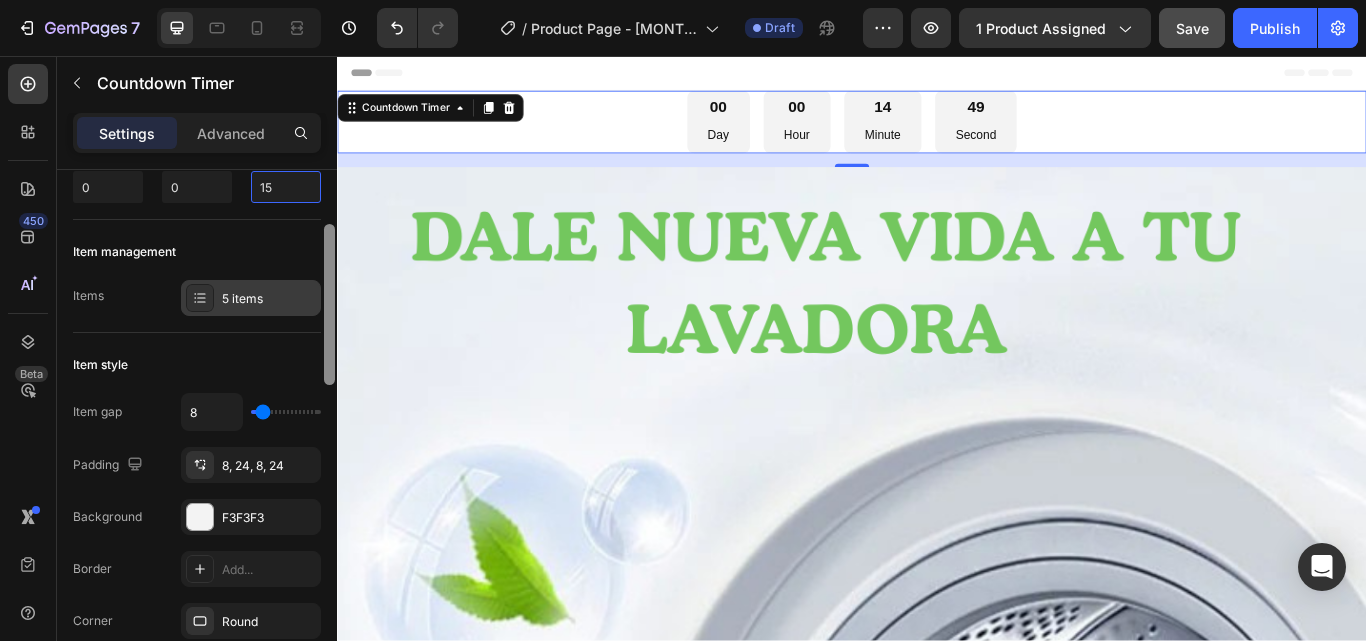 scroll, scrollTop: 144, scrollLeft: 0, axis: vertical 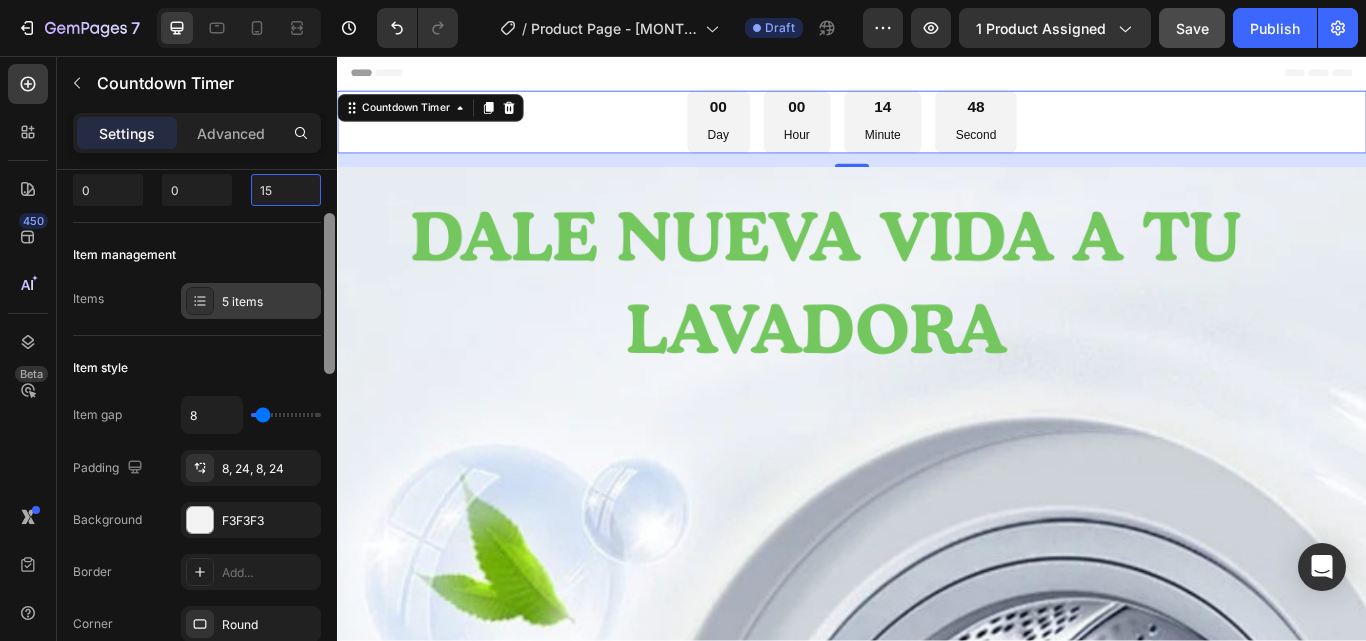 type on "15" 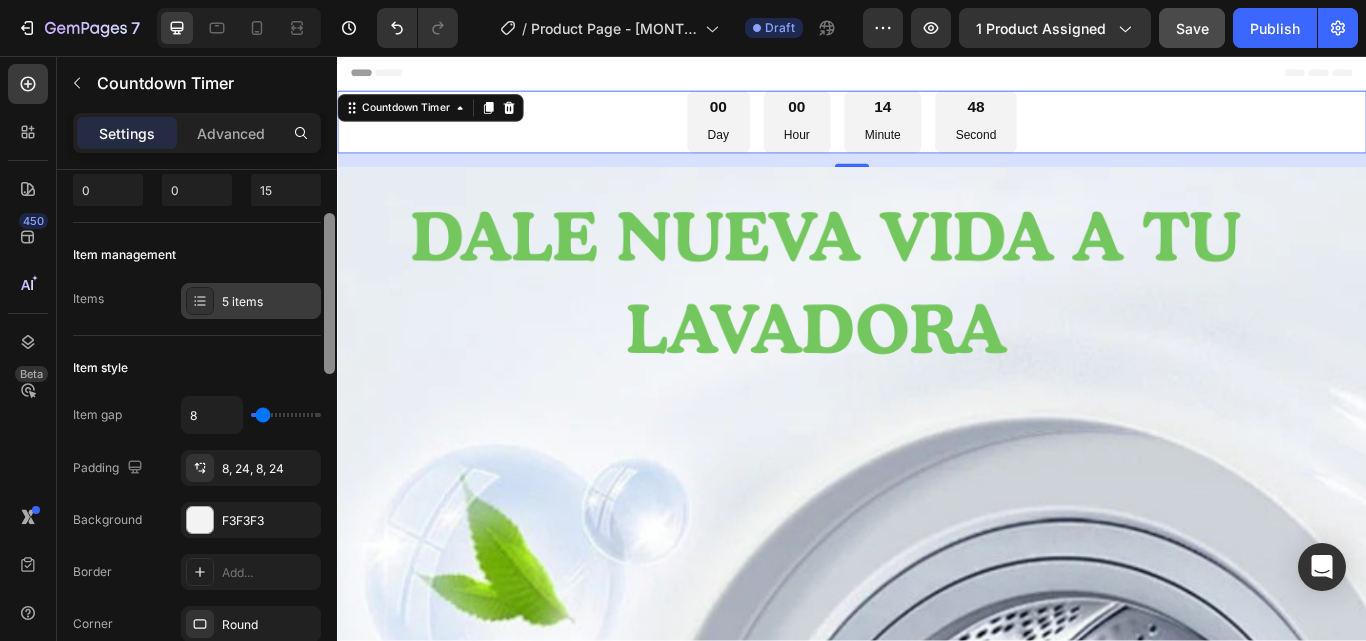 click on "5 items" at bounding box center (251, 301) 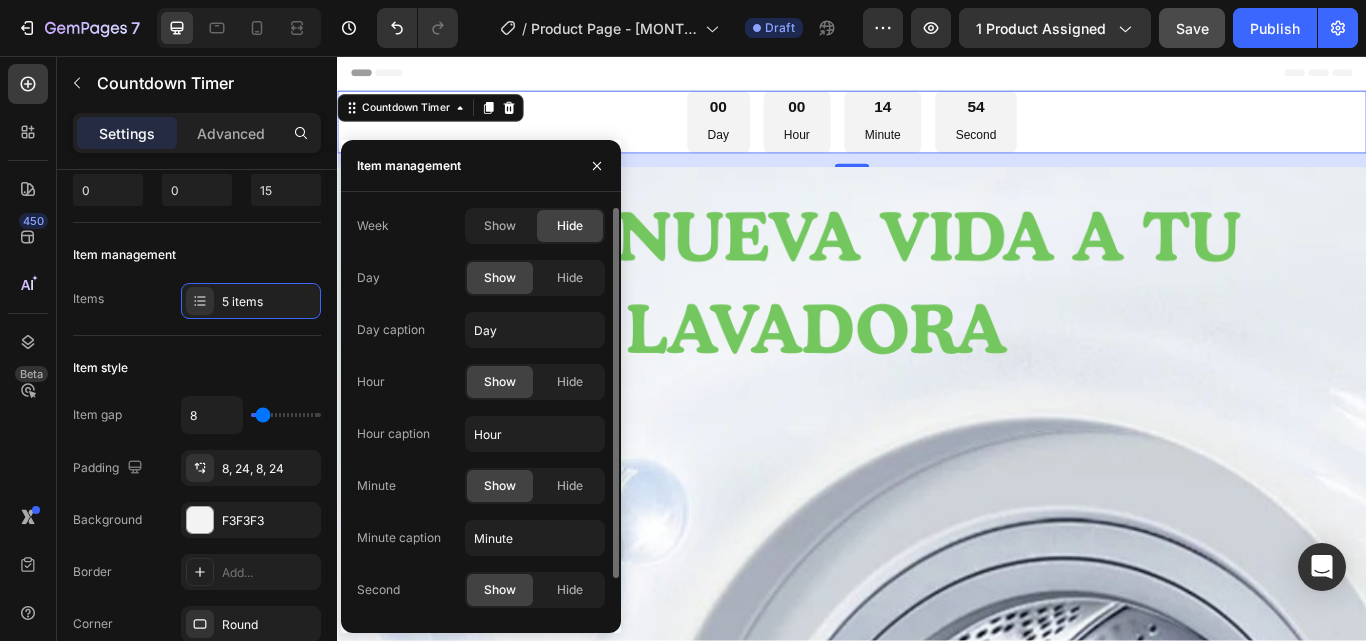 click on "Show" 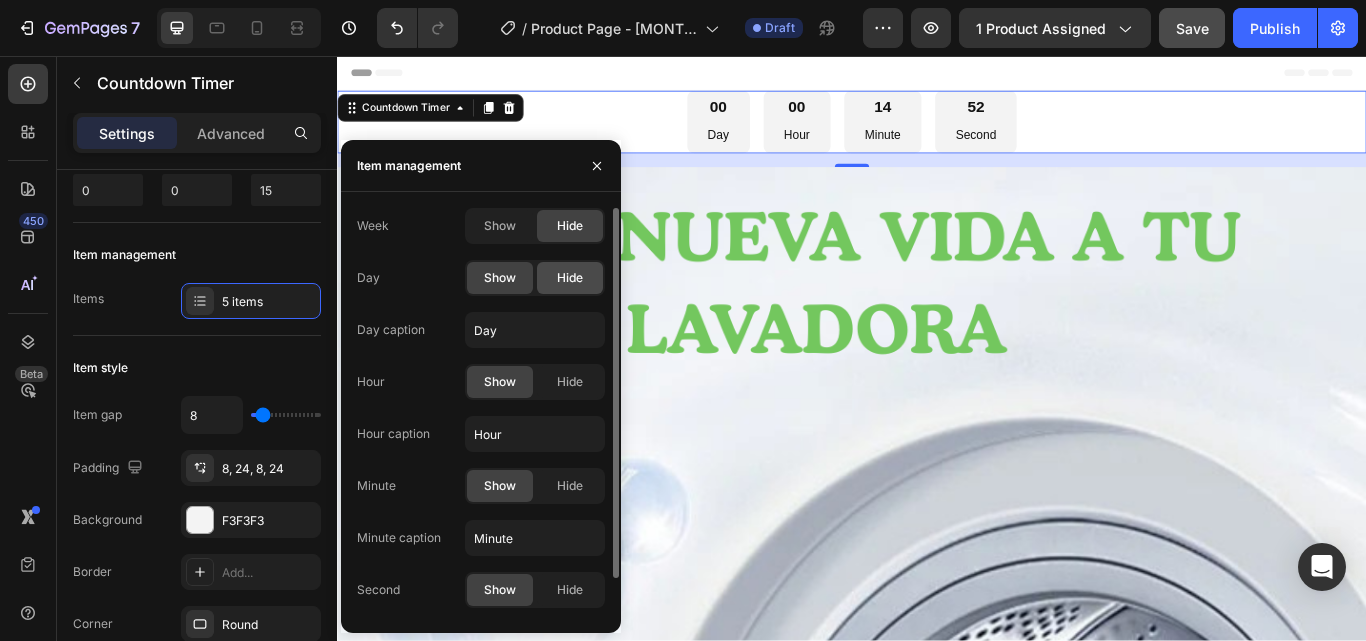 click on "Hide" 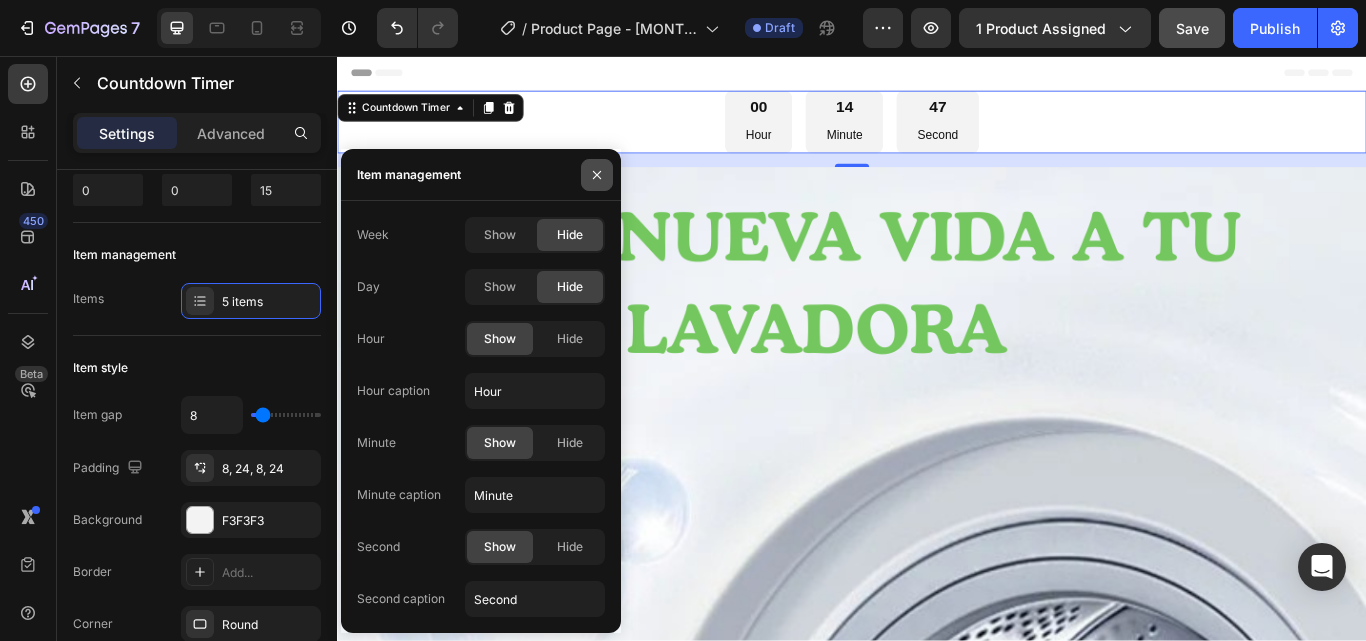 click 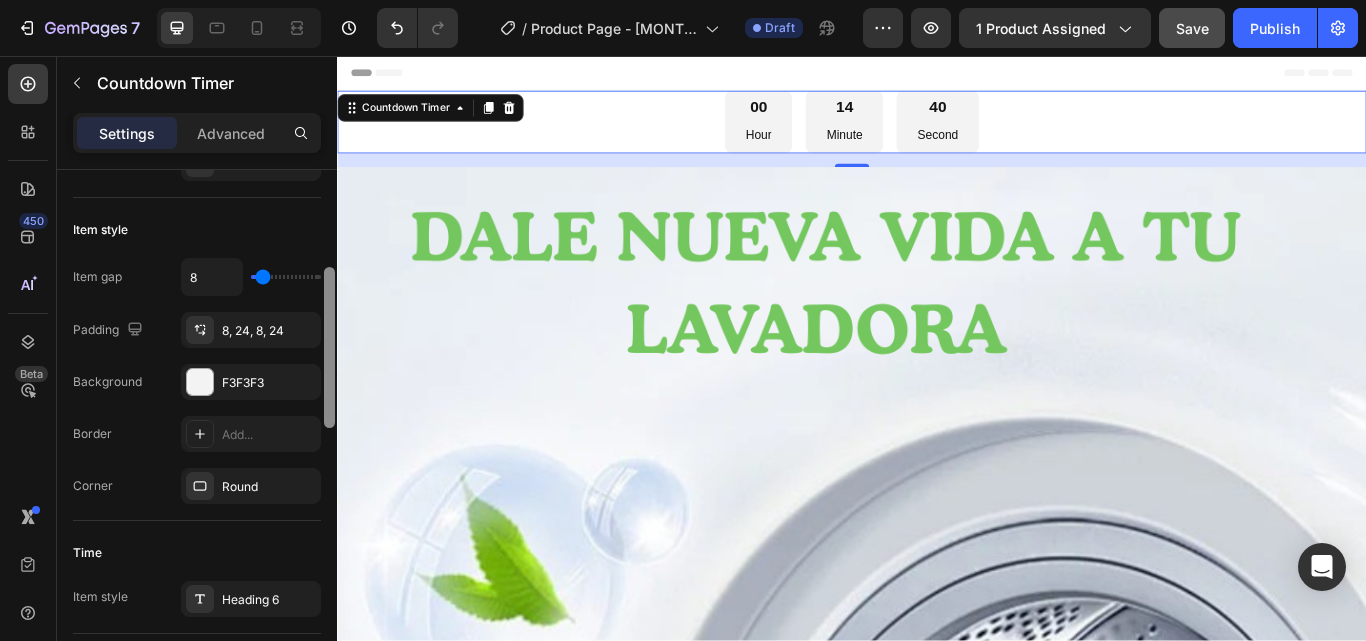 scroll, scrollTop: 291, scrollLeft: 0, axis: vertical 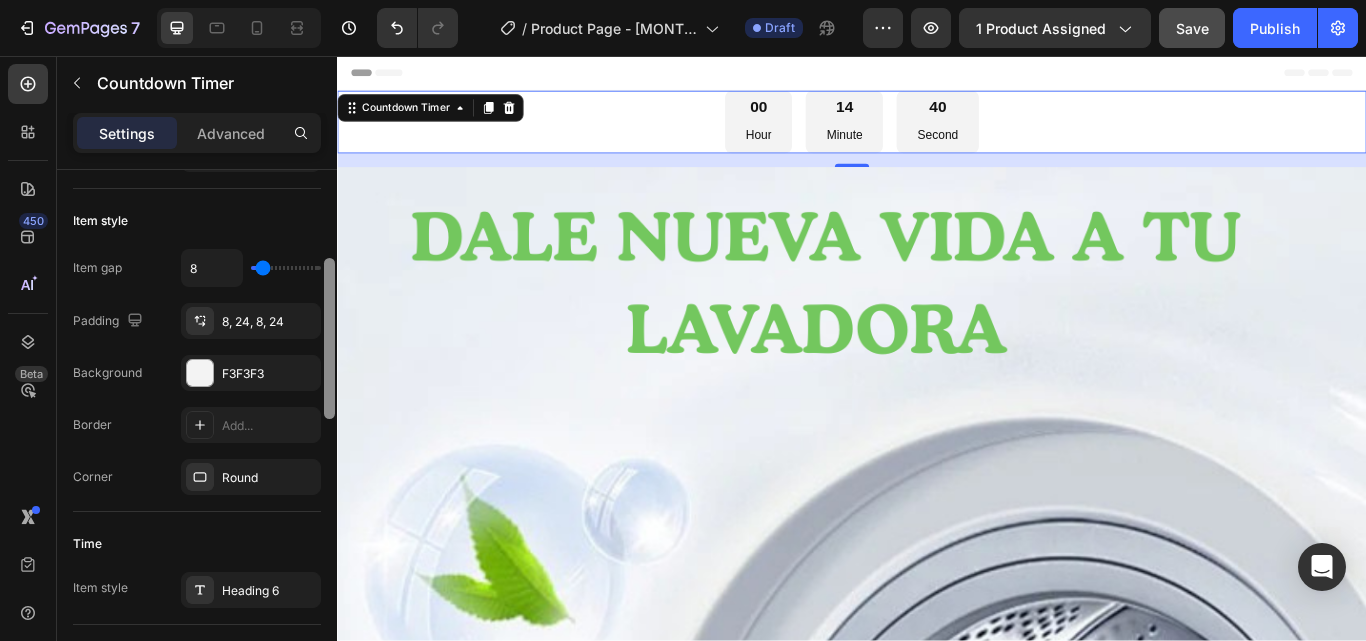 drag, startPoint x: 331, startPoint y: 353, endPoint x: 331, endPoint y: 398, distance: 45 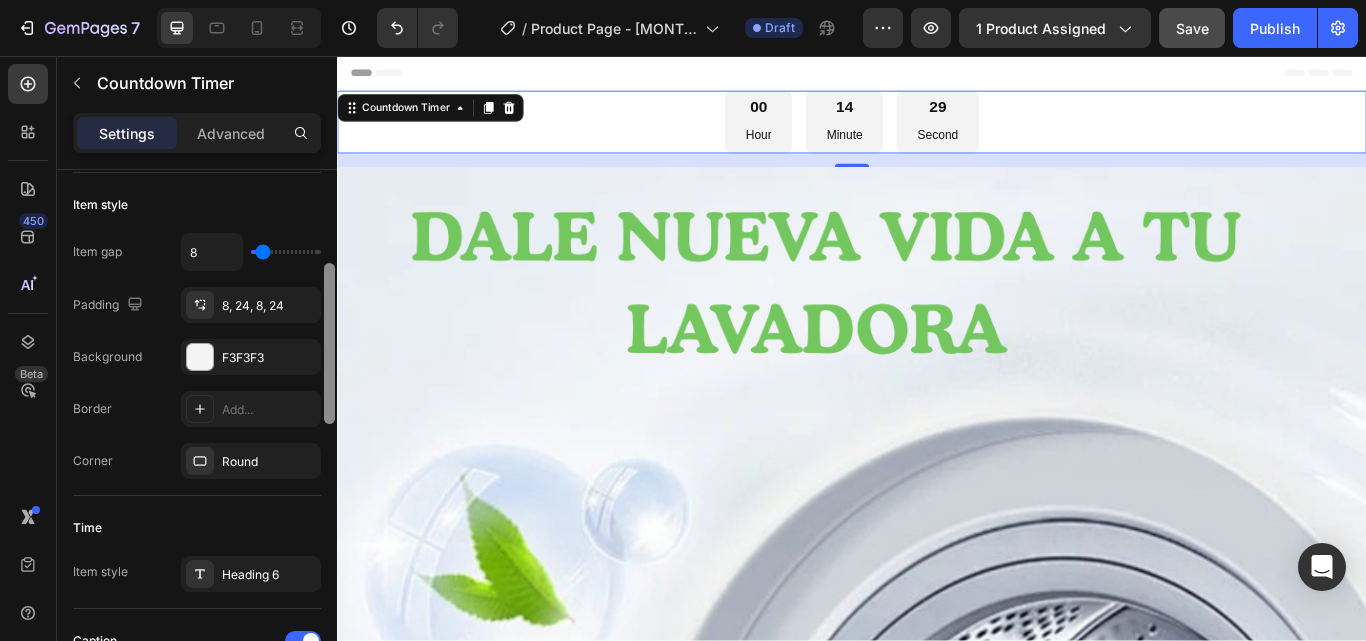 scroll, scrollTop: 304, scrollLeft: 0, axis: vertical 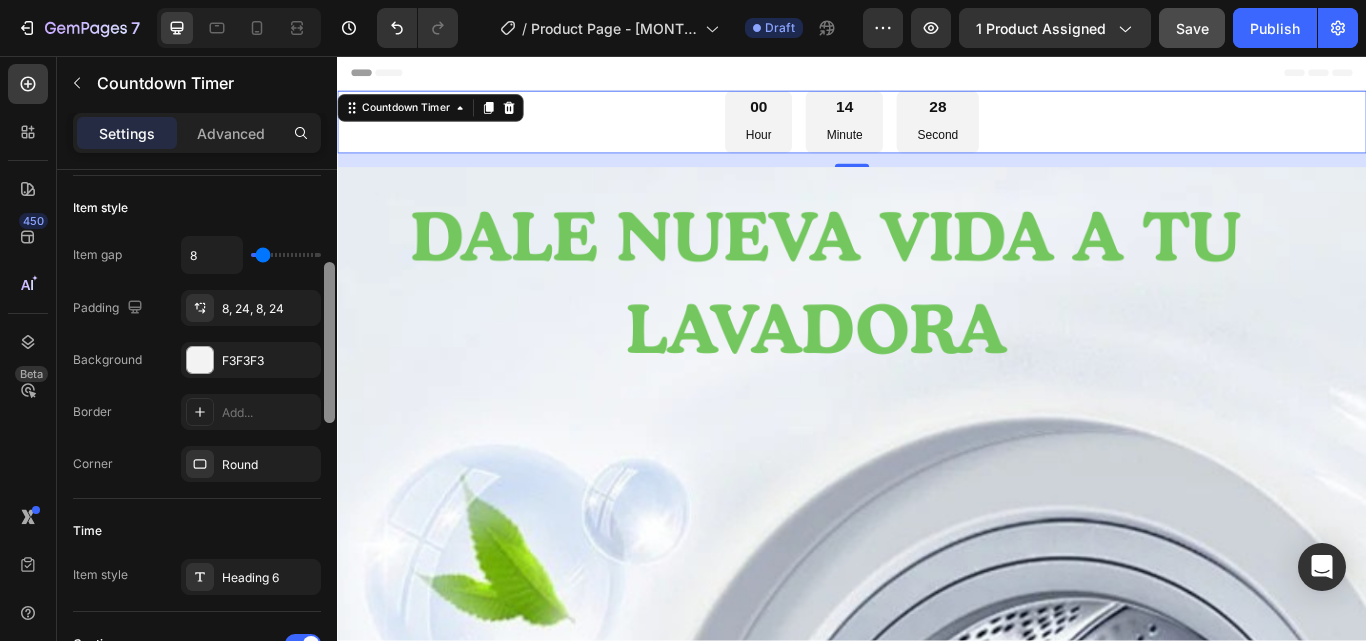click at bounding box center [329, 342] 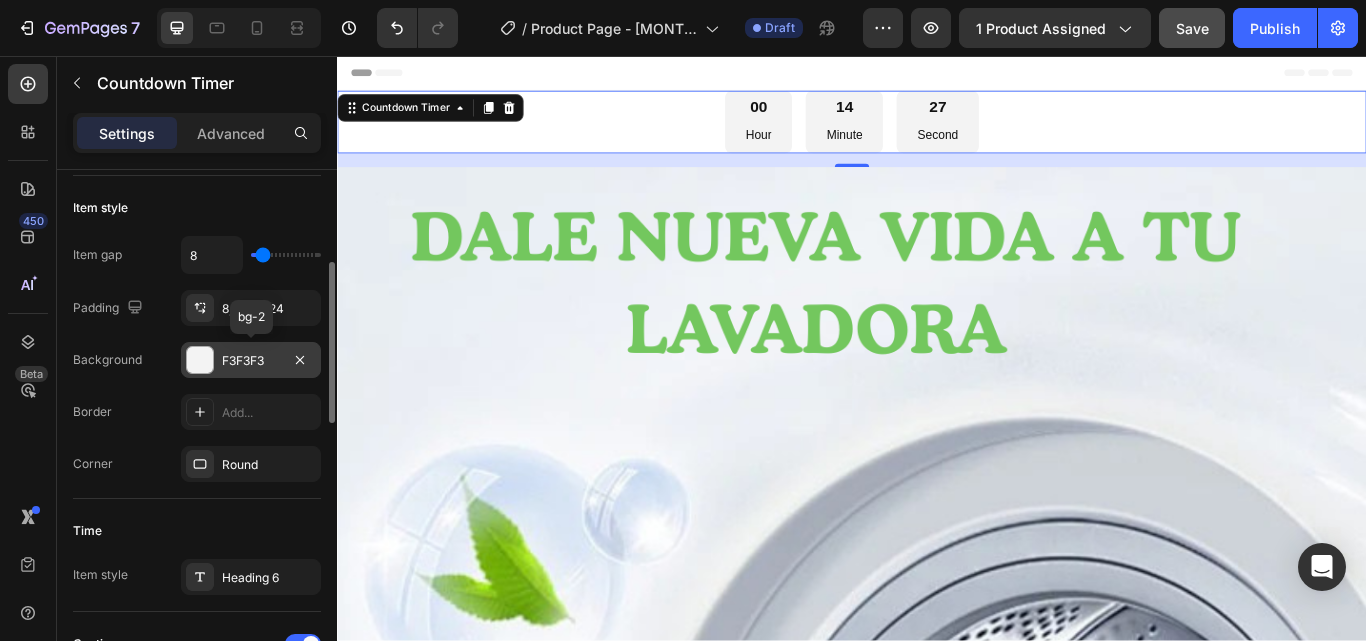 click at bounding box center [200, 360] 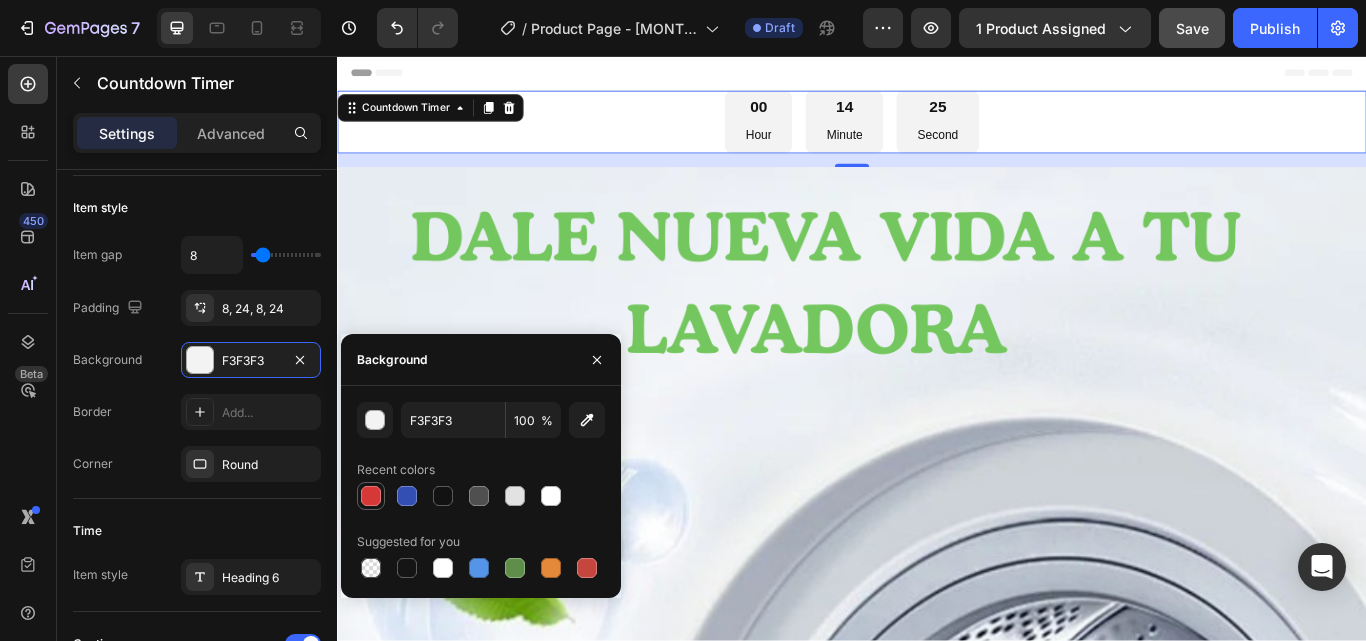 click at bounding box center (371, 496) 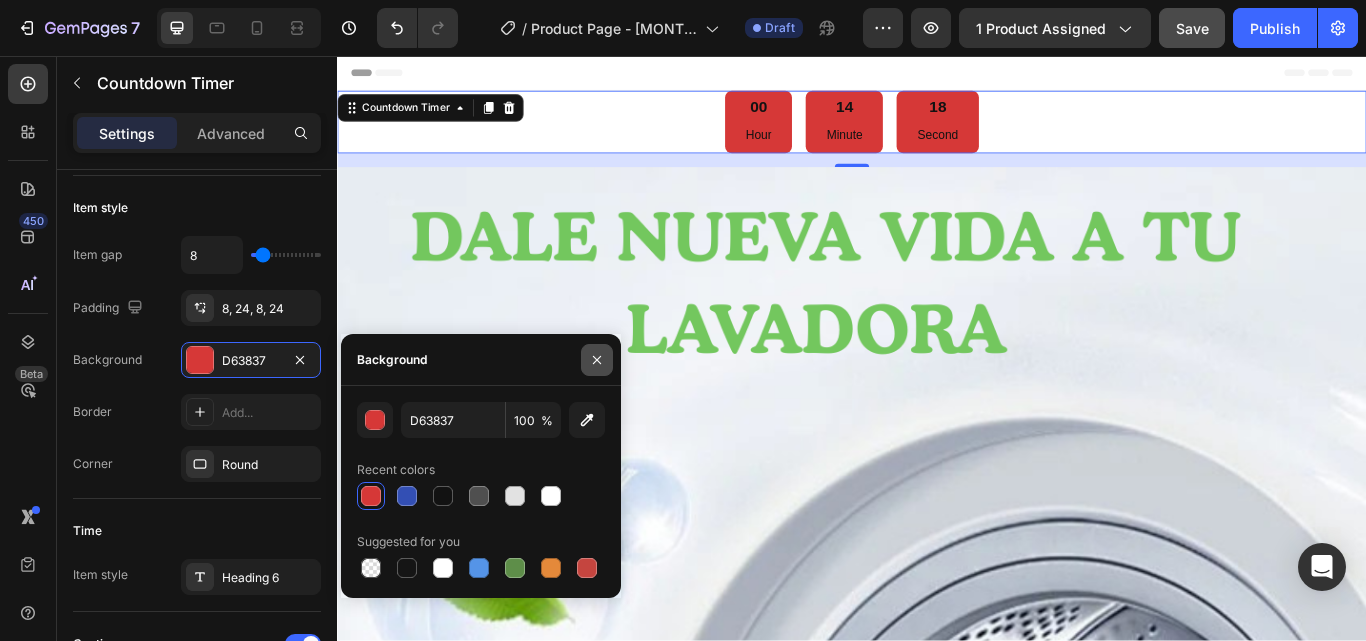 click 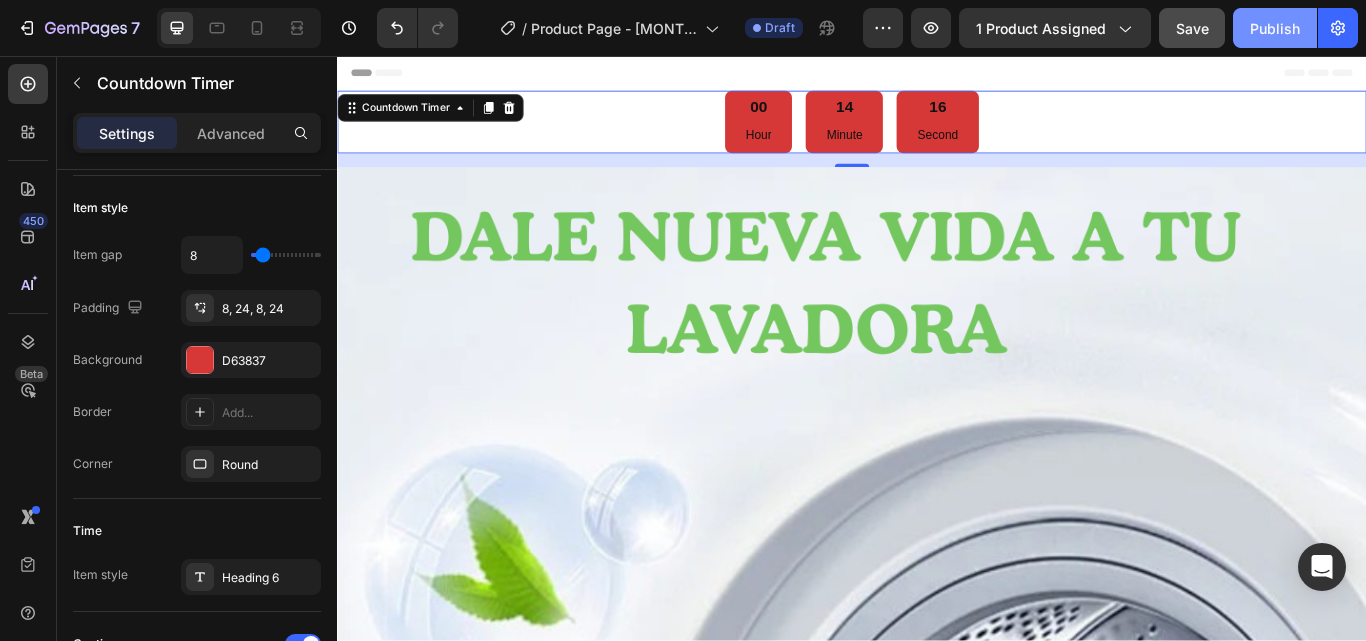 click on "Publish" at bounding box center [1275, 28] 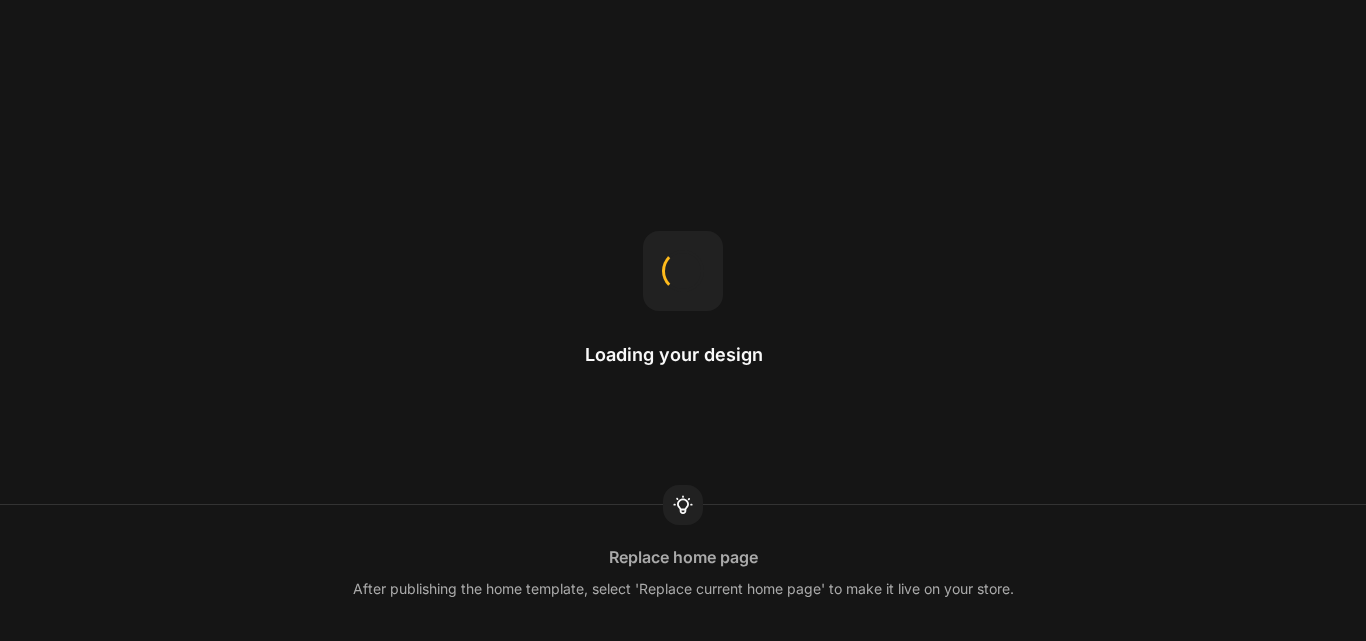scroll, scrollTop: 0, scrollLeft: 0, axis: both 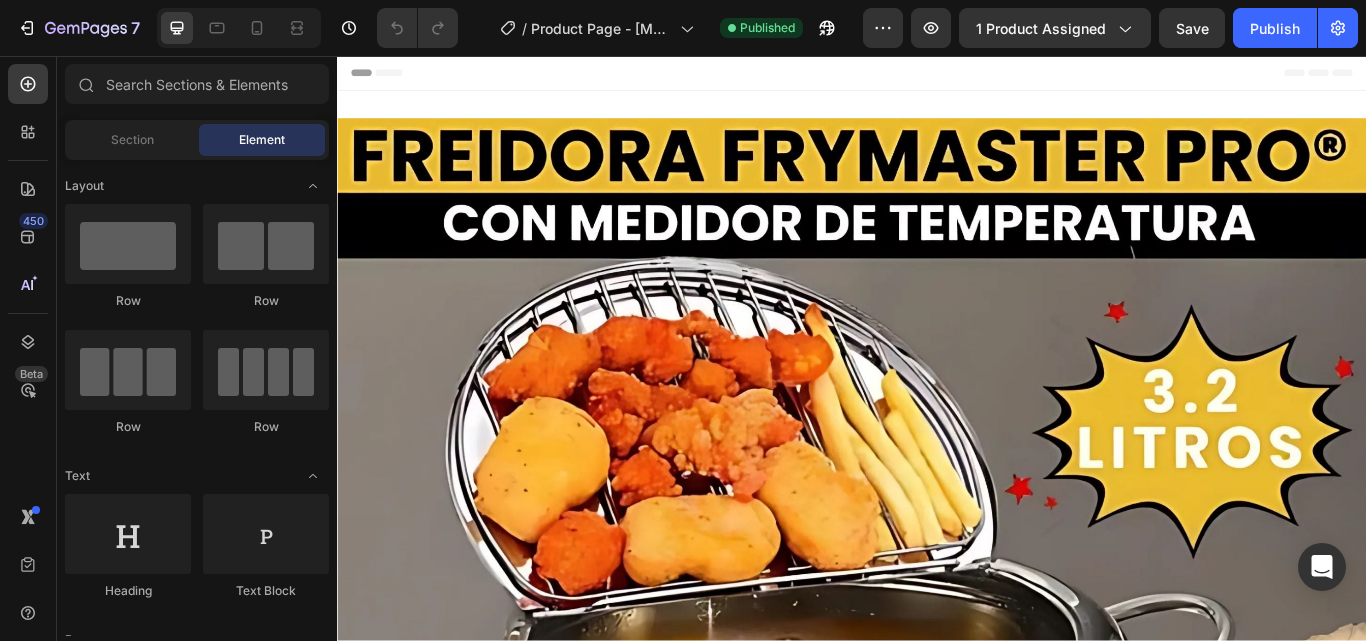 click on "Header" at bounding box center (394, 76) 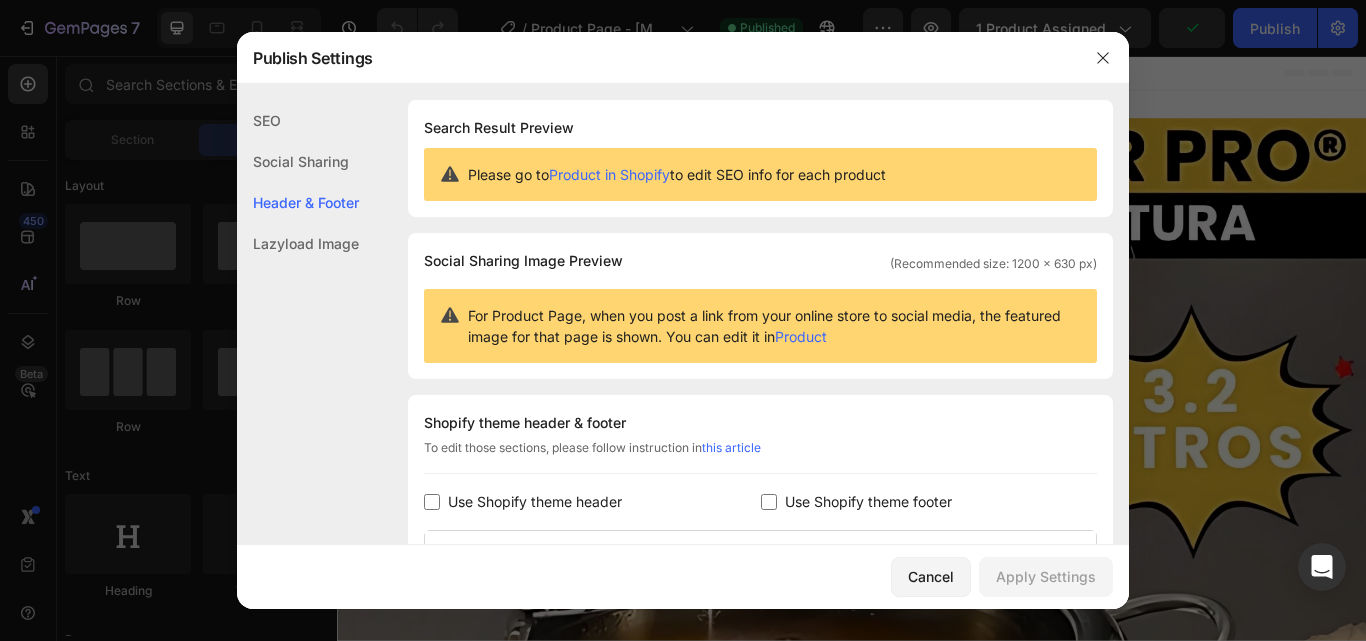 scroll, scrollTop: 291, scrollLeft: 0, axis: vertical 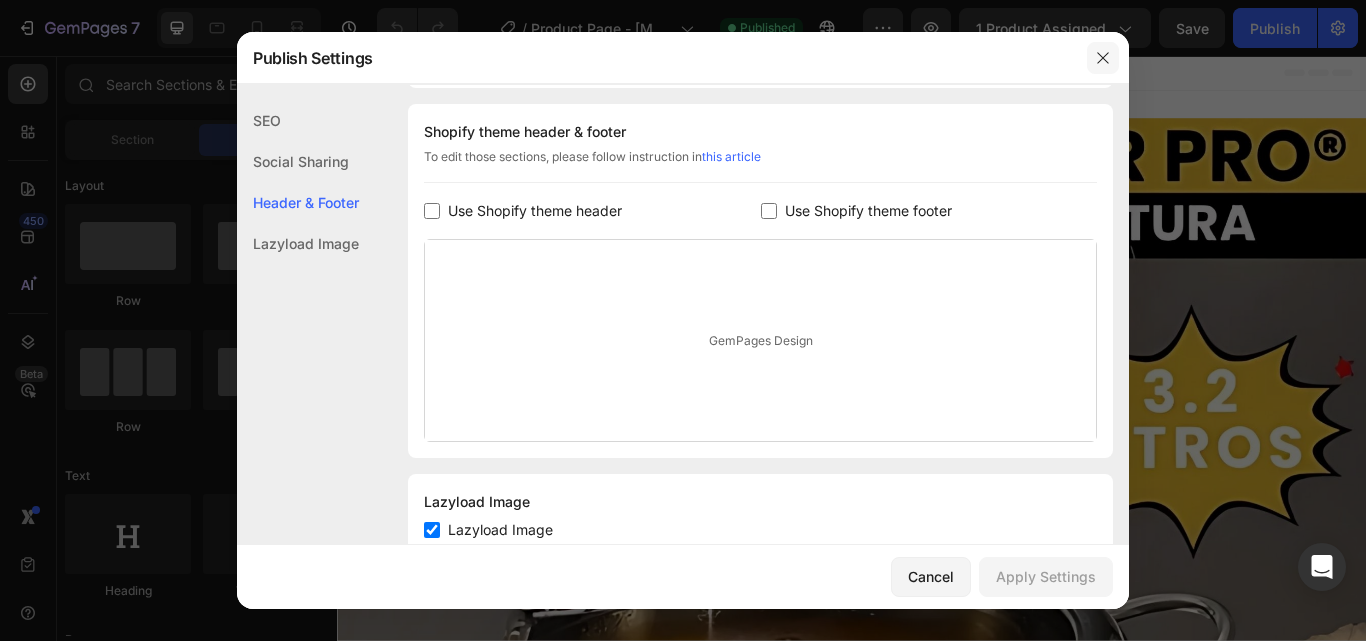 click at bounding box center [1103, 58] 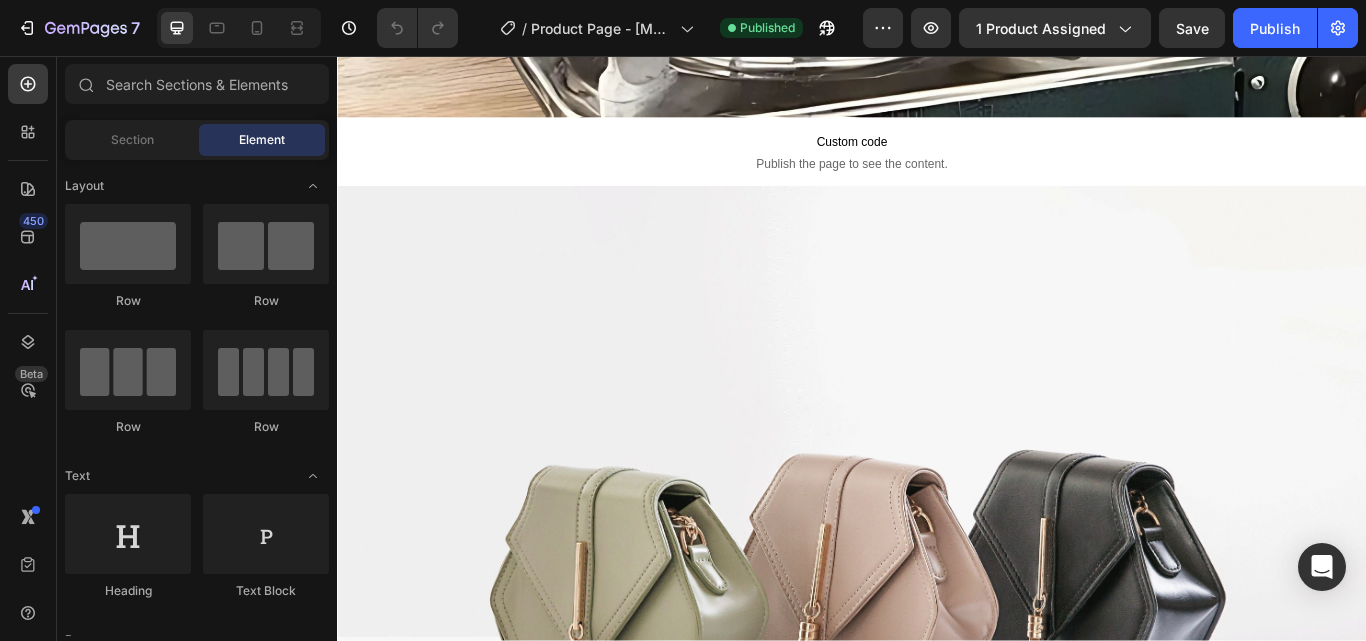 scroll, scrollTop: 1266, scrollLeft: 0, axis: vertical 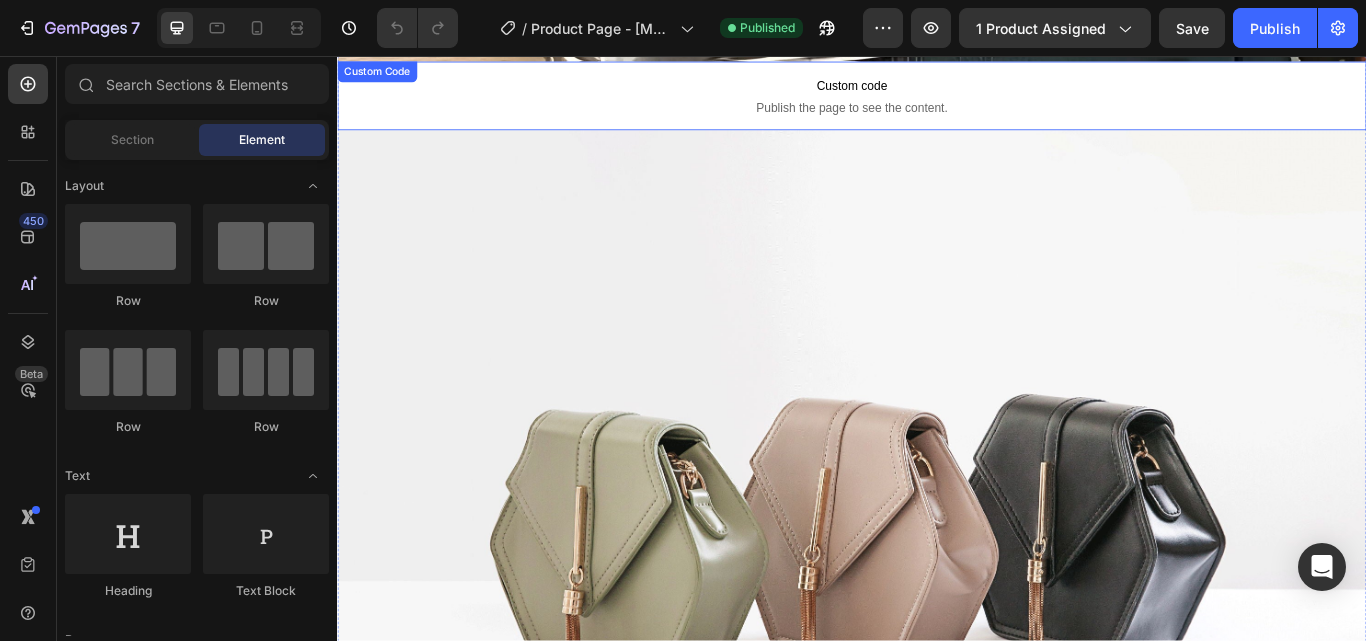 click on "Publish the page to see the content." at bounding box center [937, 117] 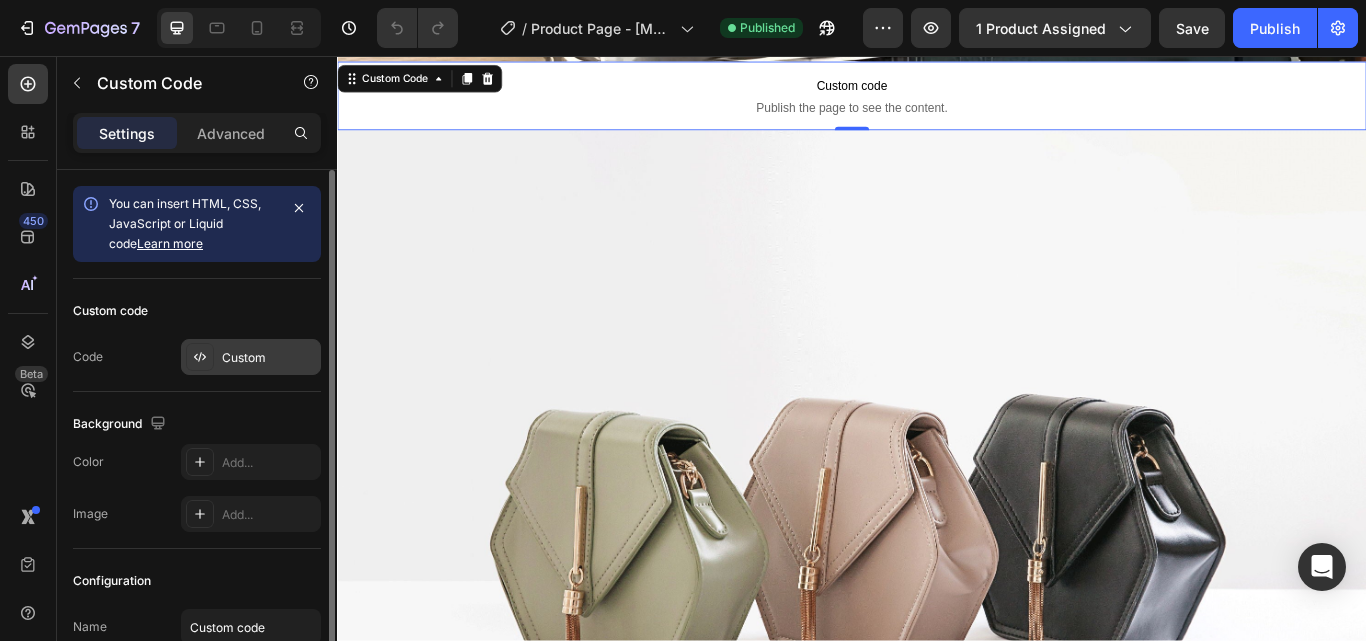 click on "Custom" at bounding box center (269, 358) 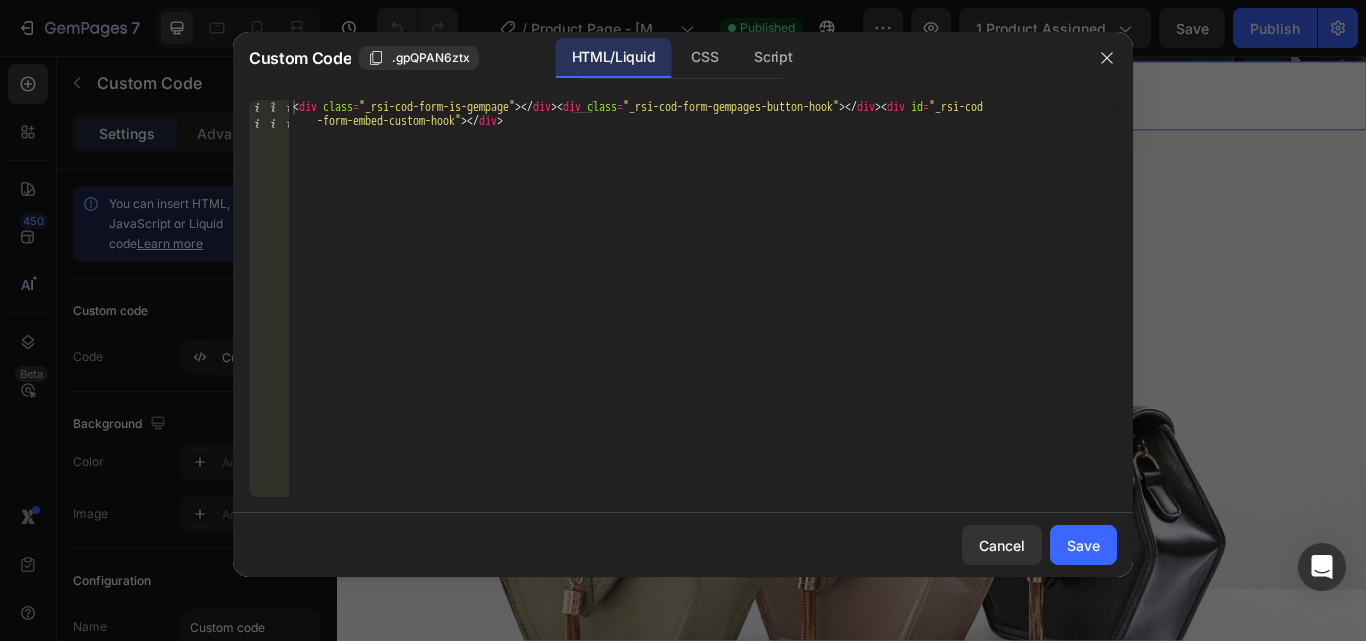type on "<div class="_rsi-cod-form-is-gempage"></div><div class="_rsi-cod-form-gempages-button-hook"></div><div id="_rsi-cod-form-embed-custom-hook"></div>" 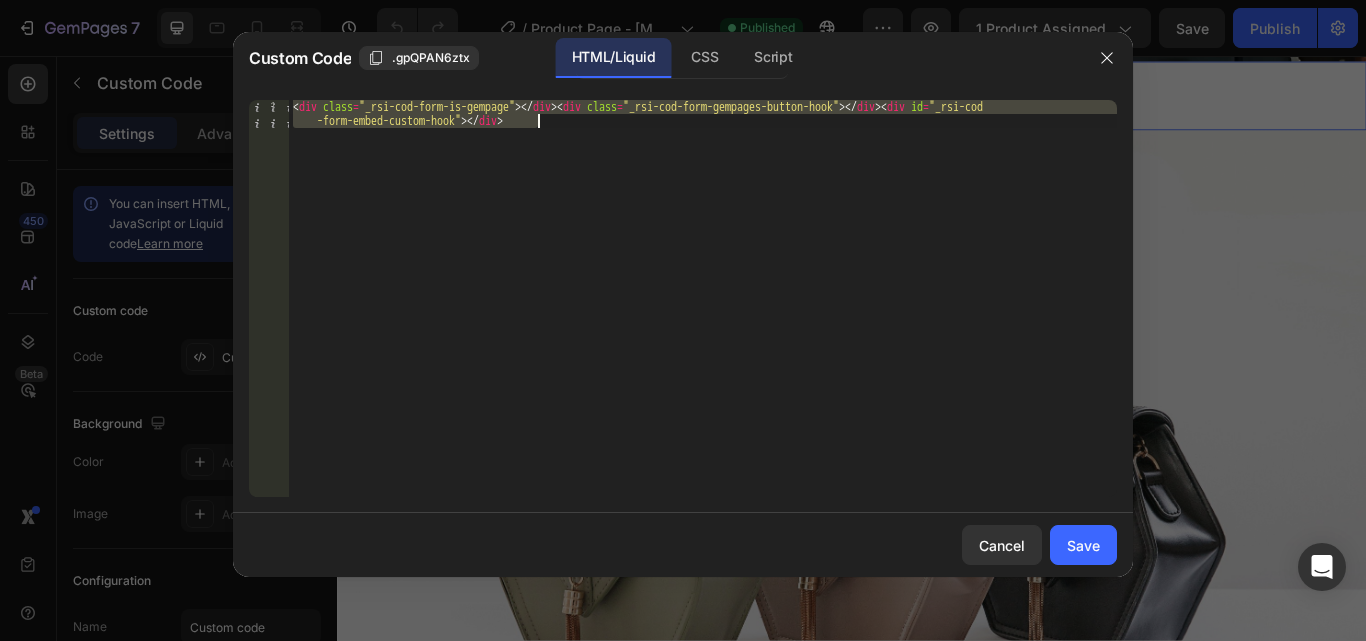 drag, startPoint x: 294, startPoint y: 105, endPoint x: 557, endPoint y: 130, distance: 264.18555 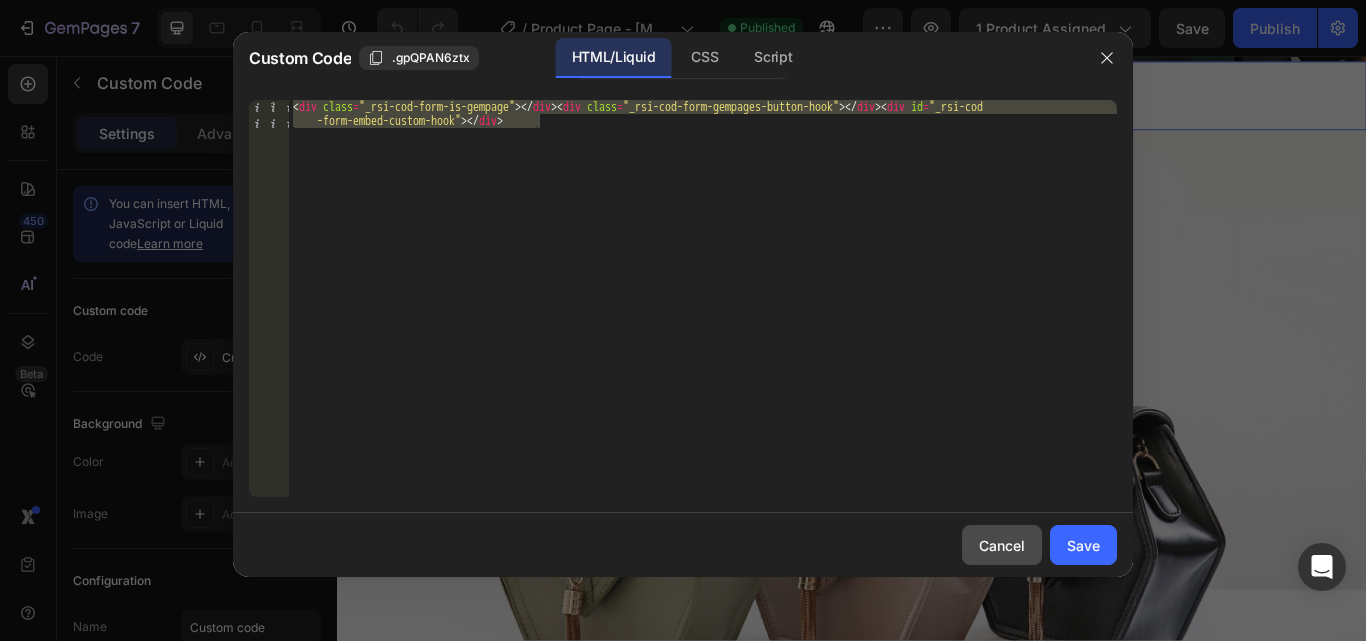 click on "Cancel" 